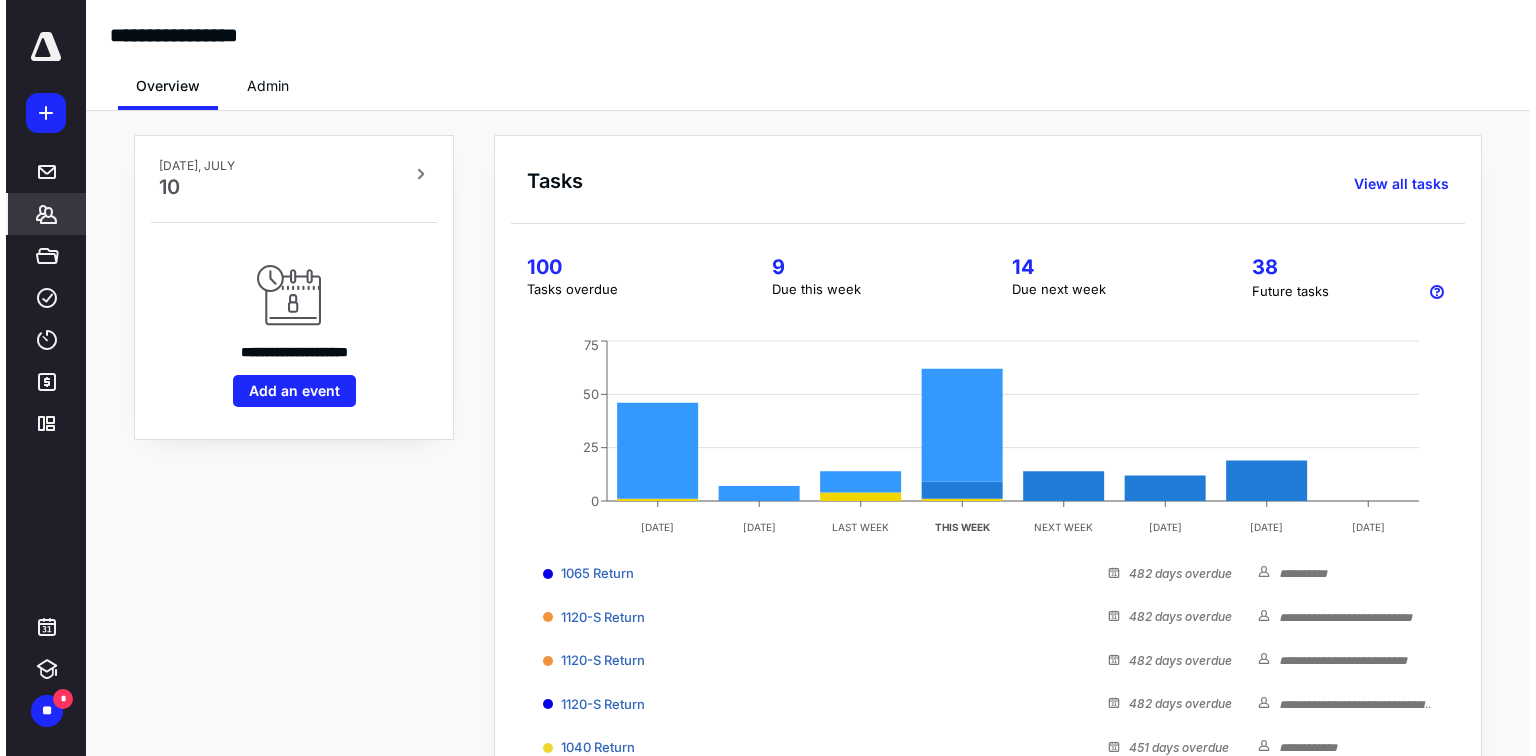 scroll, scrollTop: 0, scrollLeft: 0, axis: both 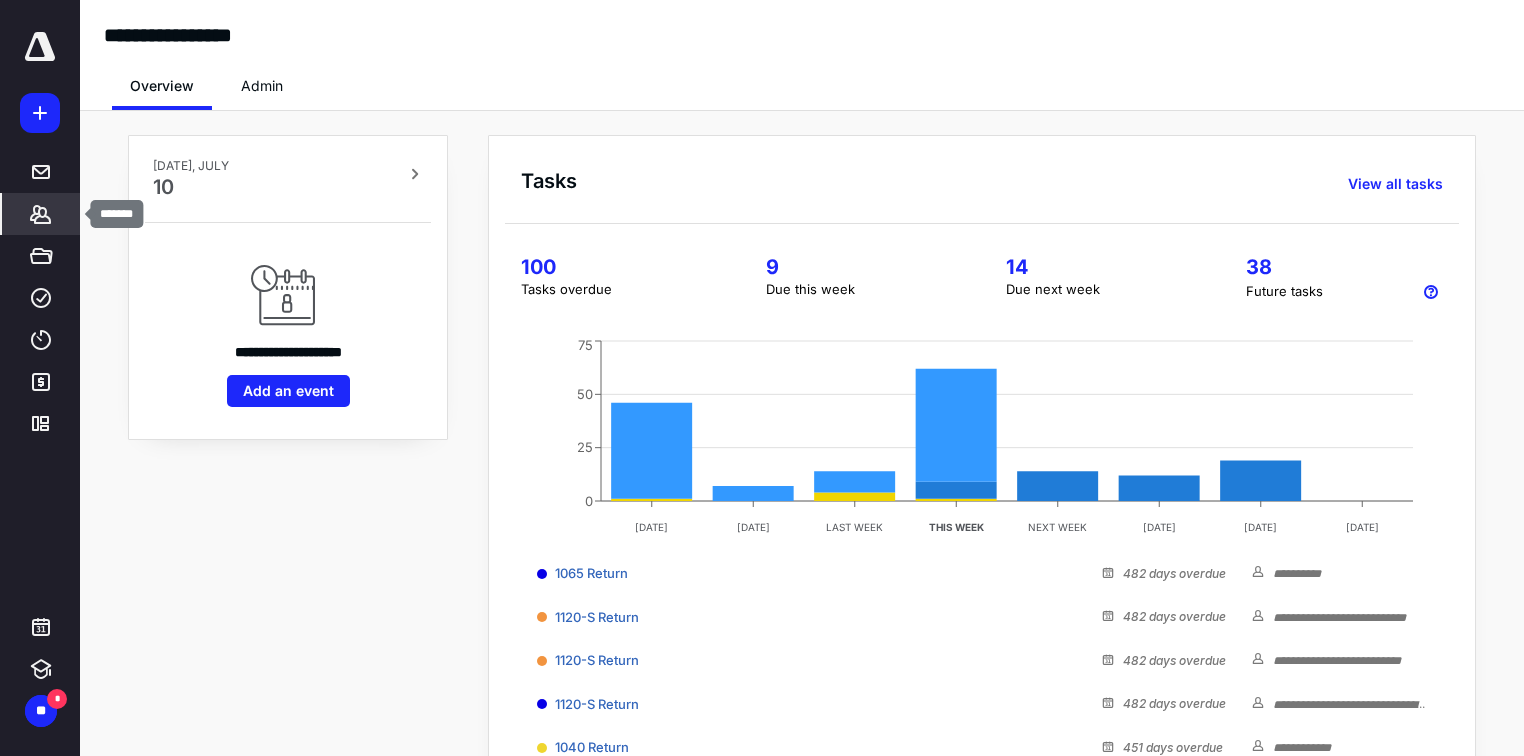 click 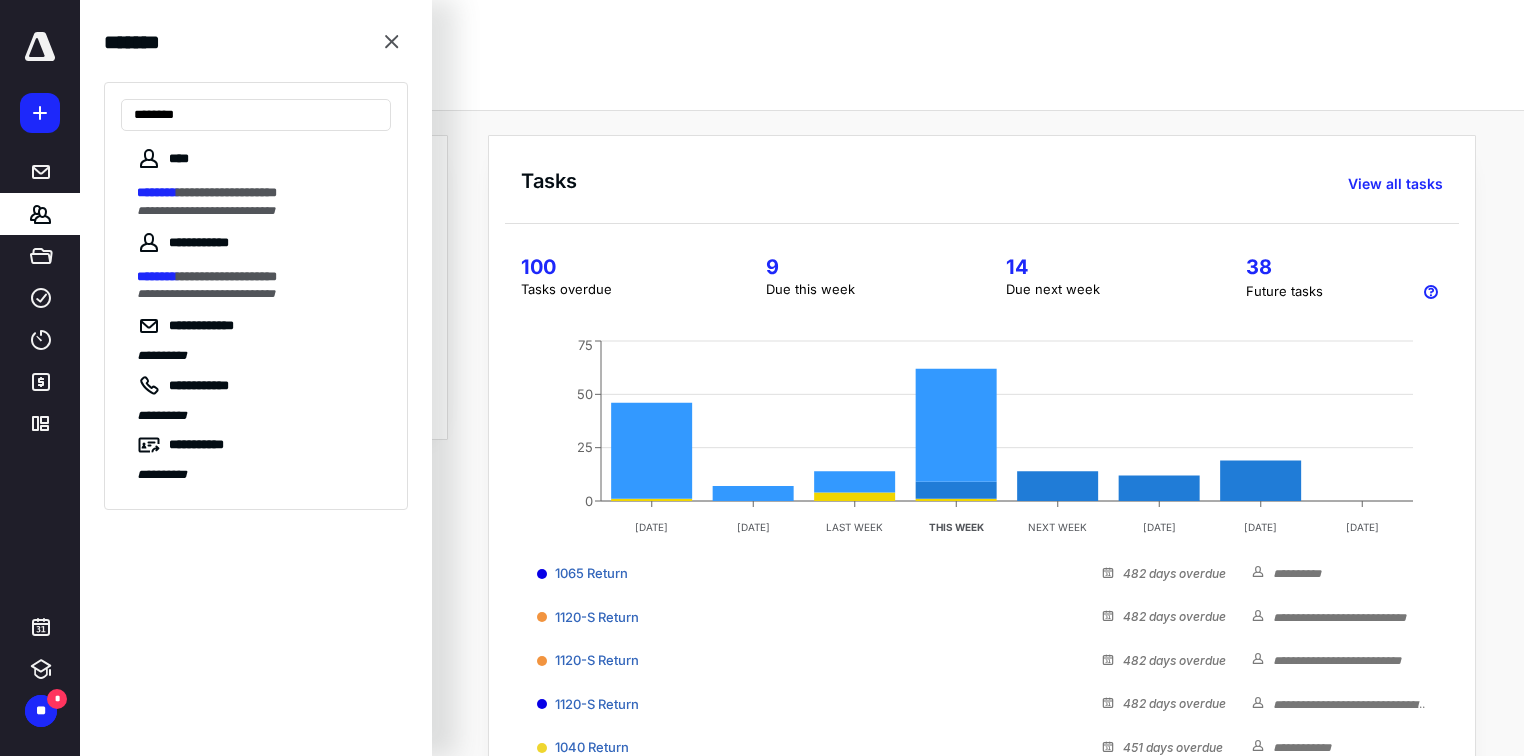 type on "********" 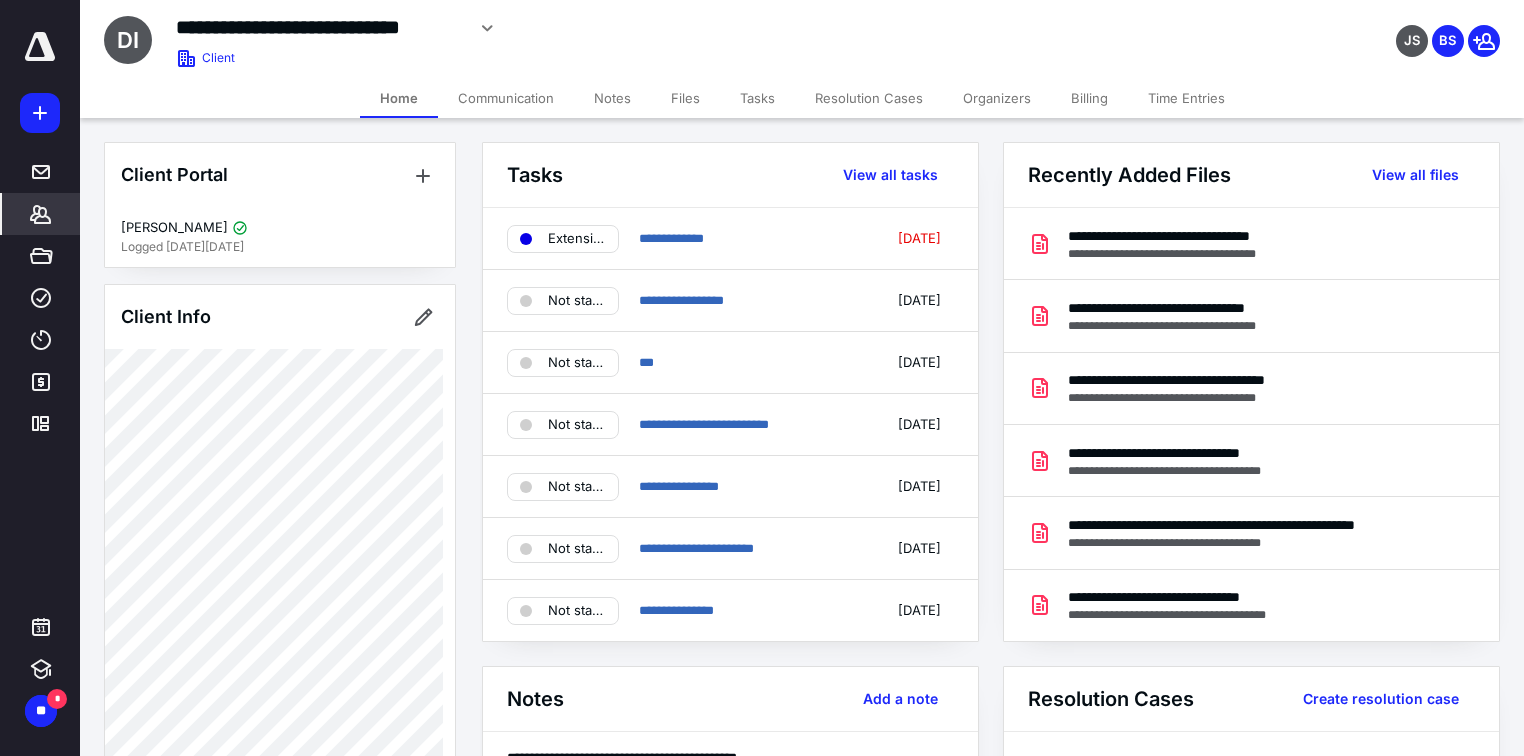 click on "Files" at bounding box center (685, 98) 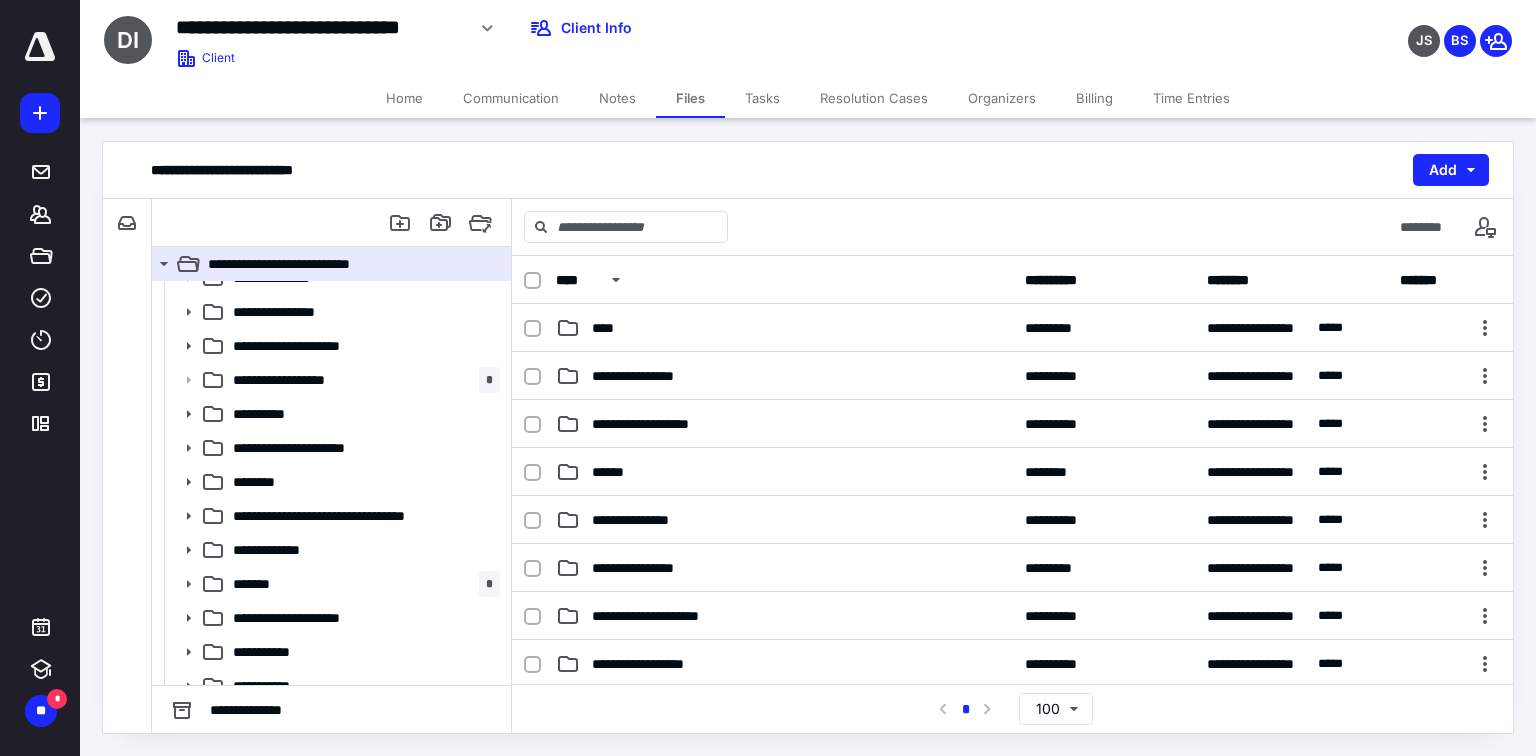 scroll, scrollTop: 173, scrollLeft: 0, axis: vertical 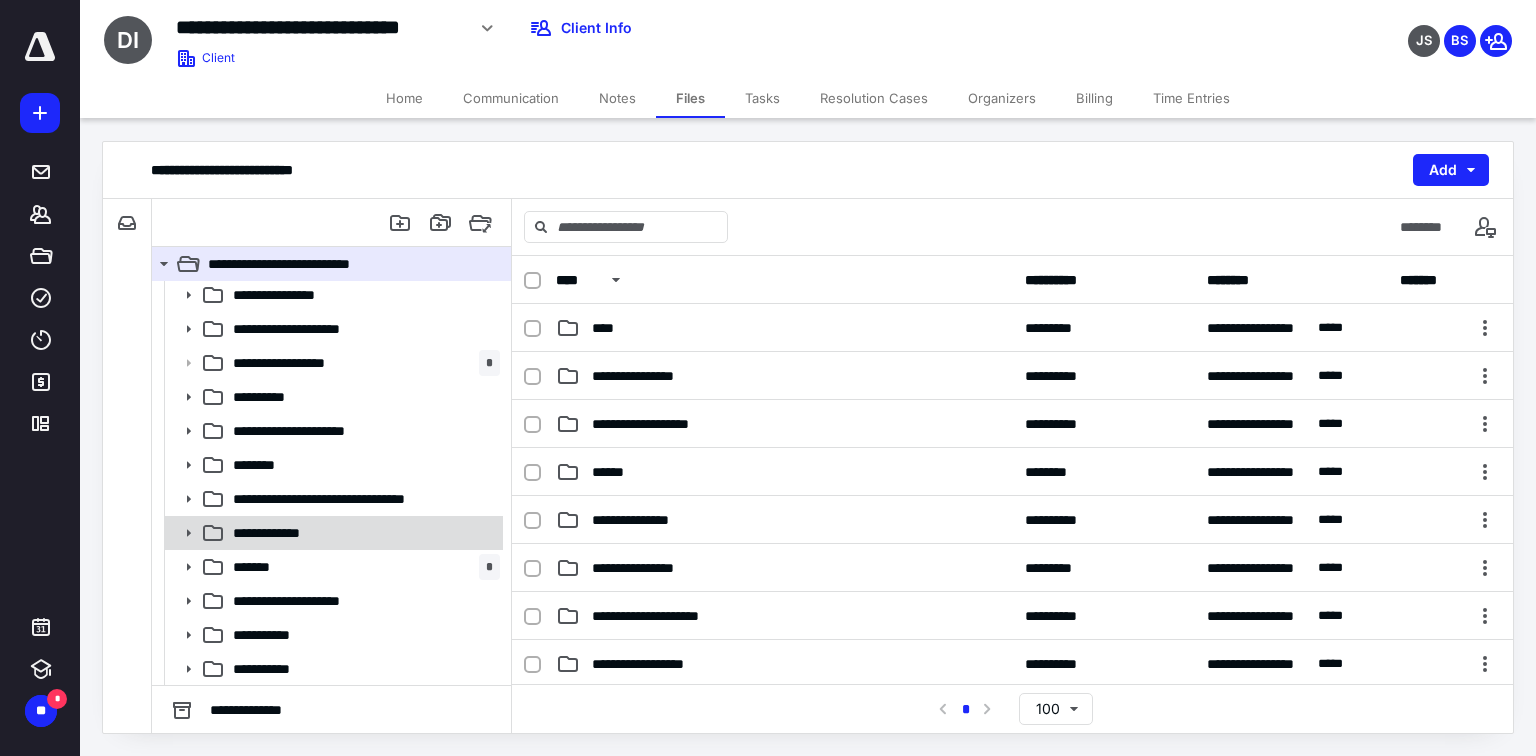 click 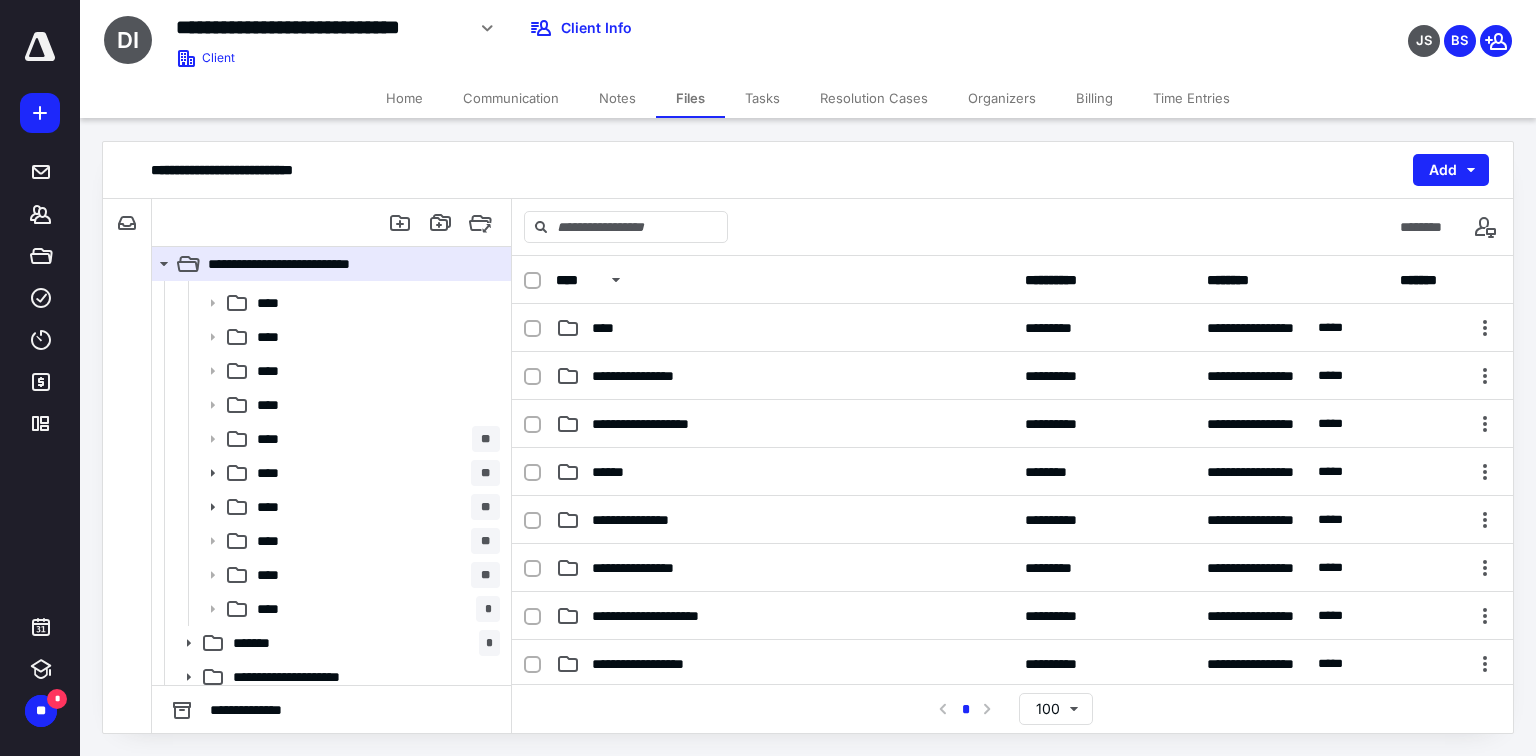 scroll, scrollTop: 649, scrollLeft: 0, axis: vertical 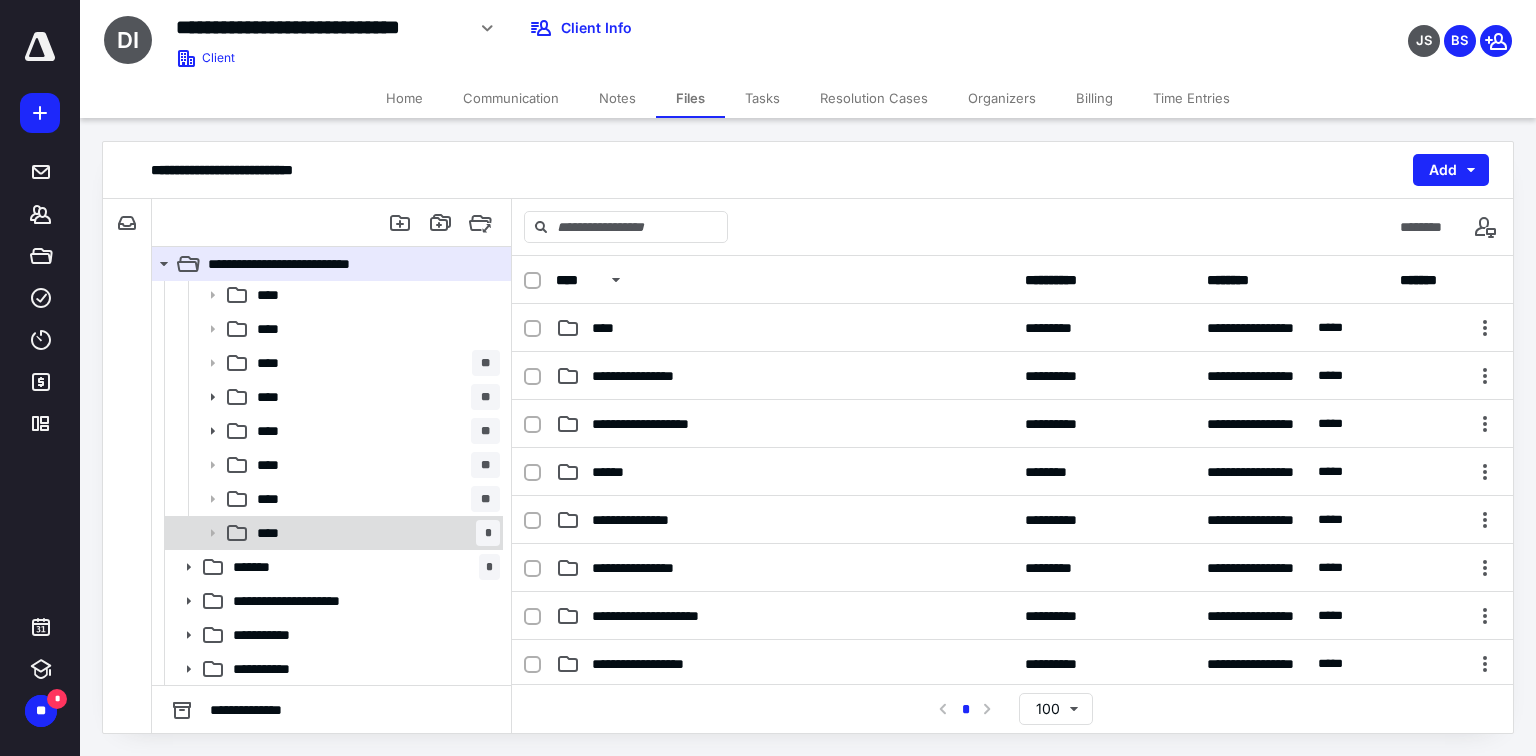 click on "**** *" at bounding box center [374, 533] 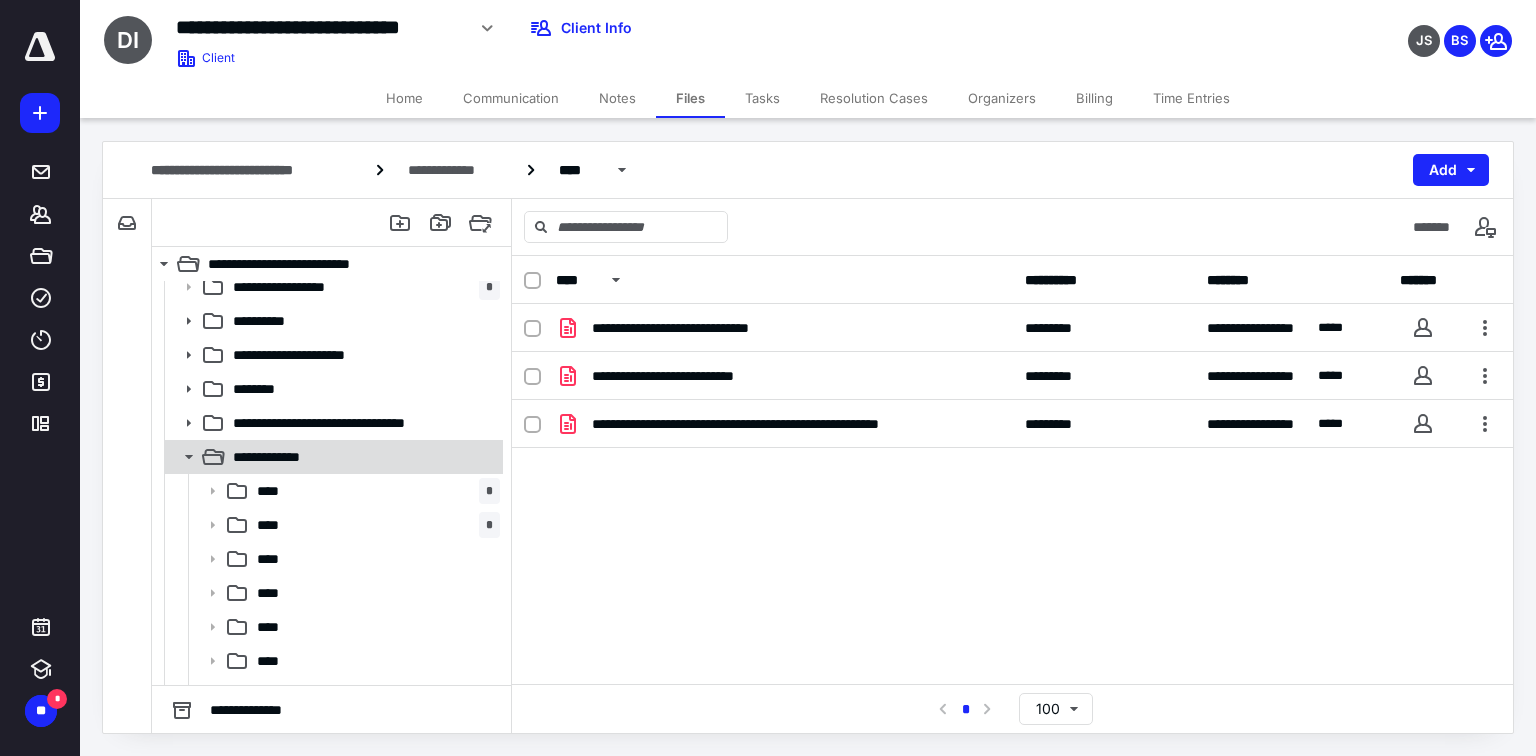 click 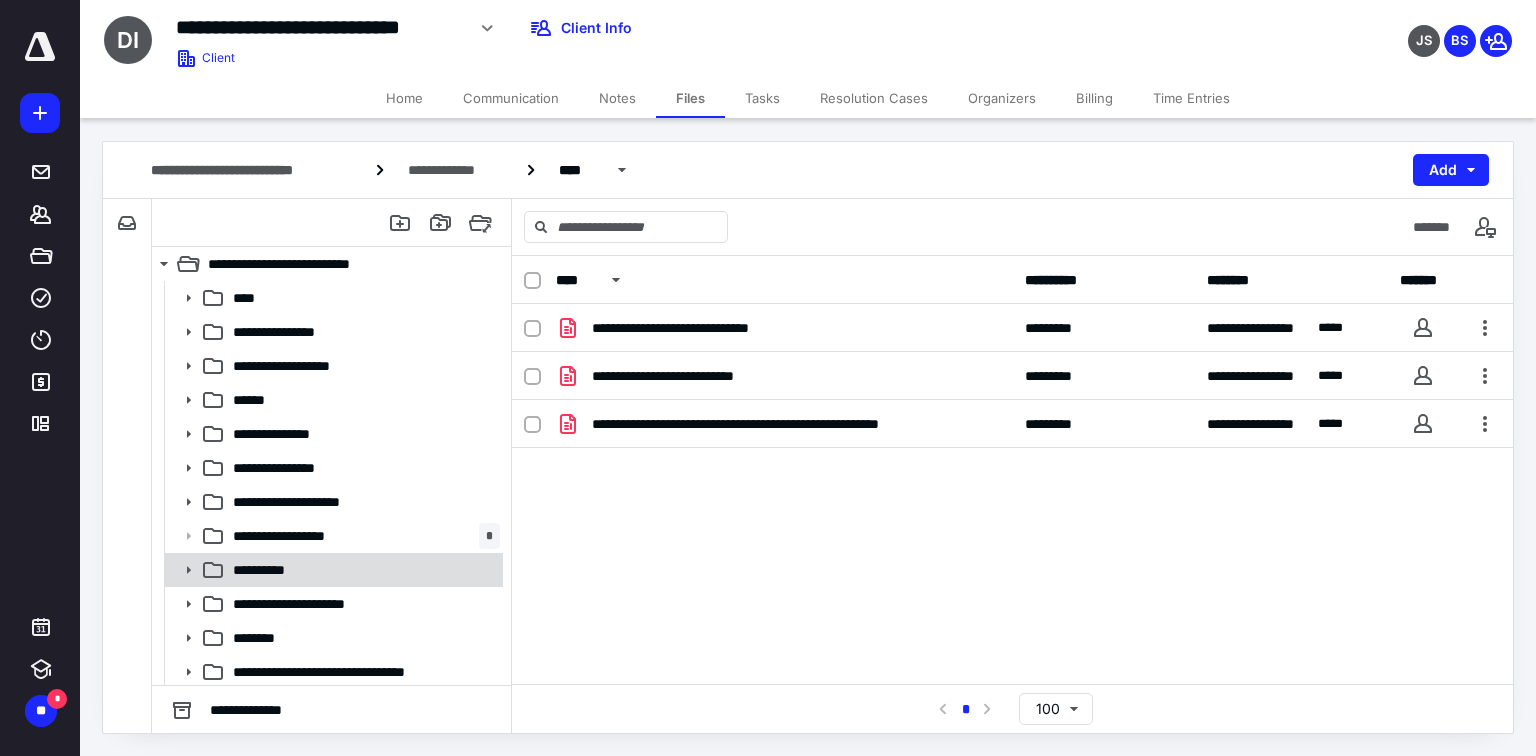scroll, scrollTop: 0, scrollLeft: 0, axis: both 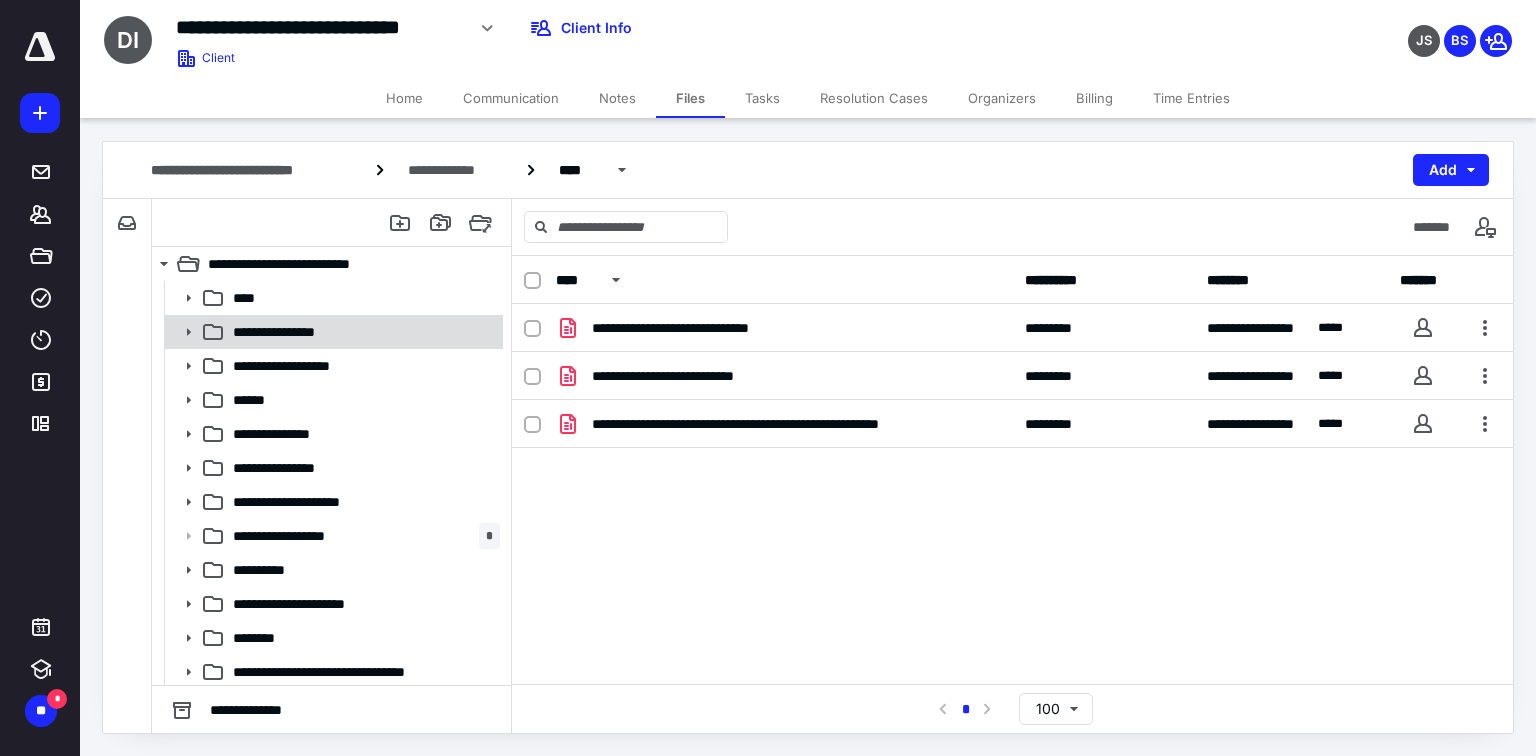 click 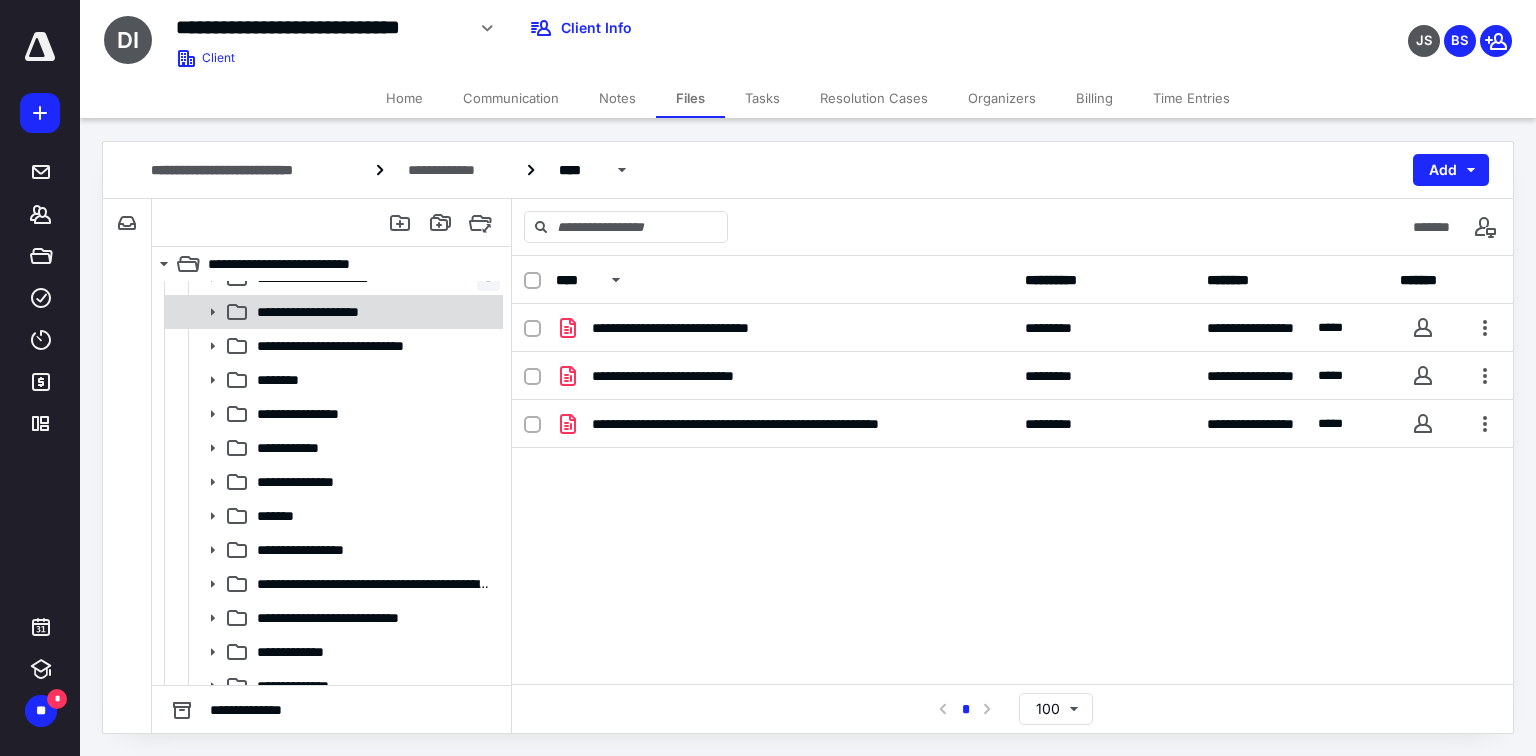 scroll, scrollTop: 160, scrollLeft: 0, axis: vertical 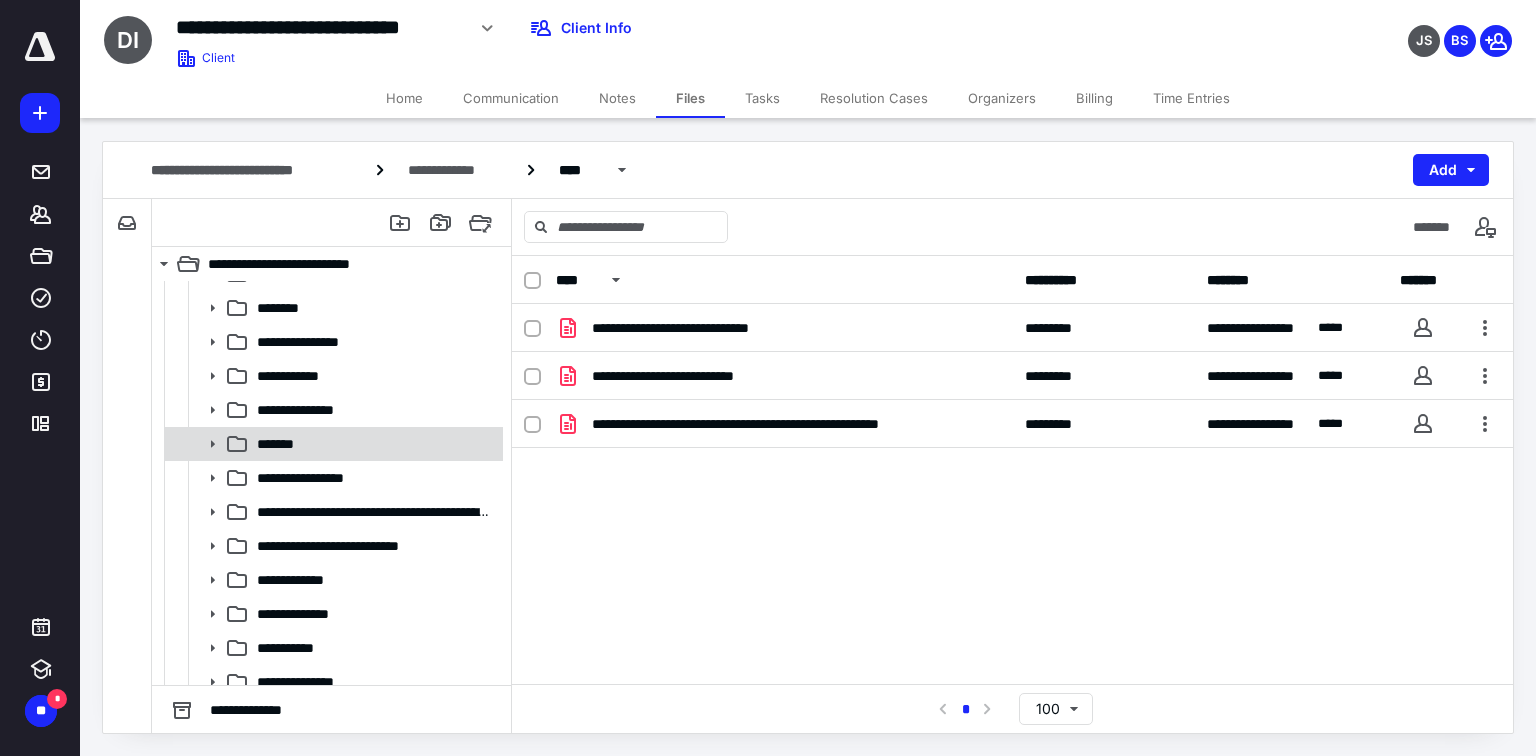 click 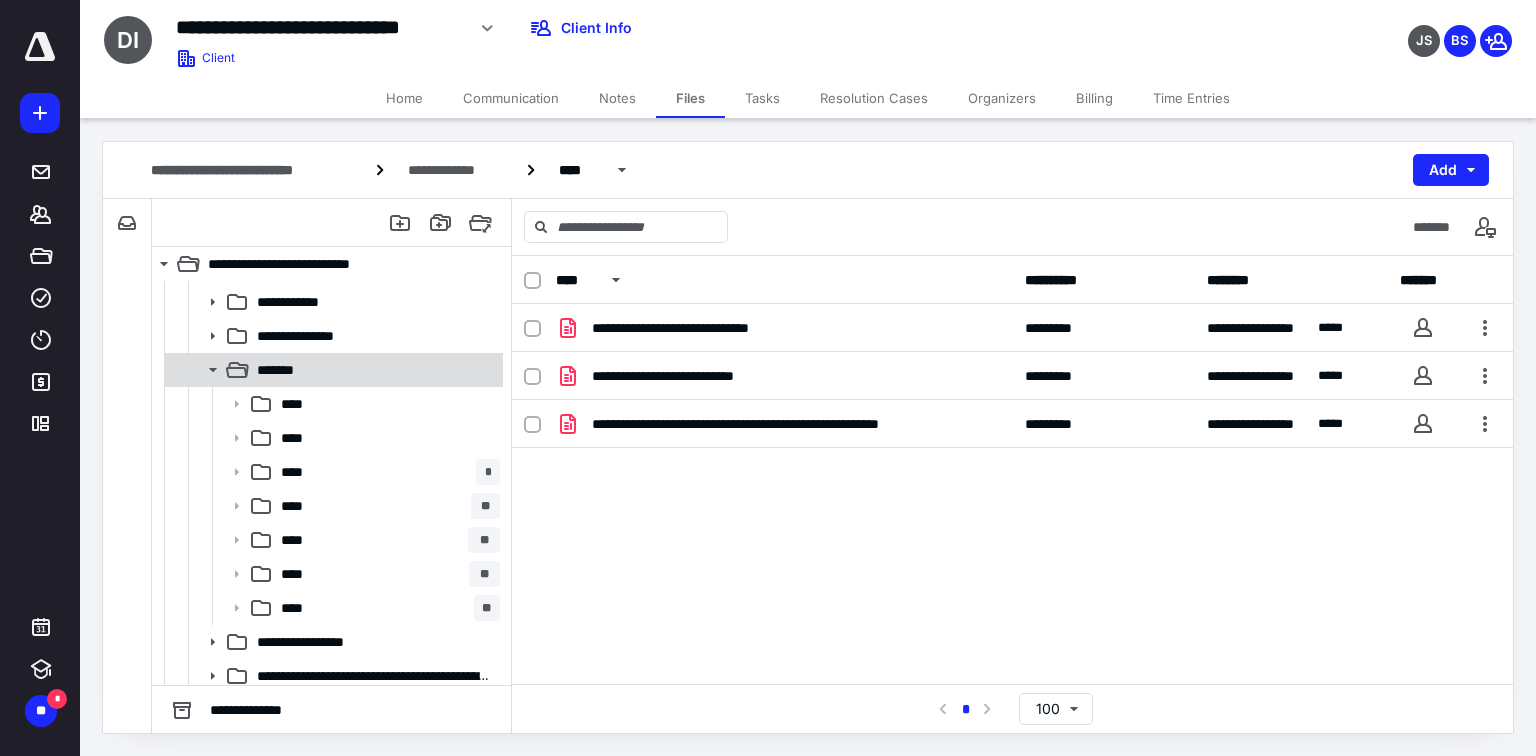 scroll, scrollTop: 80, scrollLeft: 0, axis: vertical 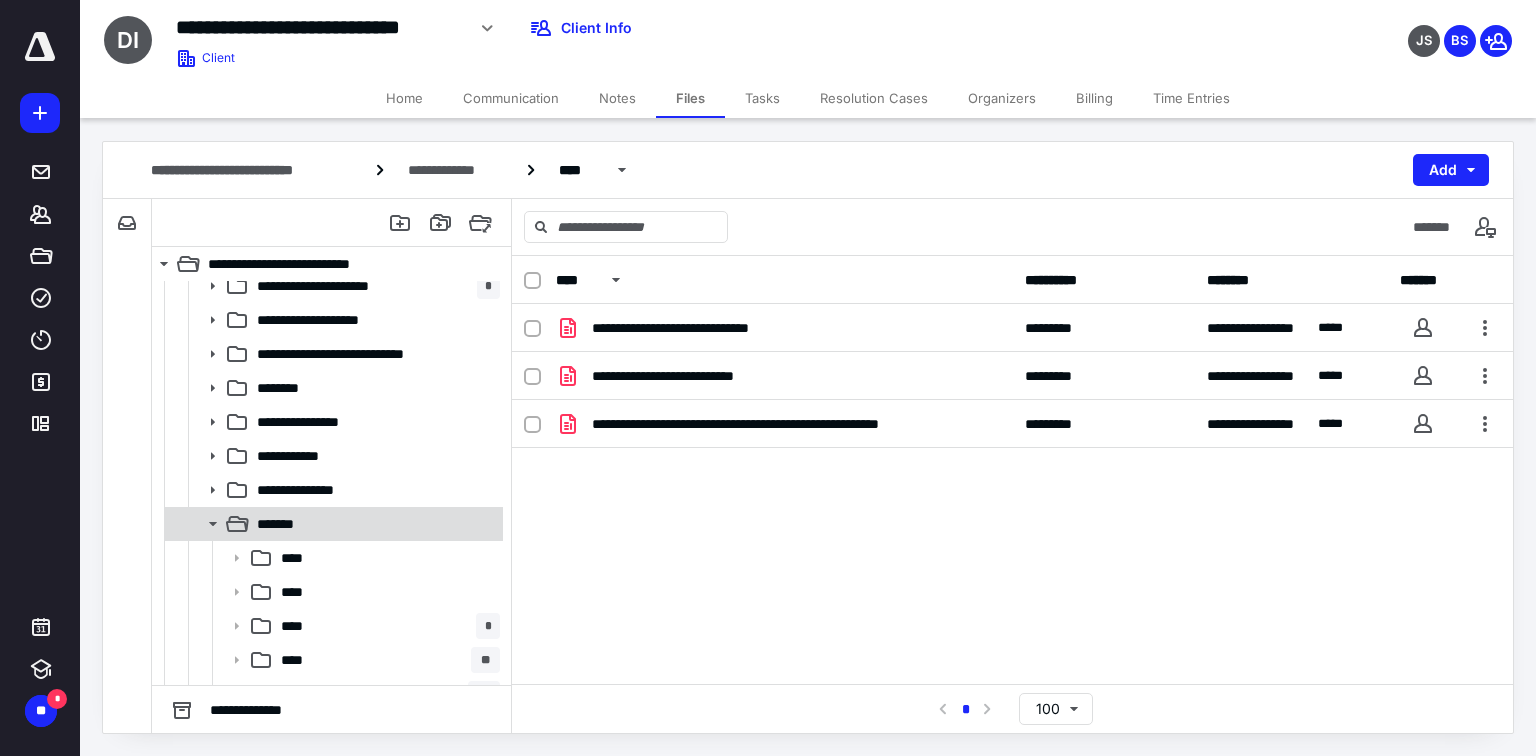 click 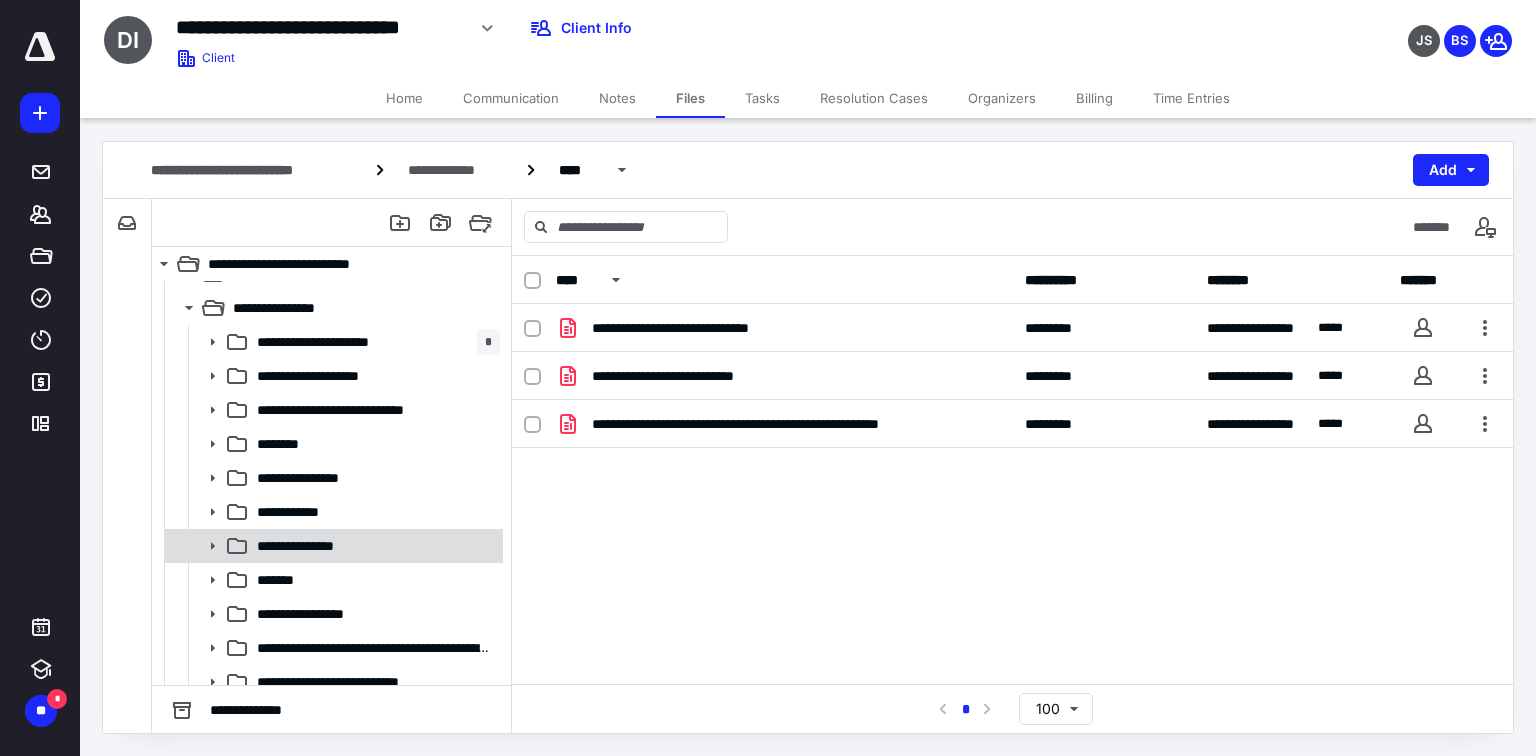 scroll, scrollTop: 0, scrollLeft: 0, axis: both 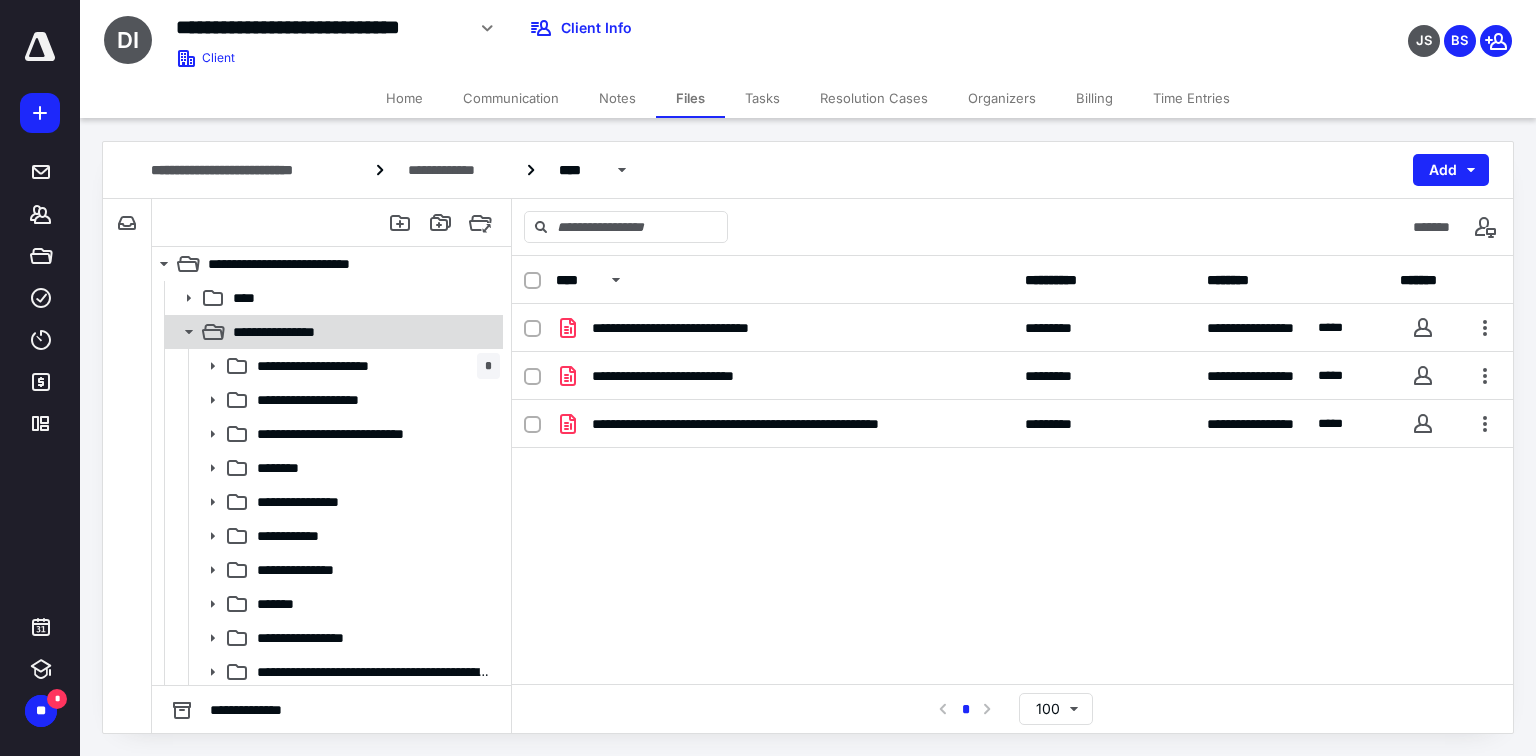click 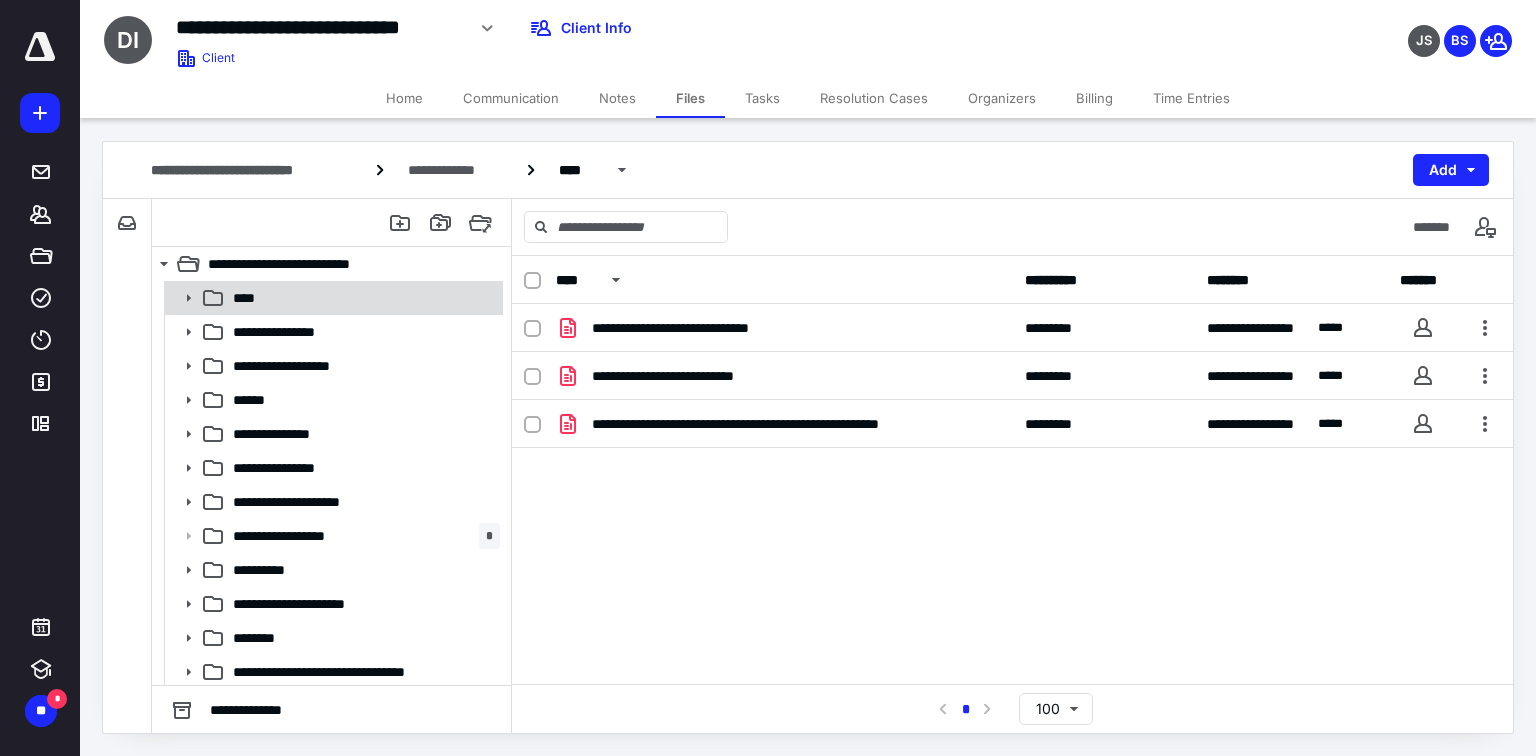 click 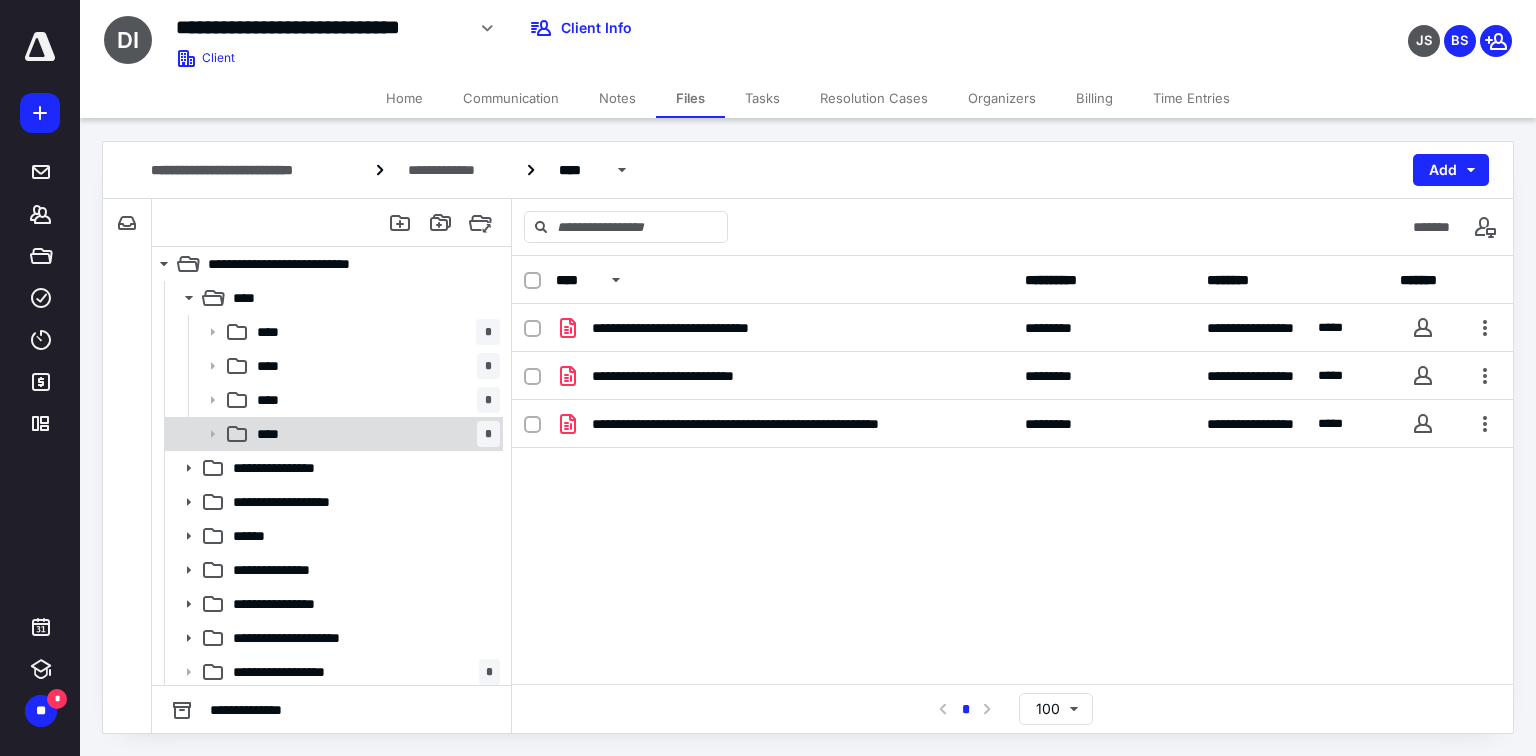 click on "****" at bounding box center (274, 434) 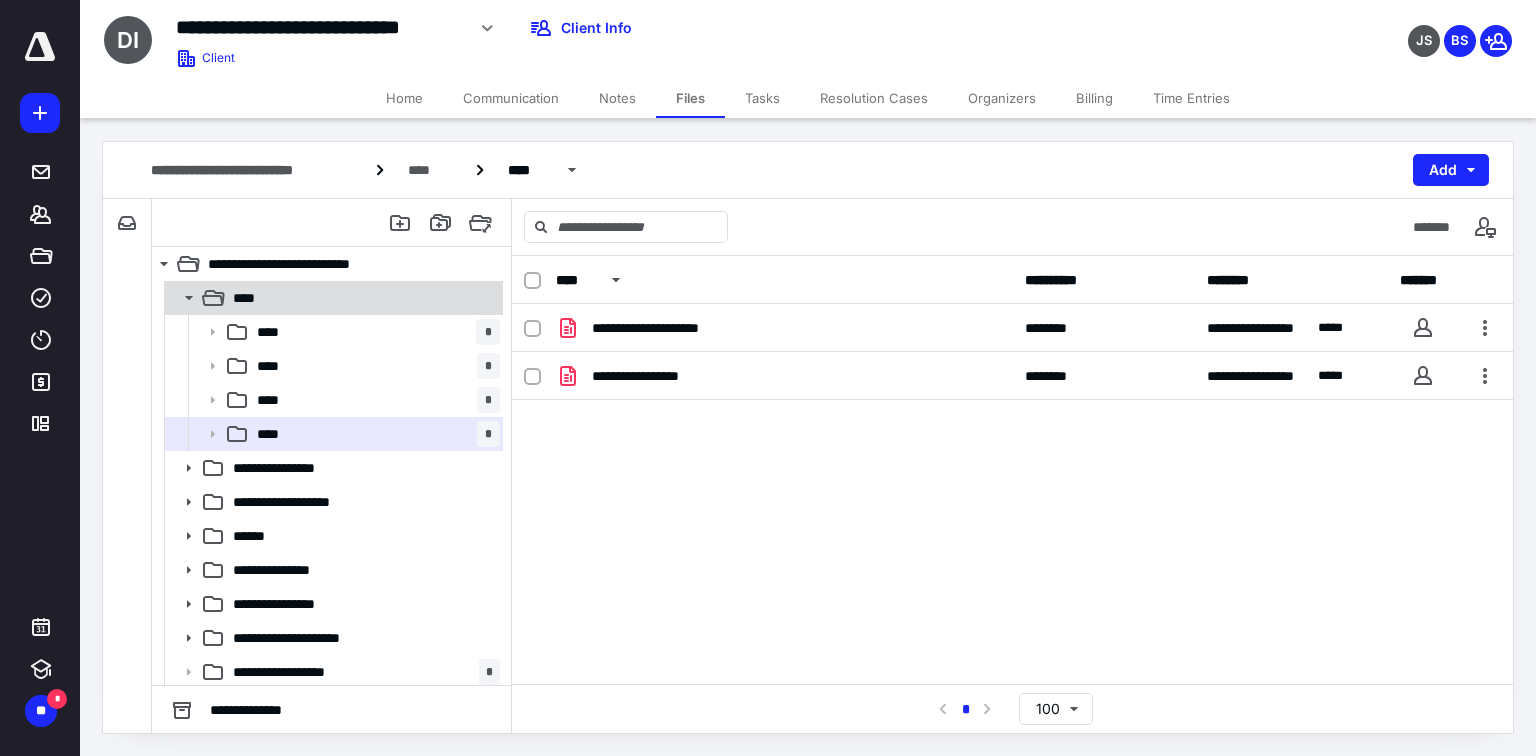 click 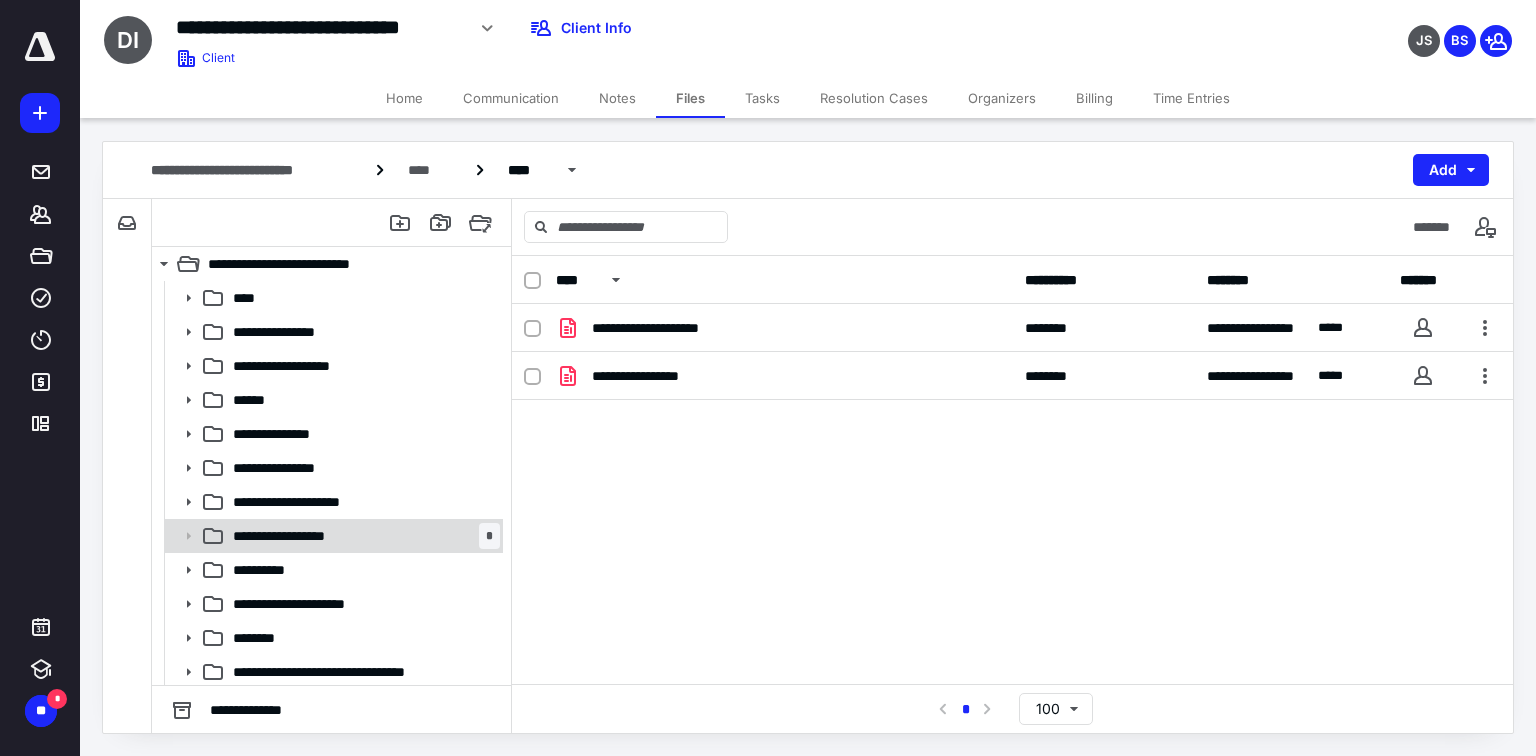 click 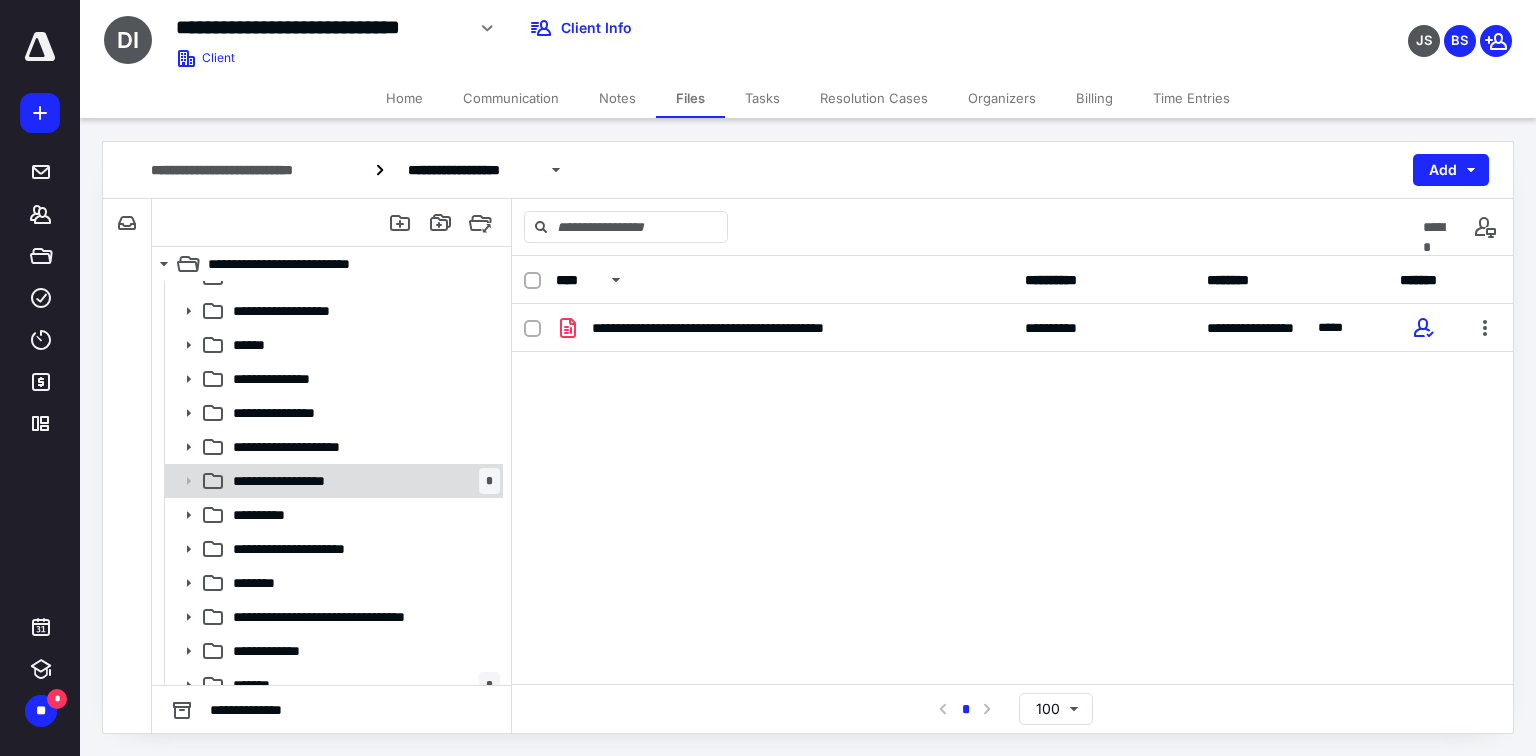 scroll, scrollTop: 80, scrollLeft: 0, axis: vertical 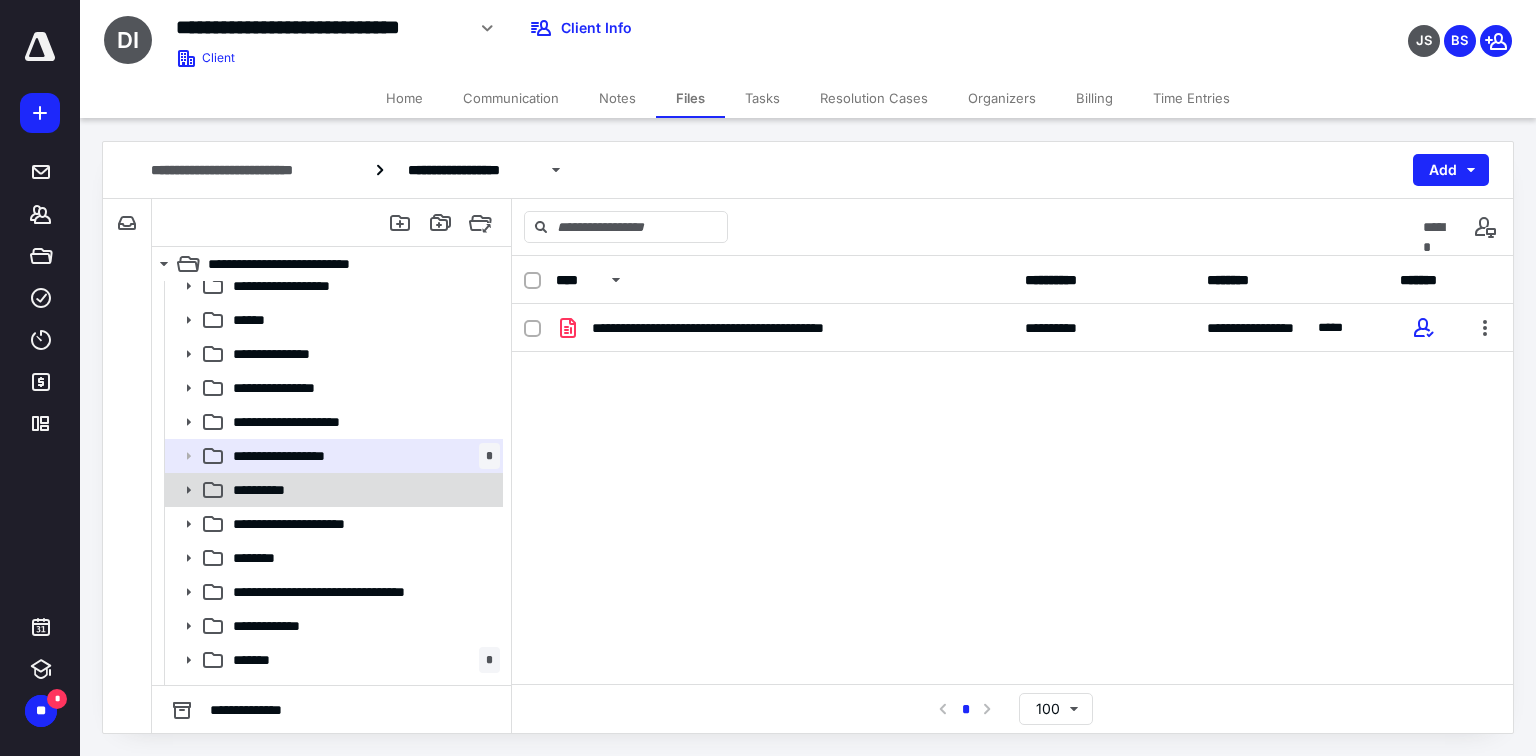 click 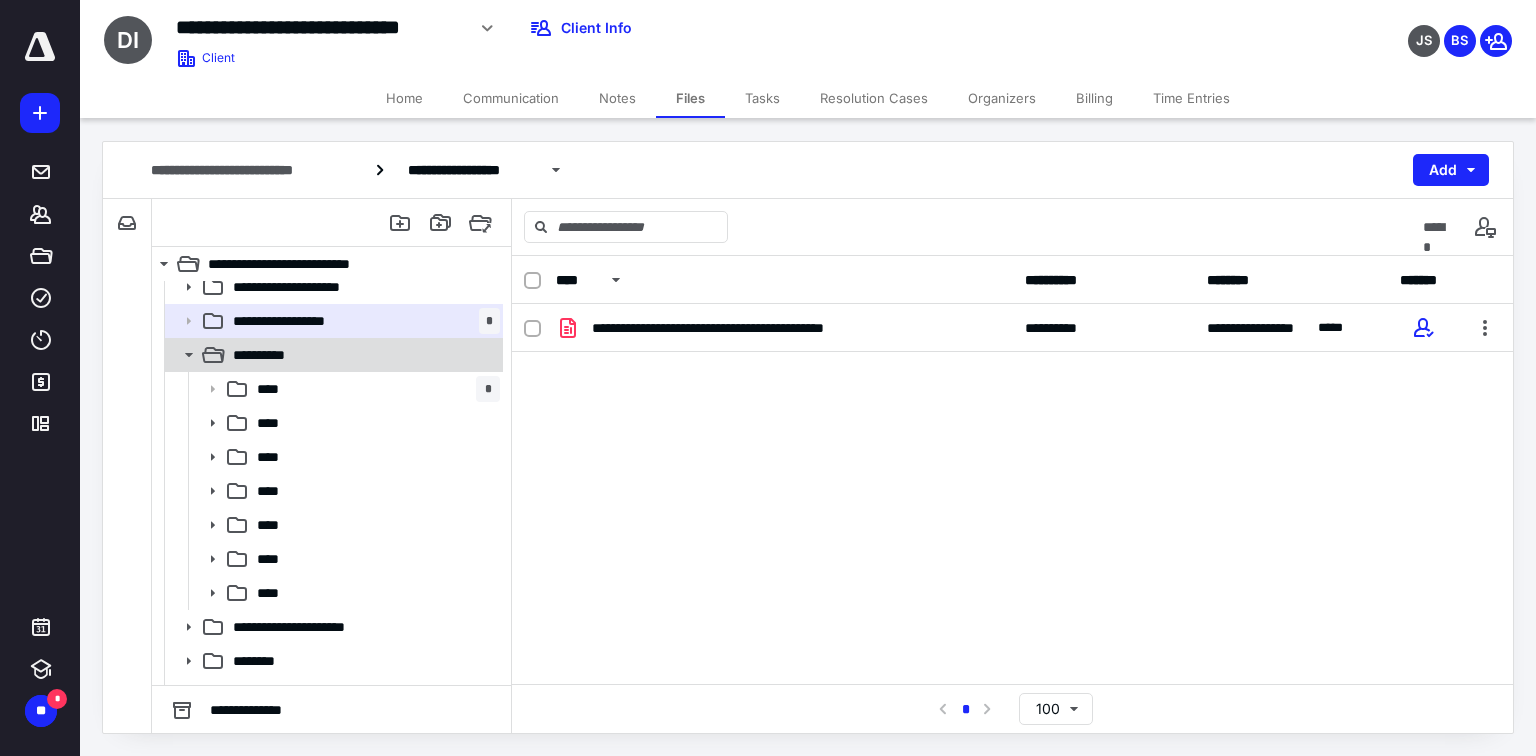 scroll, scrollTop: 240, scrollLeft: 0, axis: vertical 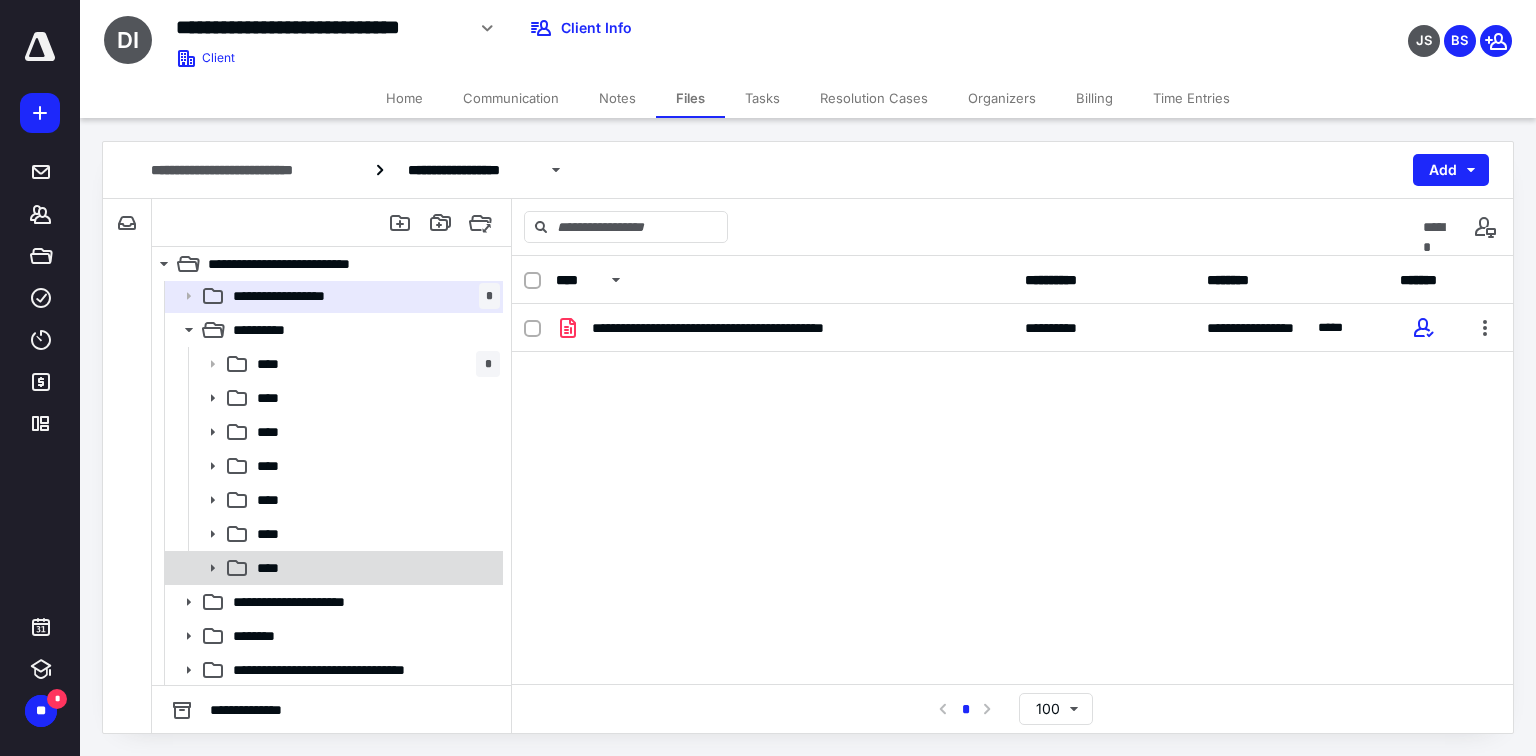 click 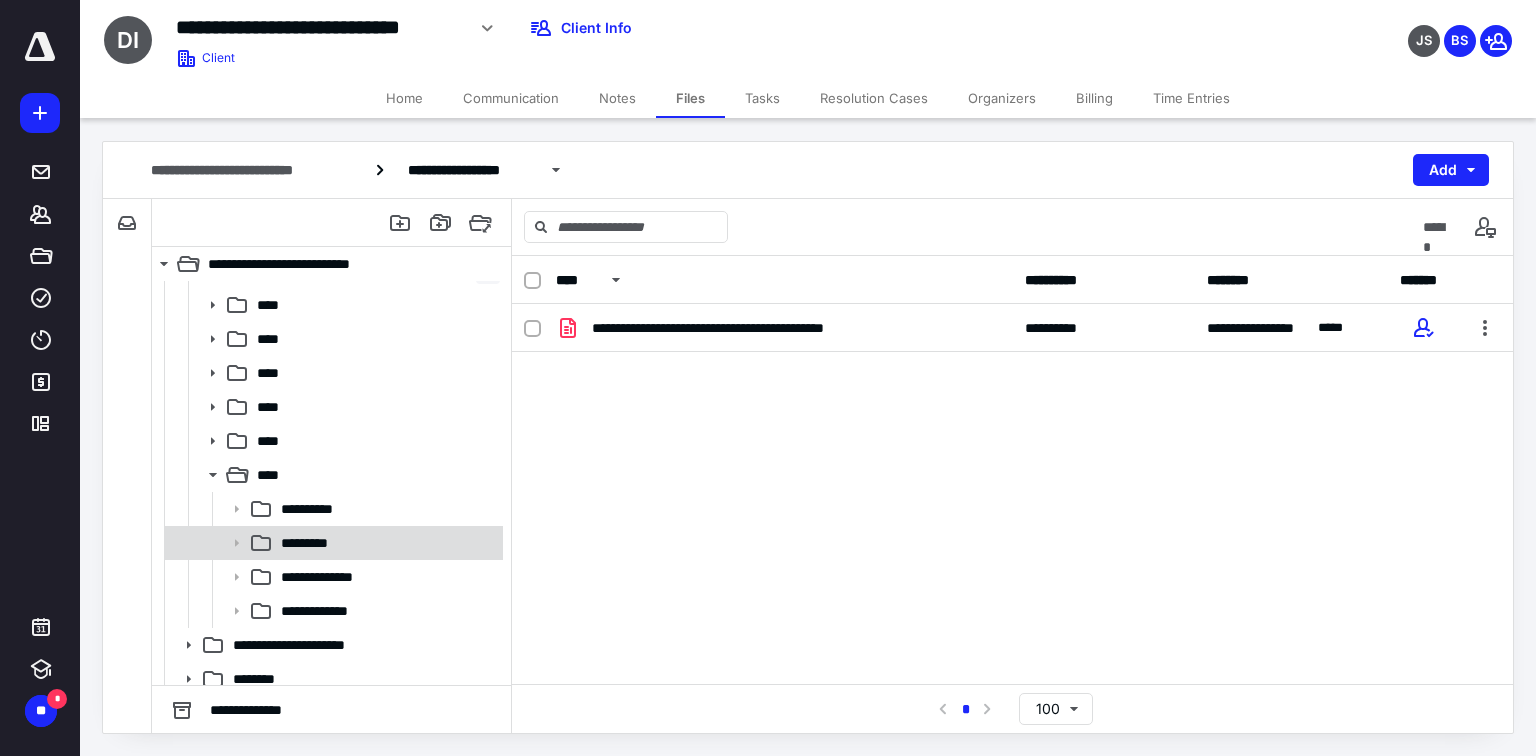 scroll, scrollTop: 400, scrollLeft: 0, axis: vertical 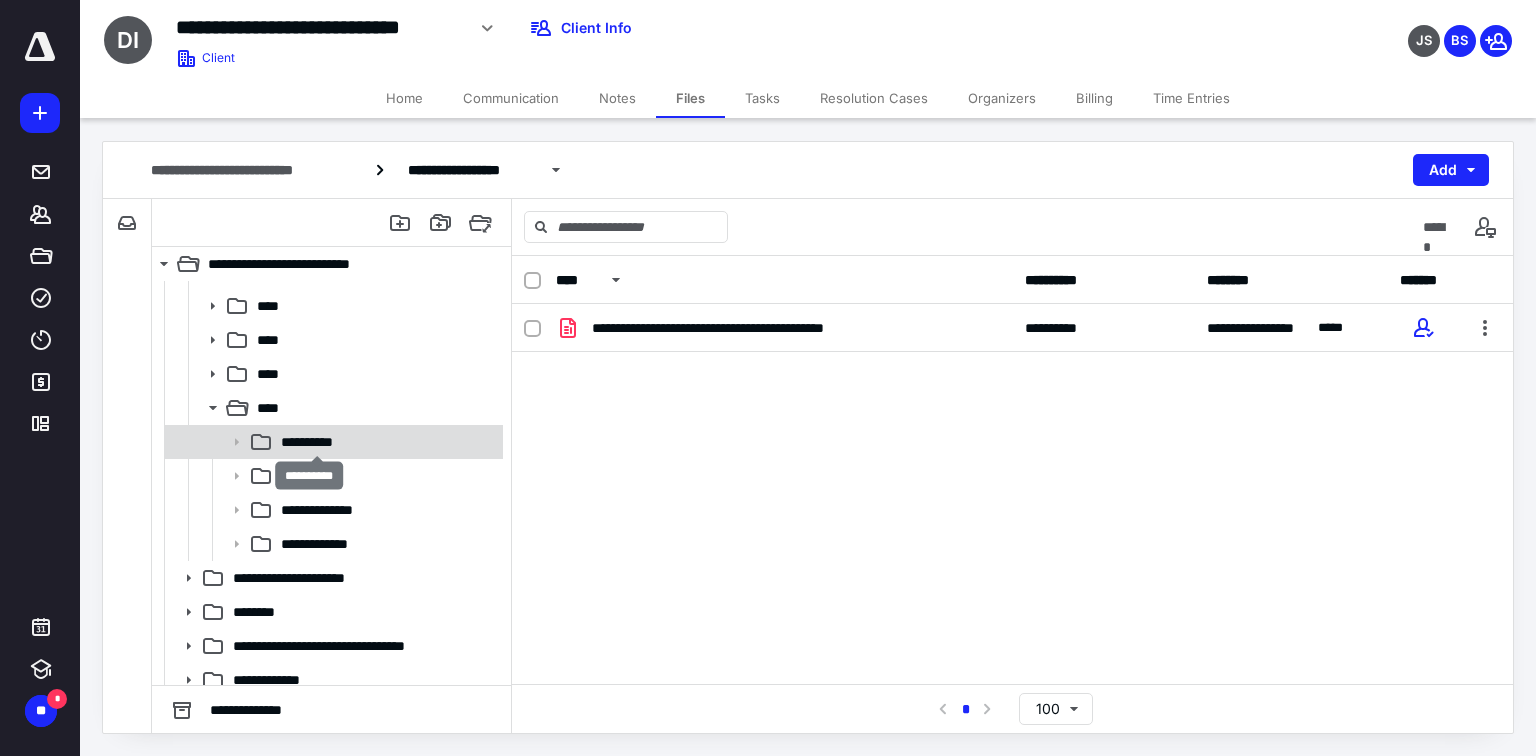 click on "**********" at bounding box center (318, 442) 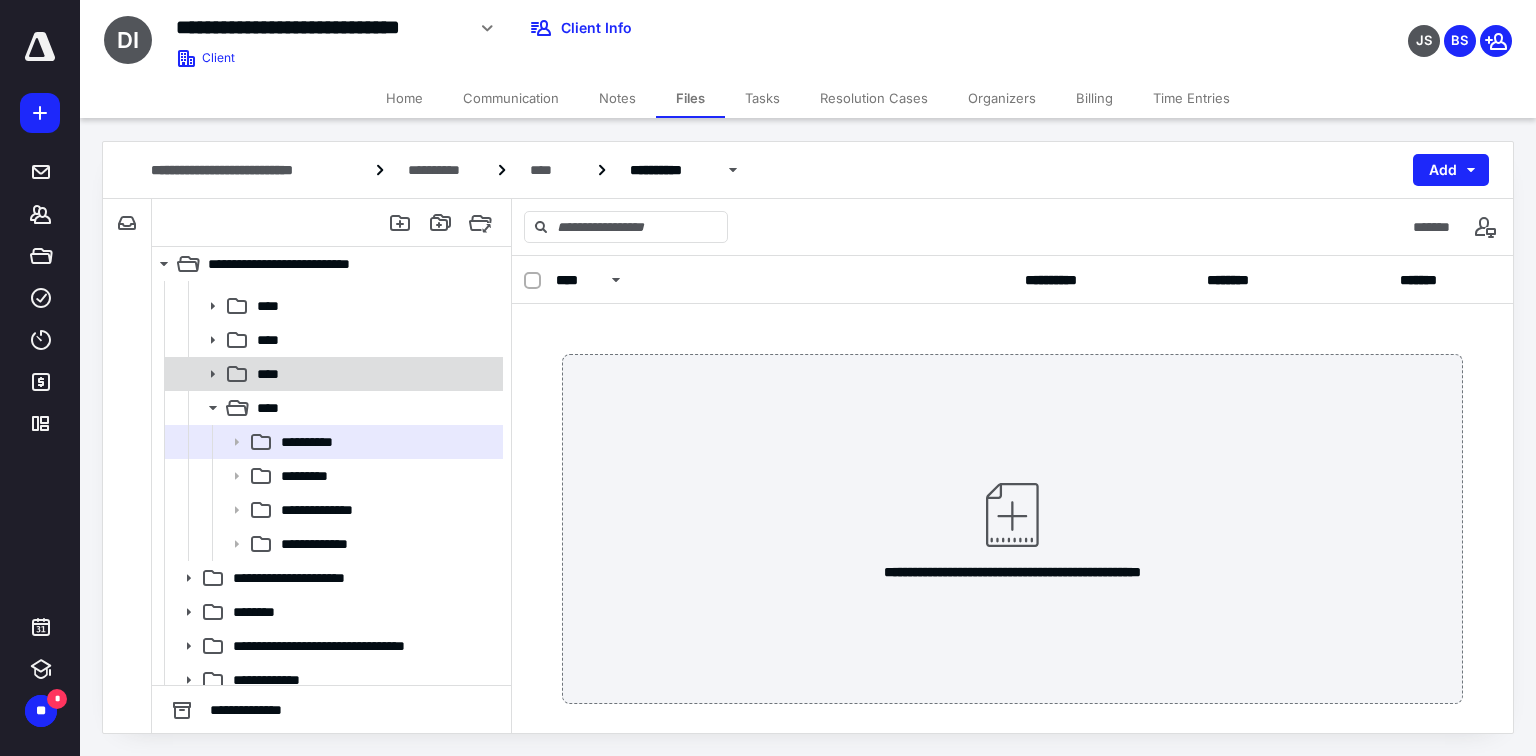 click 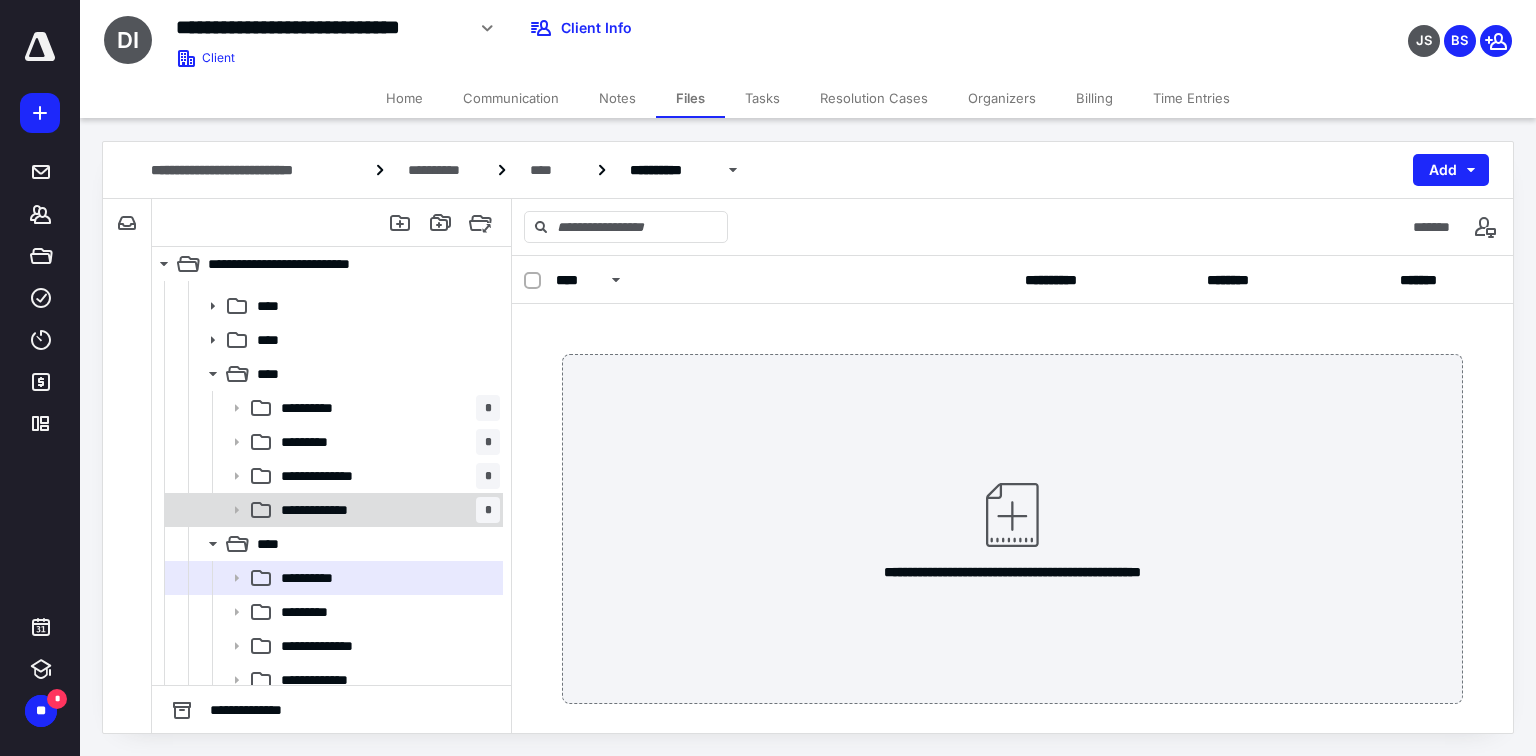click on "**********" at bounding box center (329, 510) 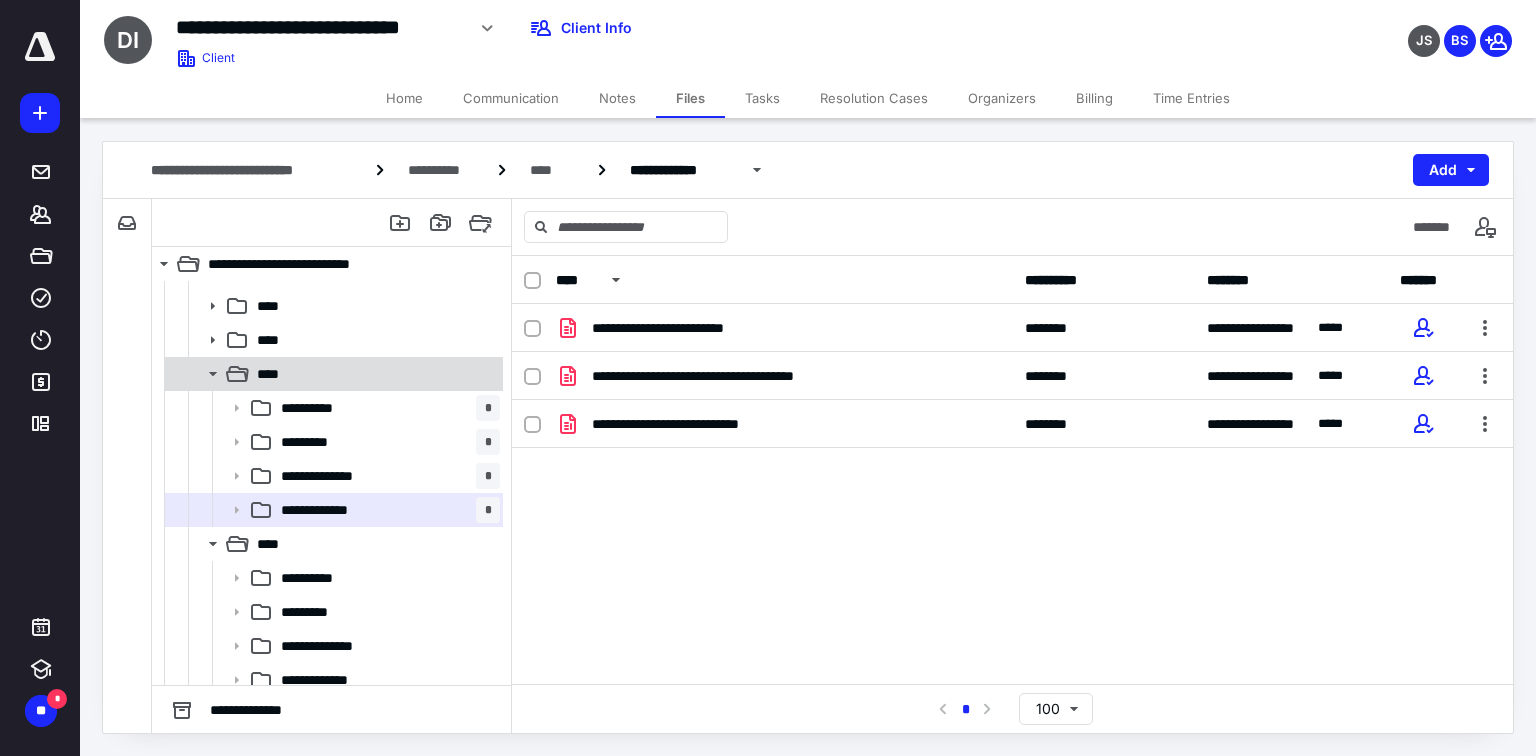 click 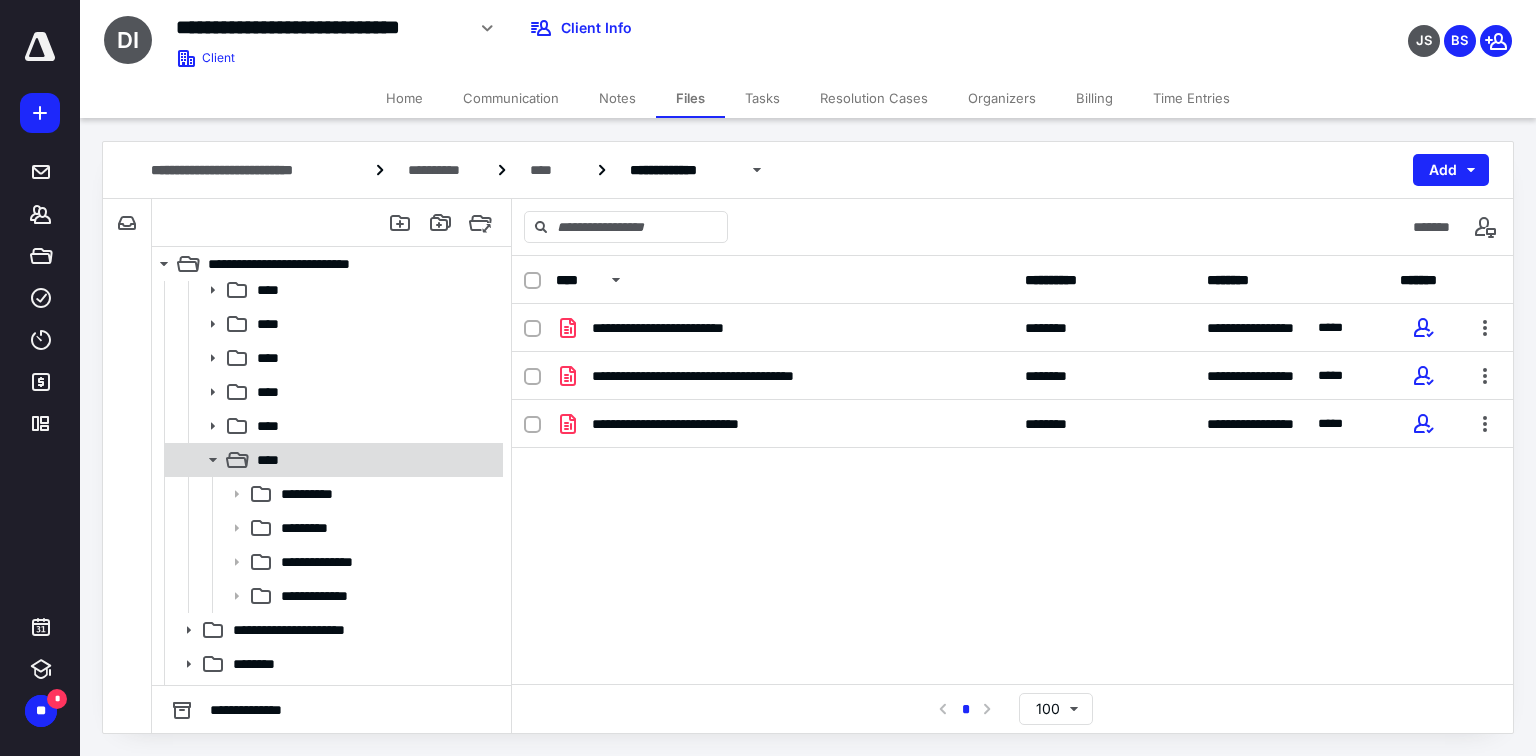 scroll, scrollTop: 320, scrollLeft: 0, axis: vertical 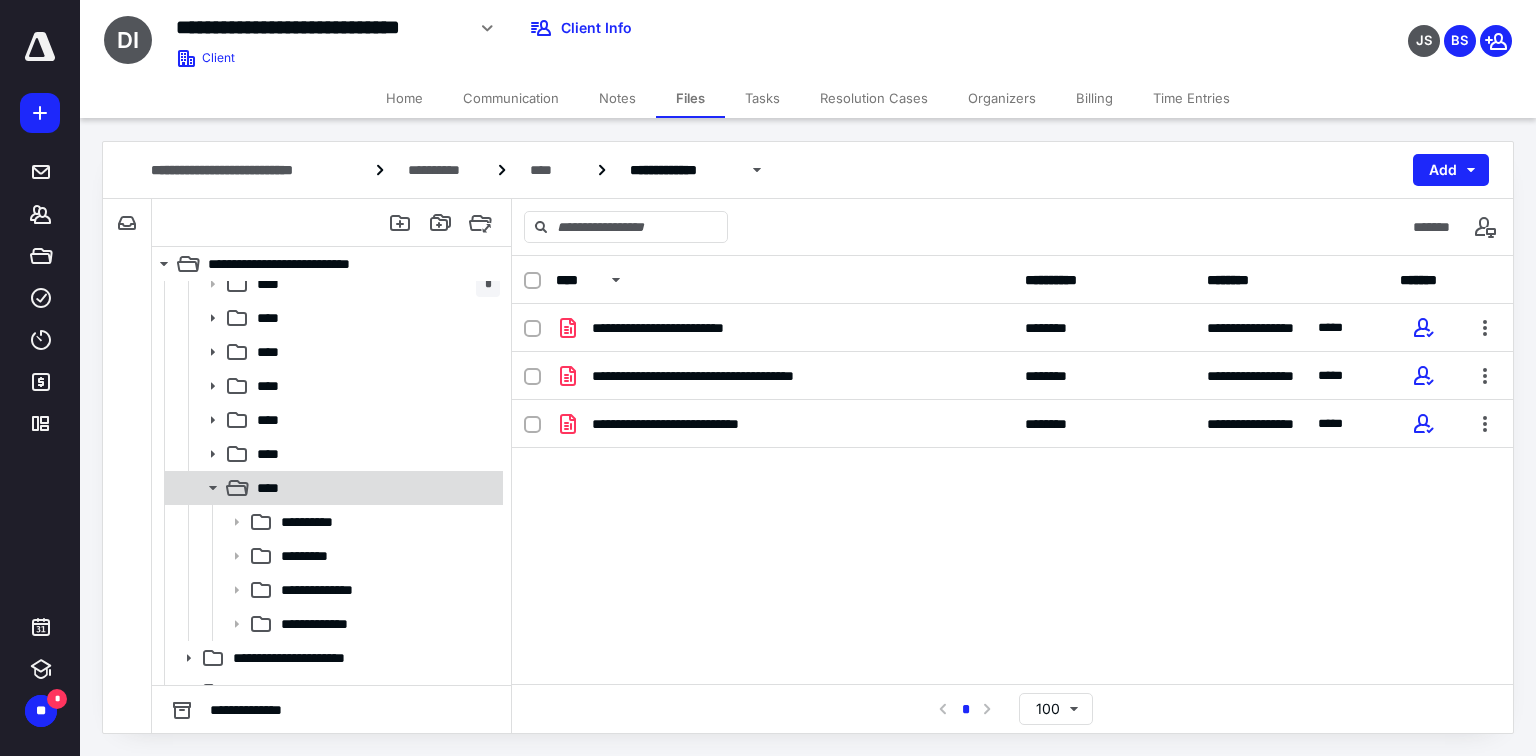 click 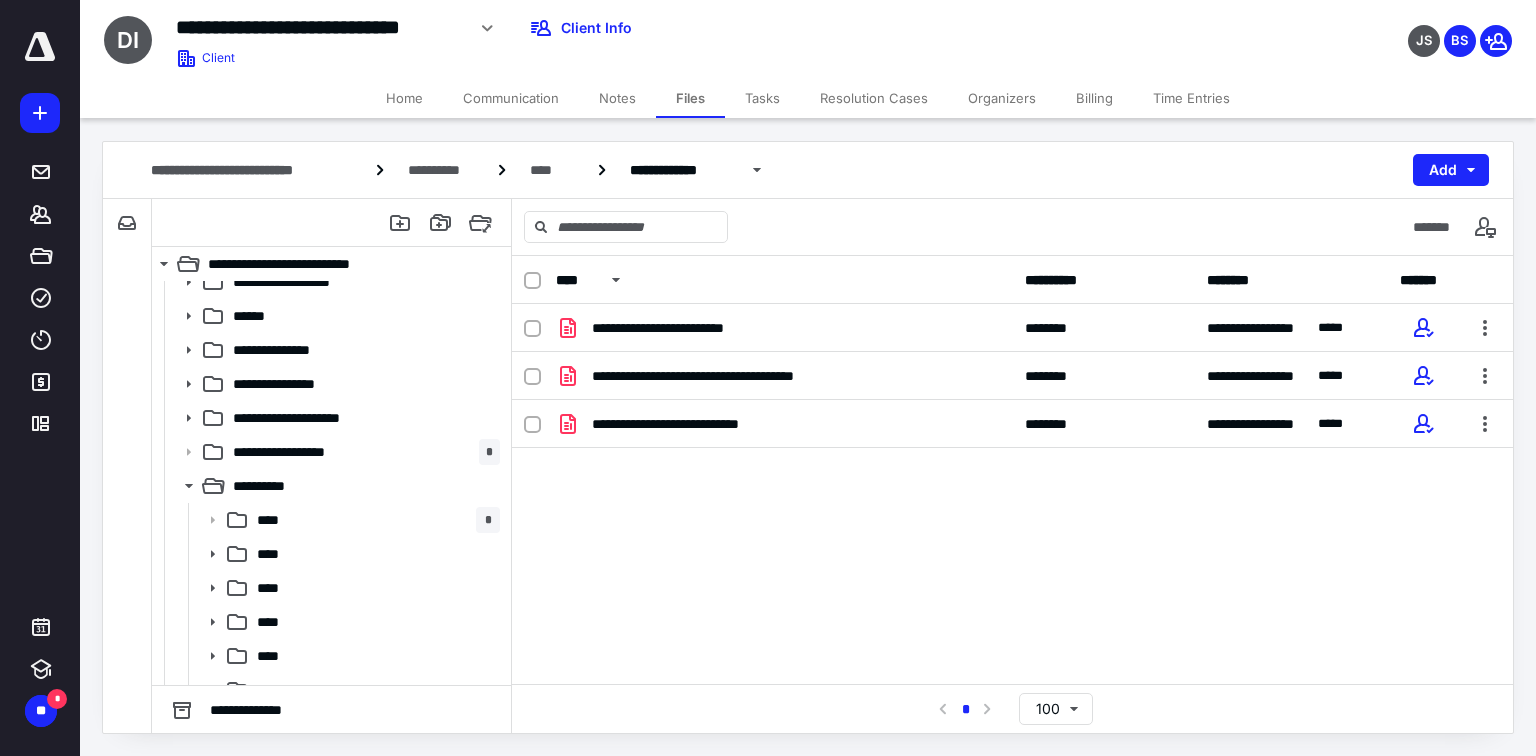 scroll, scrollTop: 80, scrollLeft: 0, axis: vertical 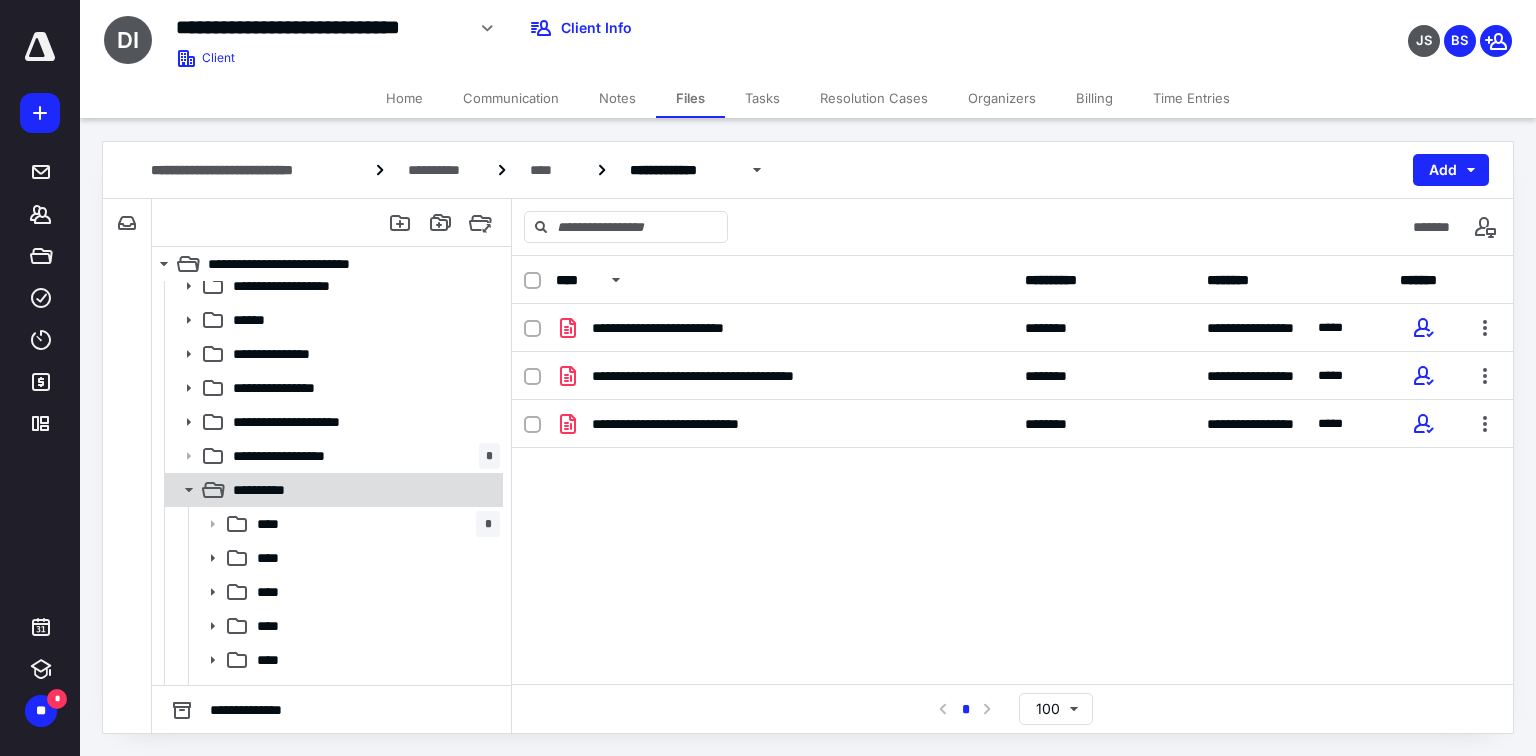click 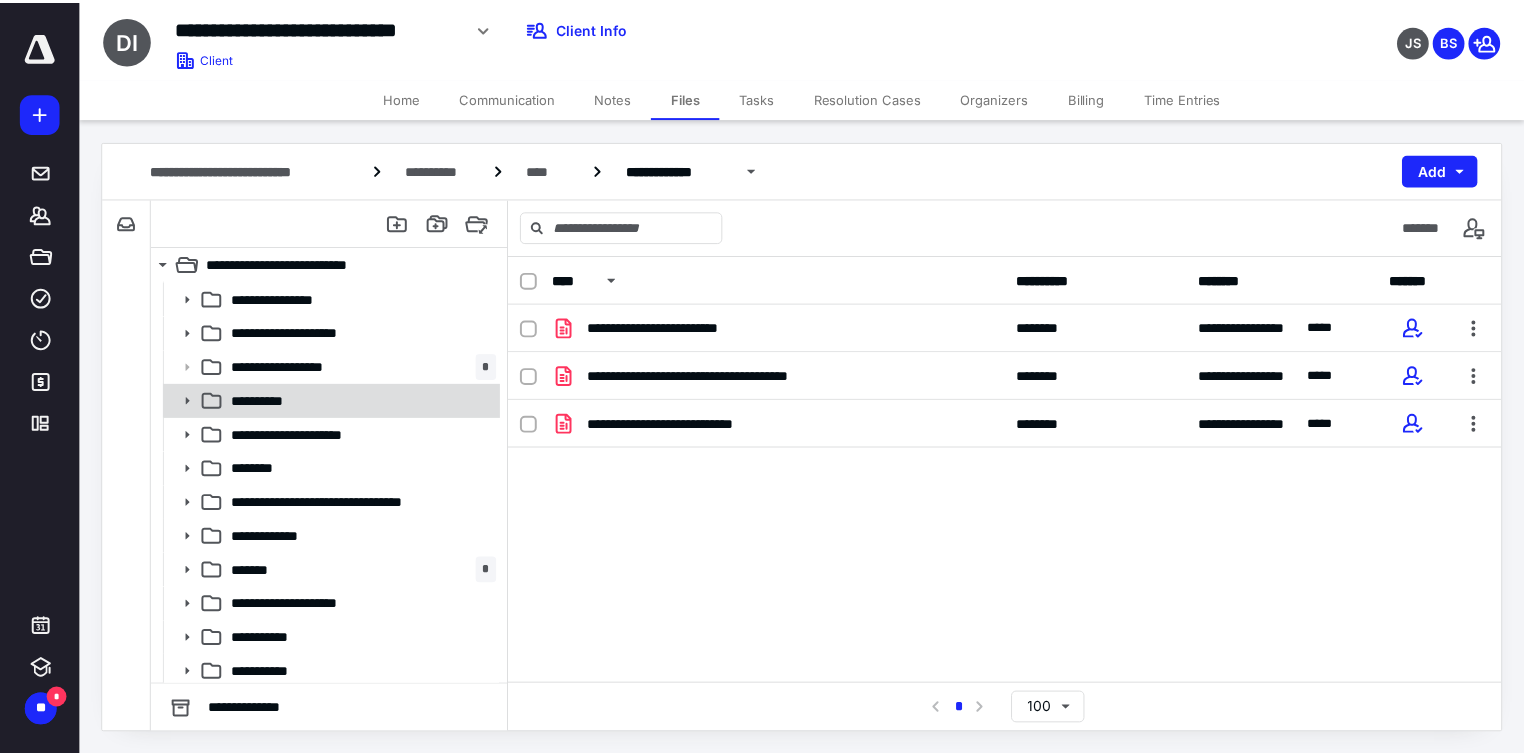 scroll, scrollTop: 173, scrollLeft: 0, axis: vertical 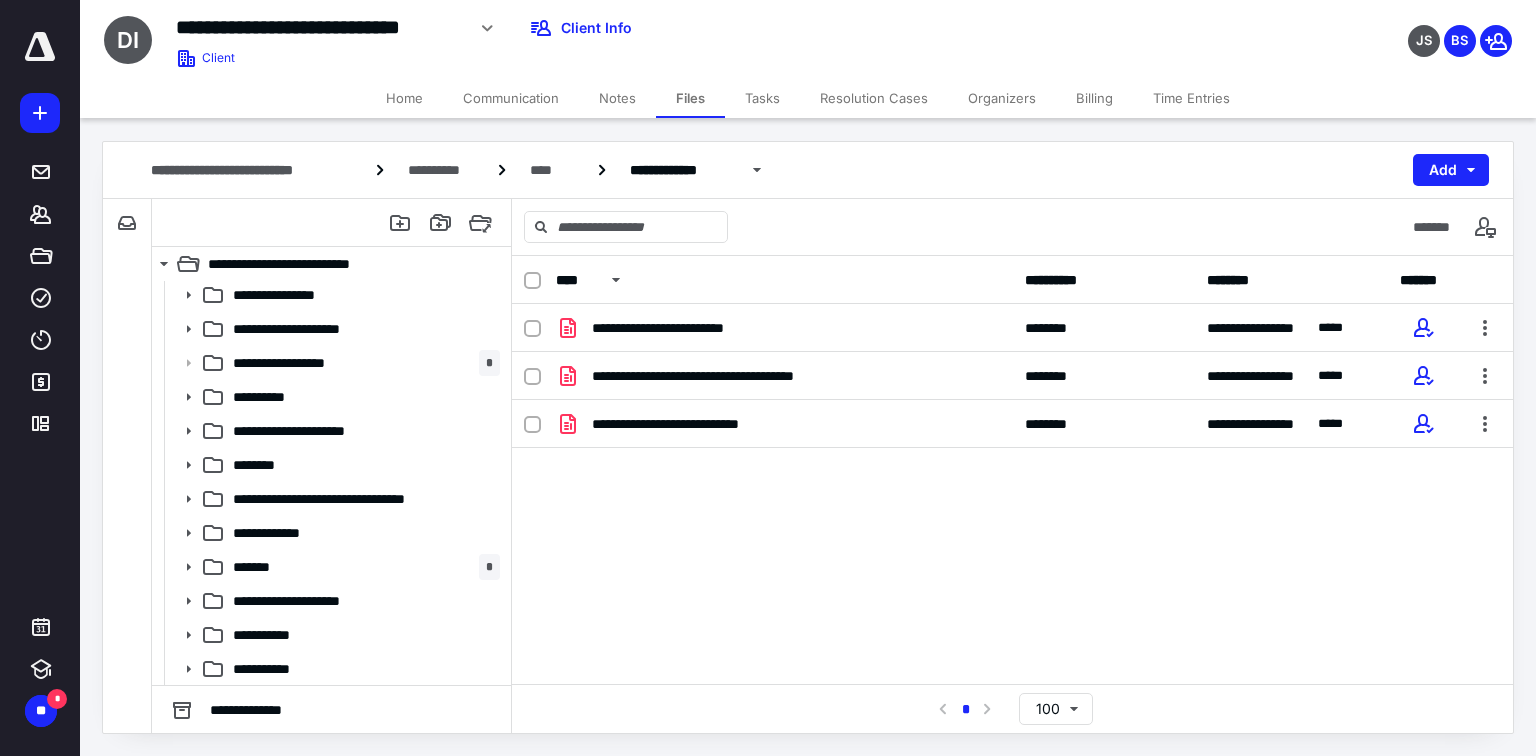click at bounding box center [40, 47] 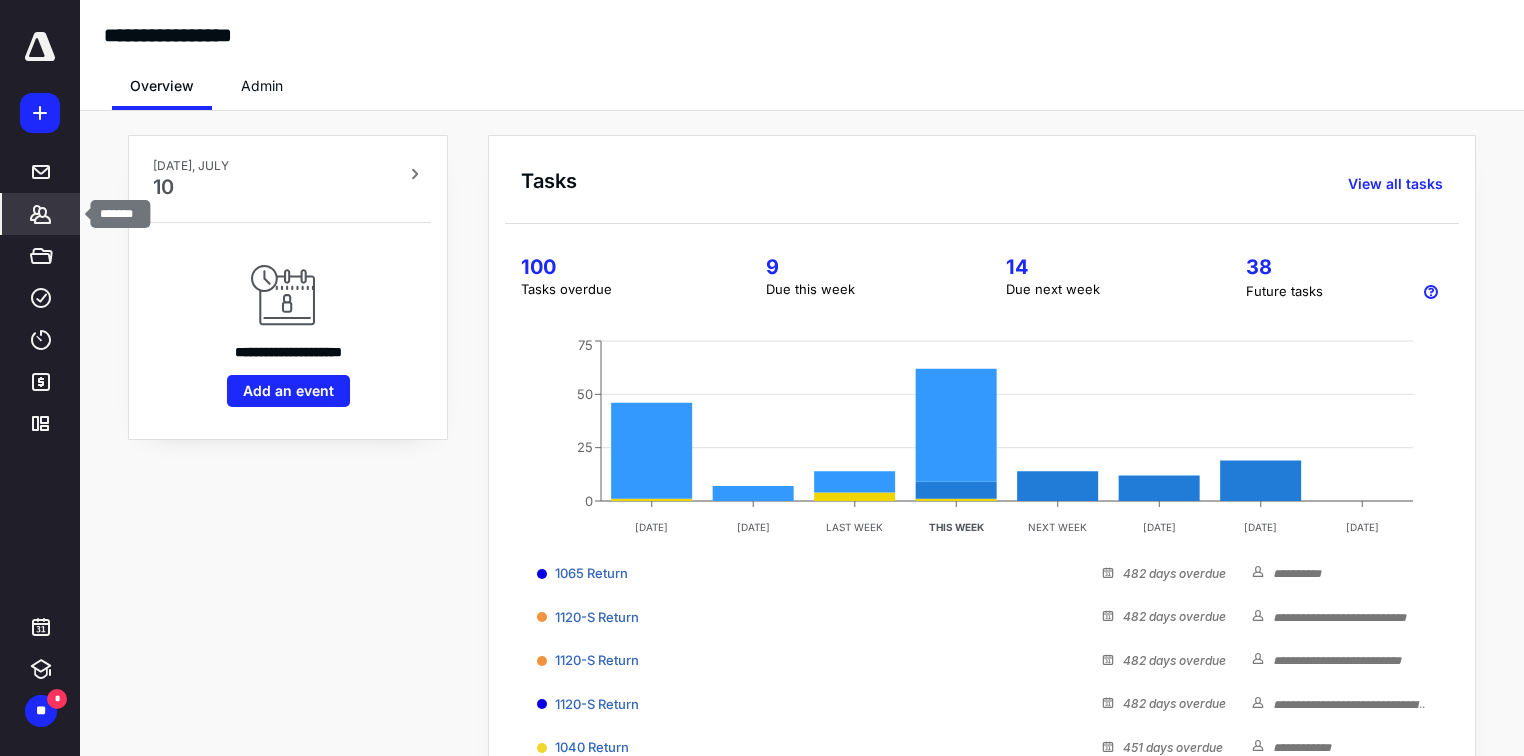 click 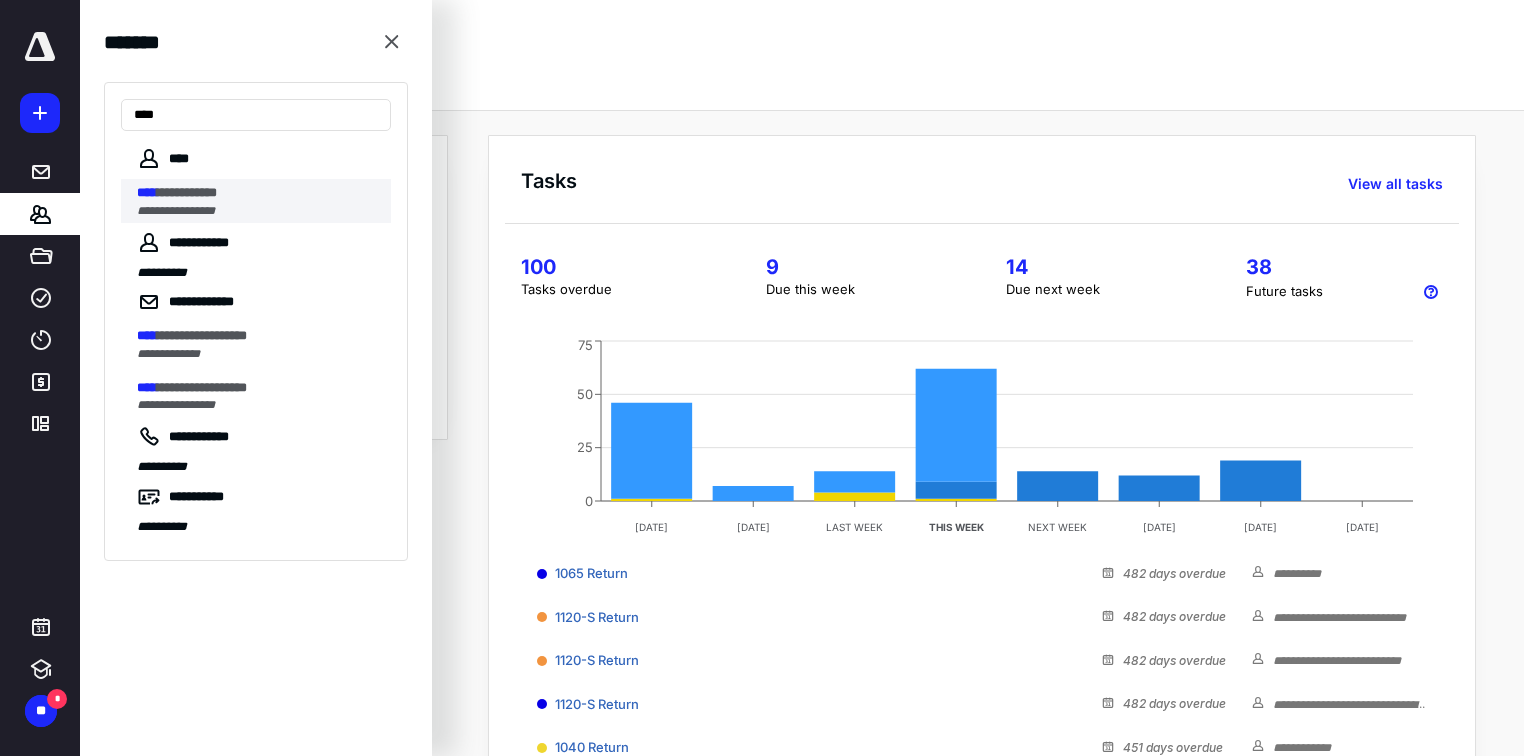 type on "****" 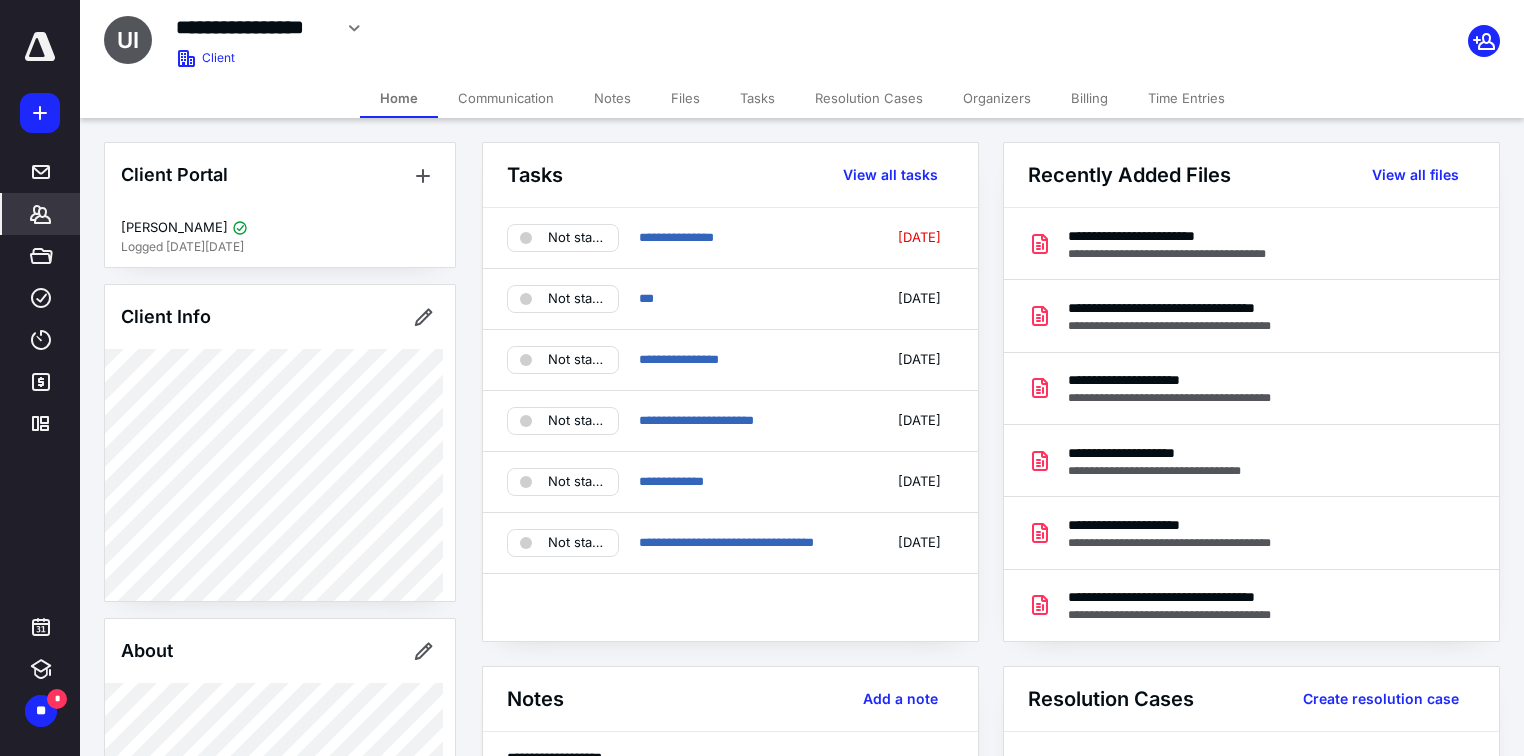 click on "Tasks" at bounding box center [757, 98] 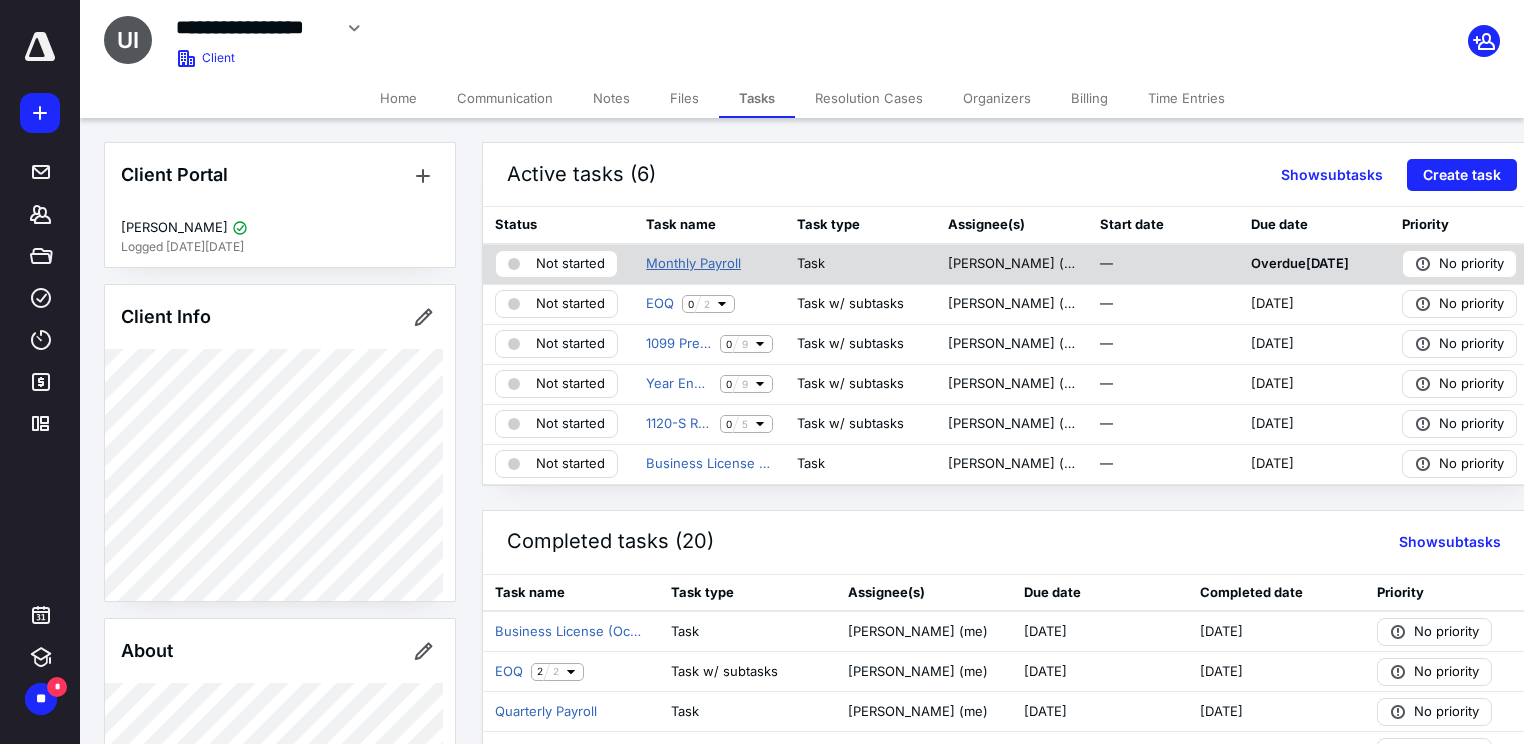 click on "Monthly Payroll" at bounding box center [693, 264] 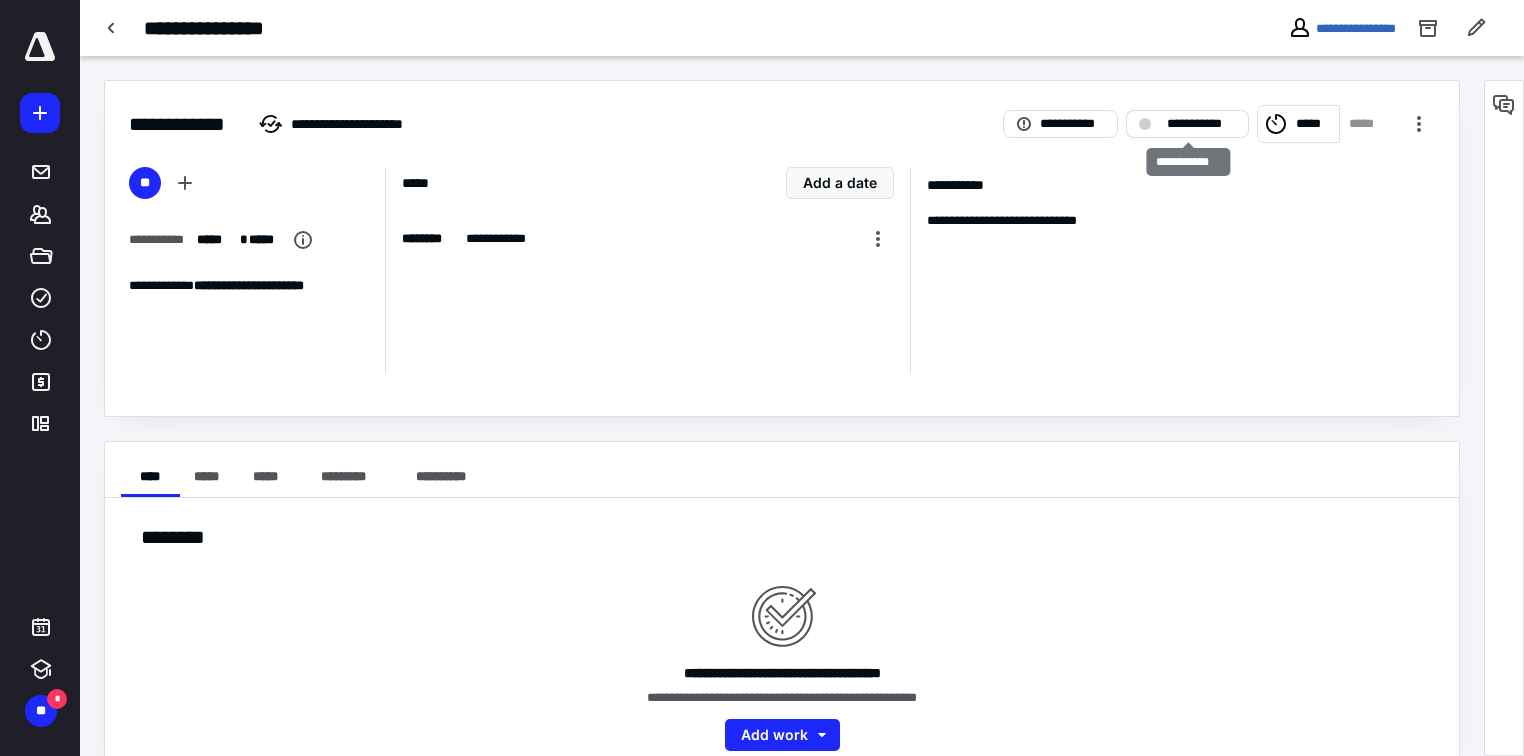 click on "**********" at bounding box center (1201, 124) 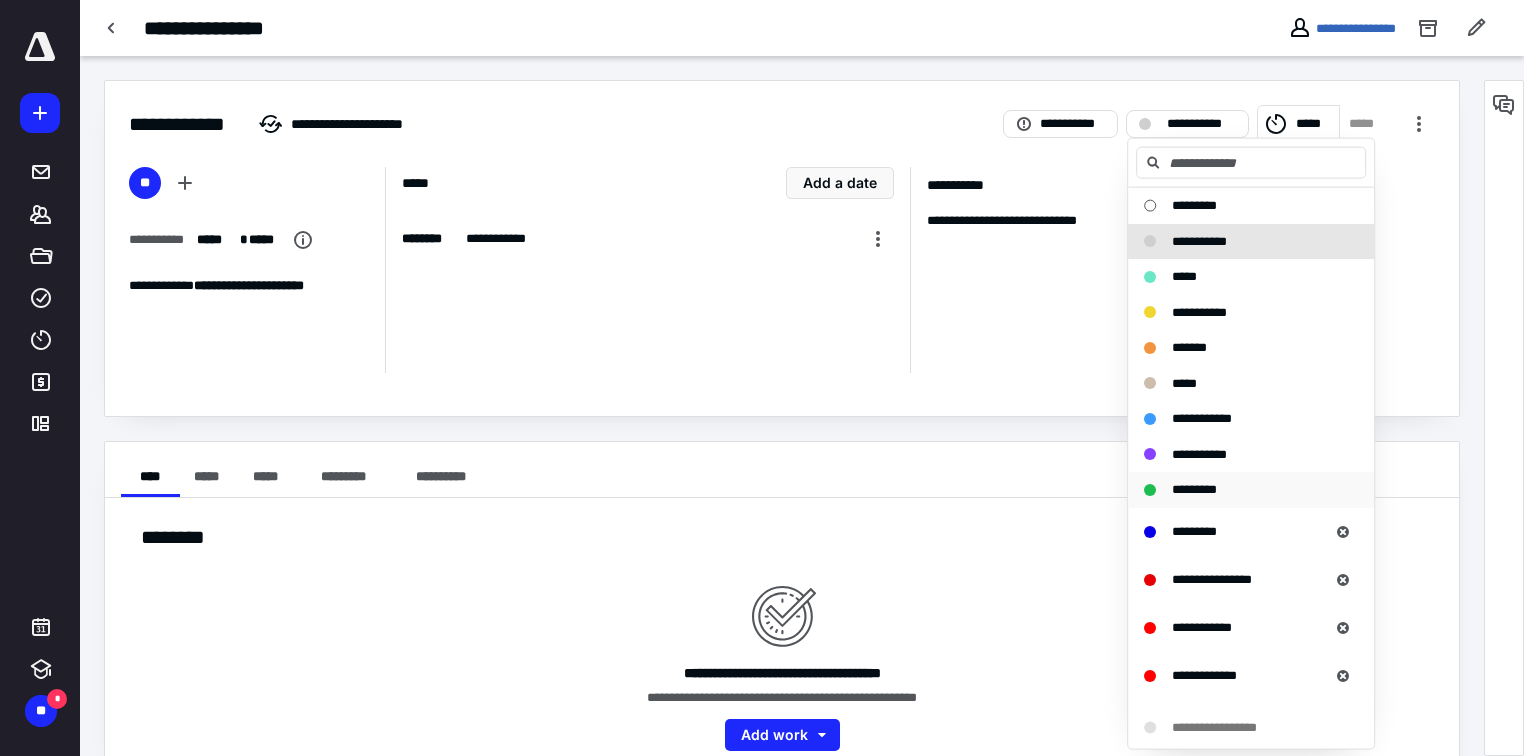 click on "*********" at bounding box center (1194, 489) 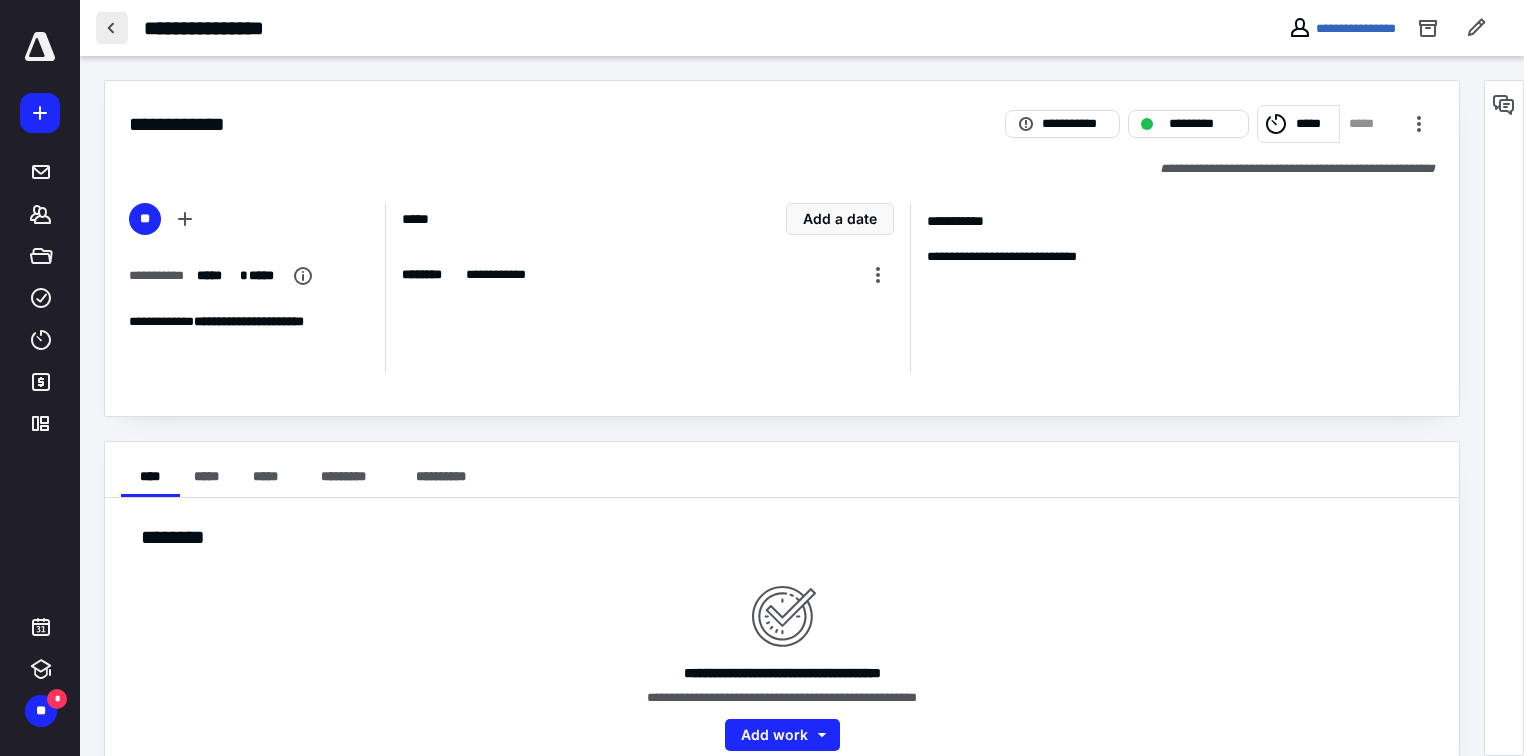 click at bounding box center (112, 28) 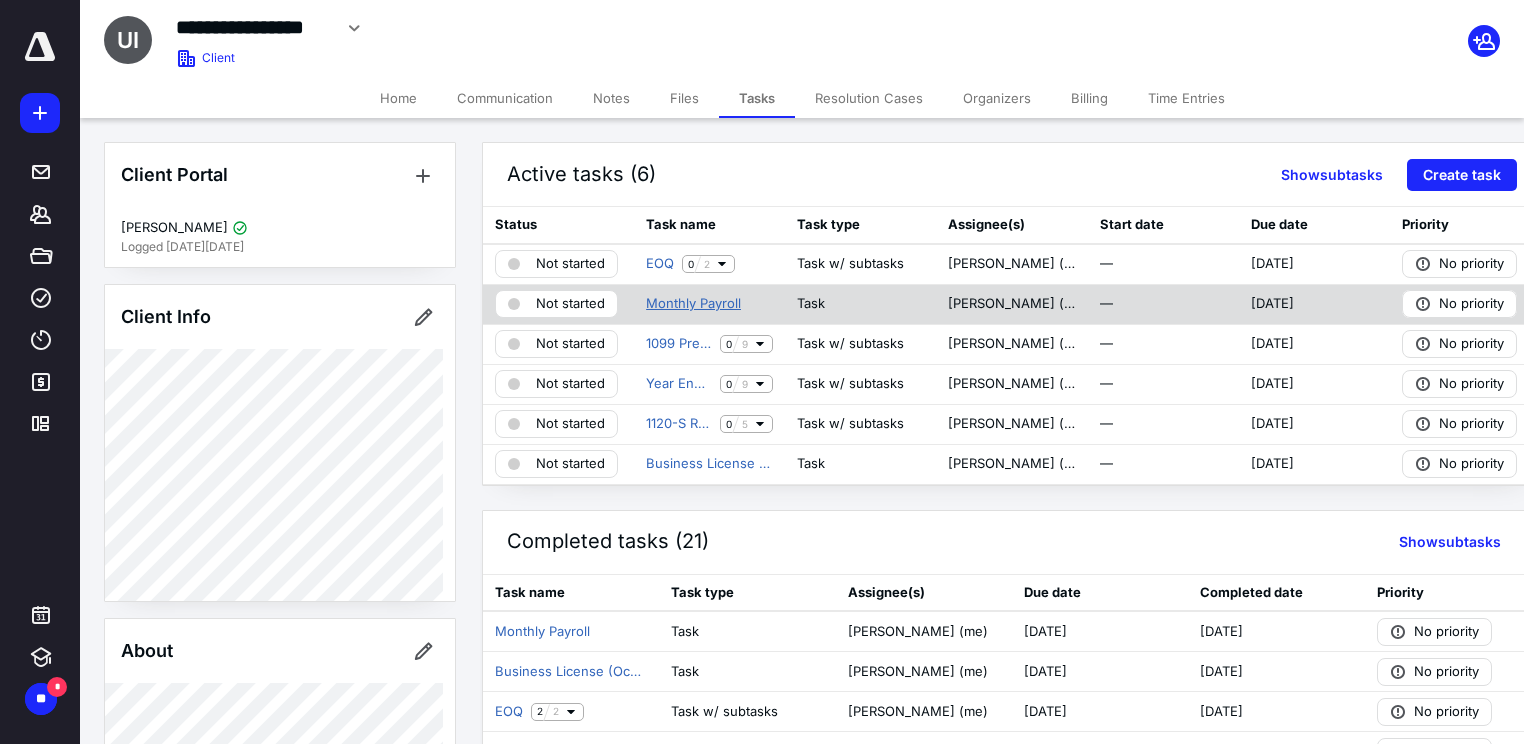 click on "Monthly Payroll" at bounding box center [693, 304] 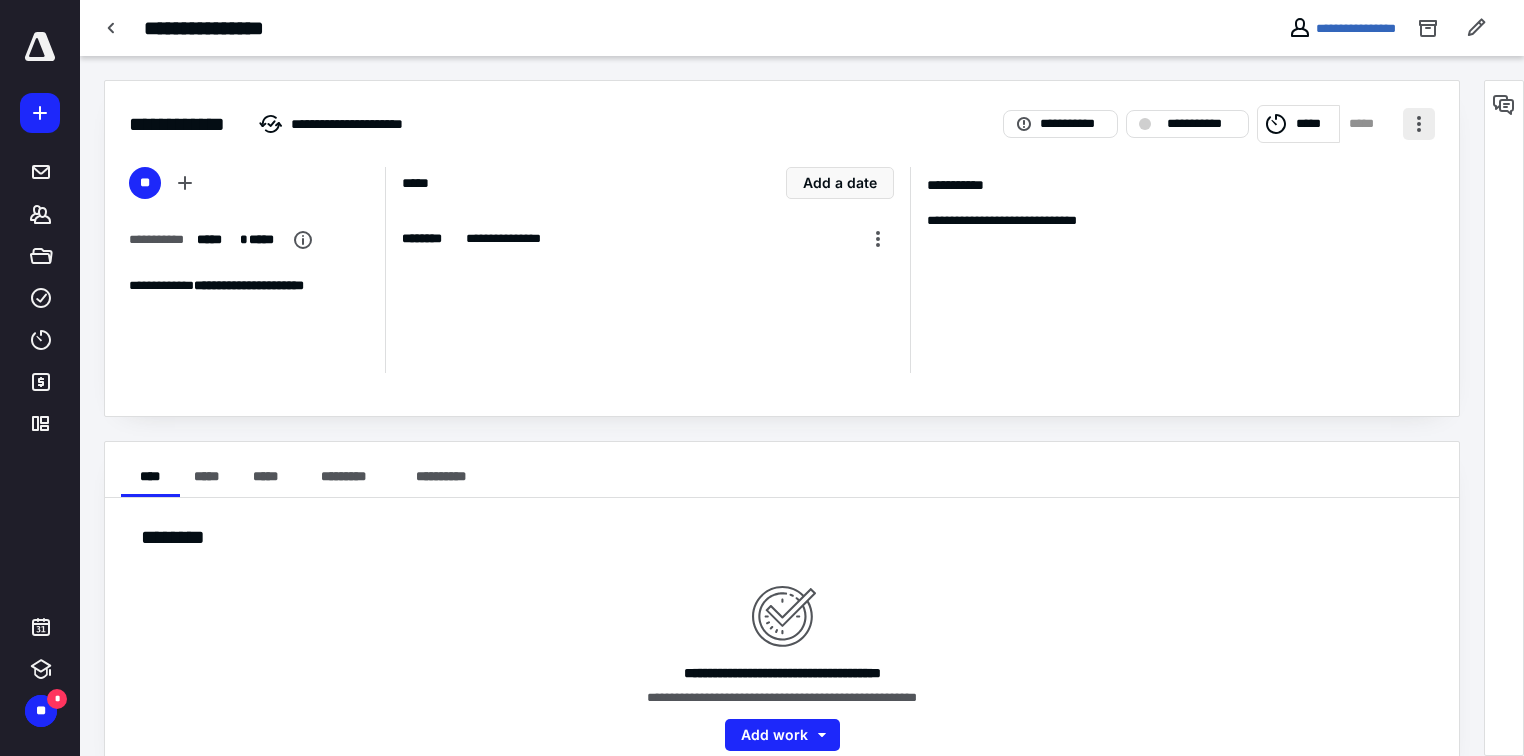 click at bounding box center [1419, 124] 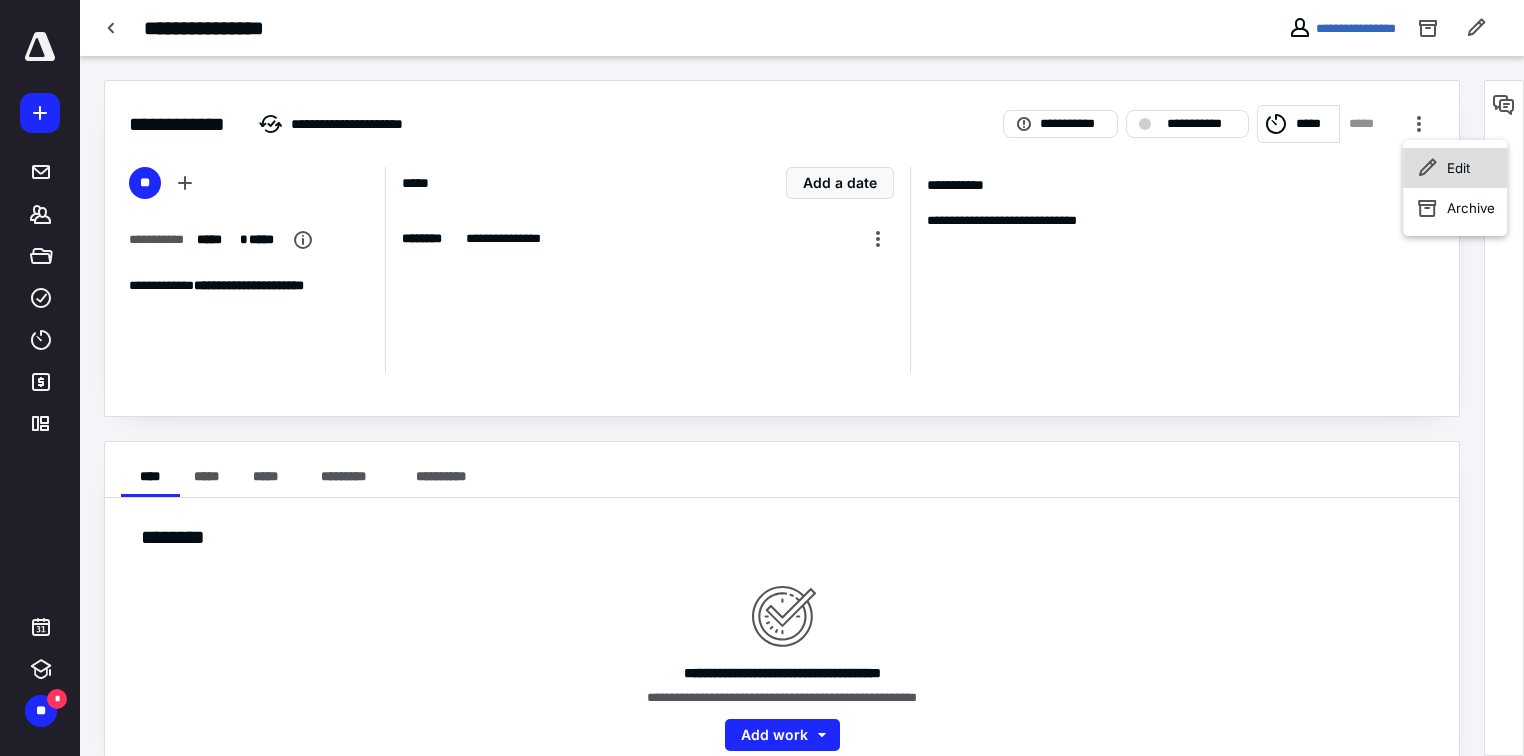click 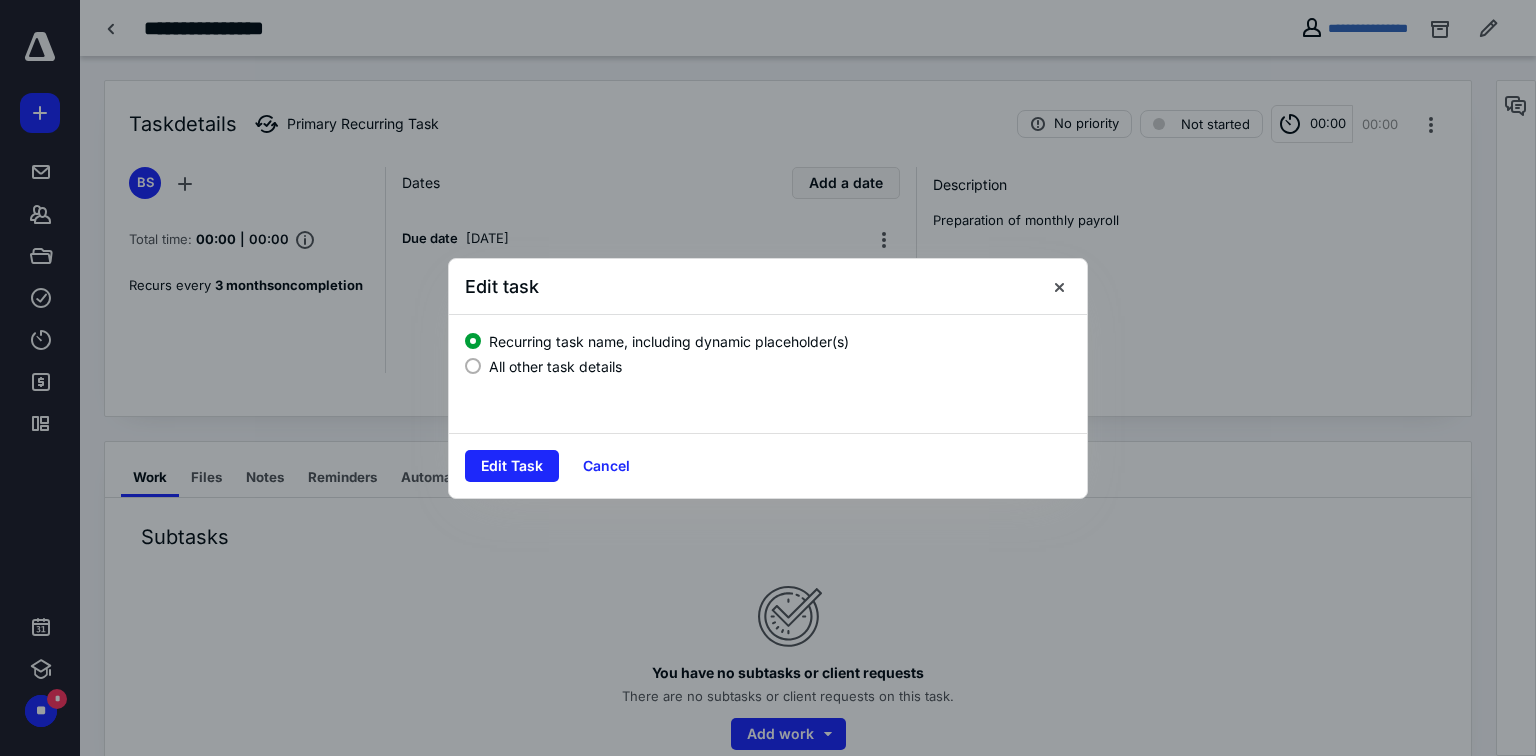 click on "All other task details" at bounding box center (555, 366) 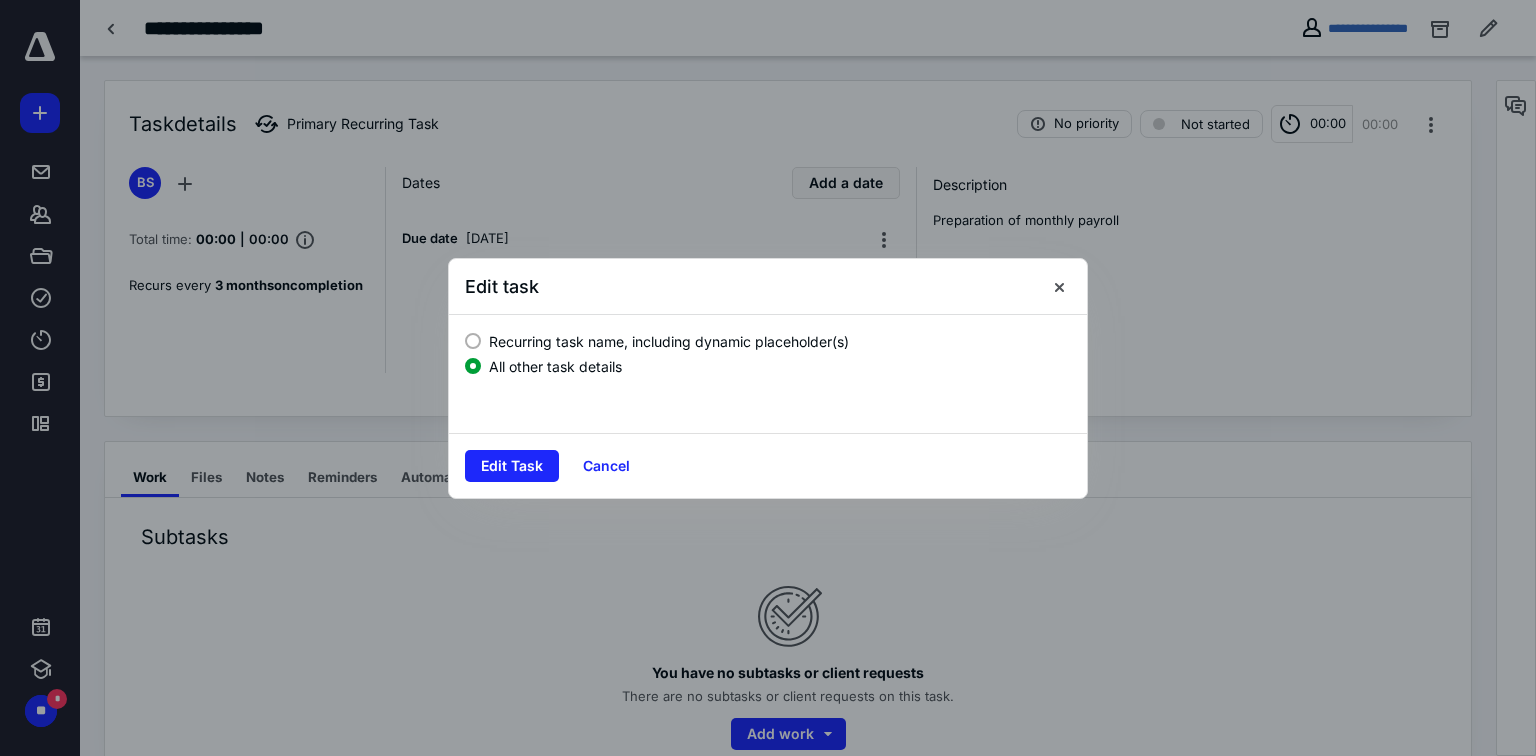 click on "Recurring task name, including dynamic placeholder(s)" at bounding box center (669, 341) 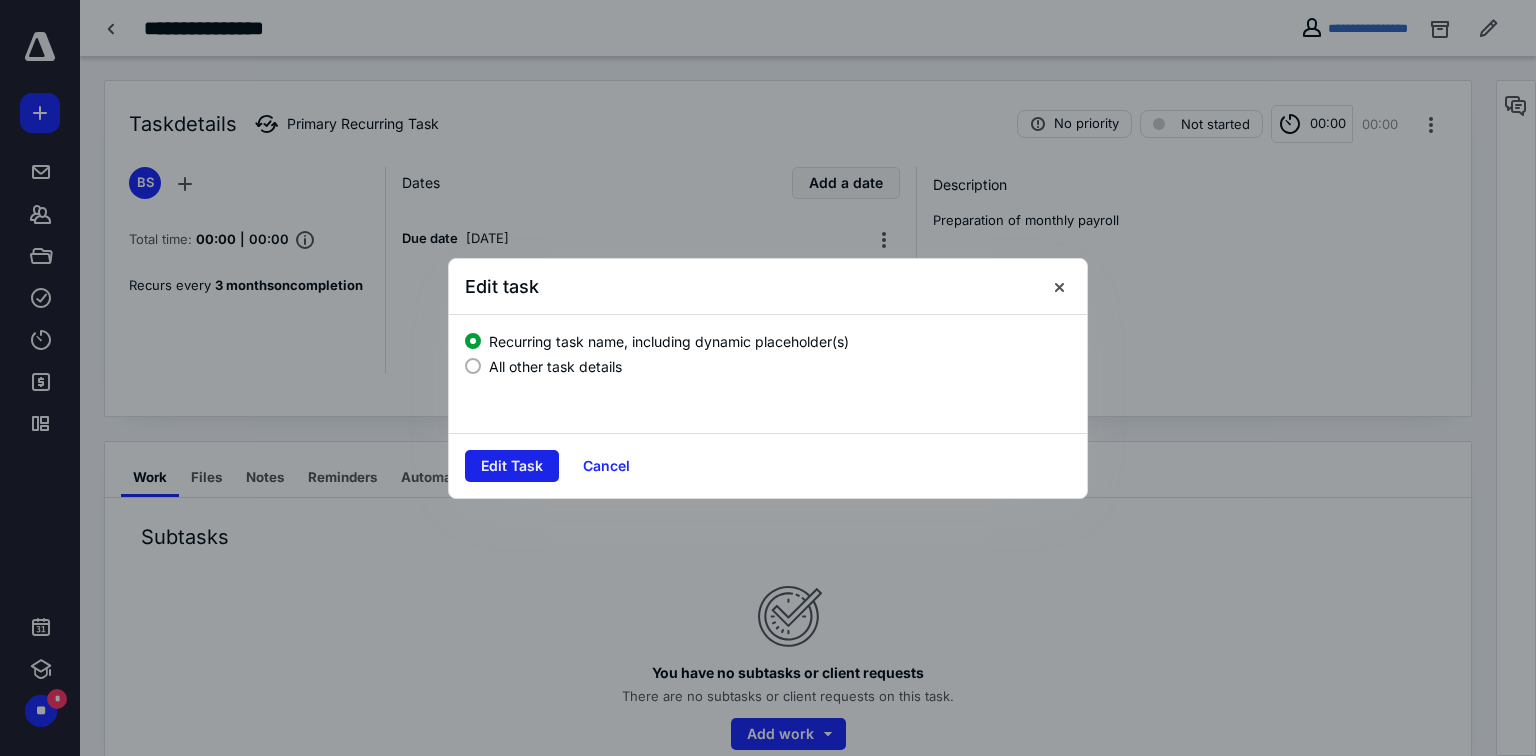 click on "Edit Task" at bounding box center (512, 466) 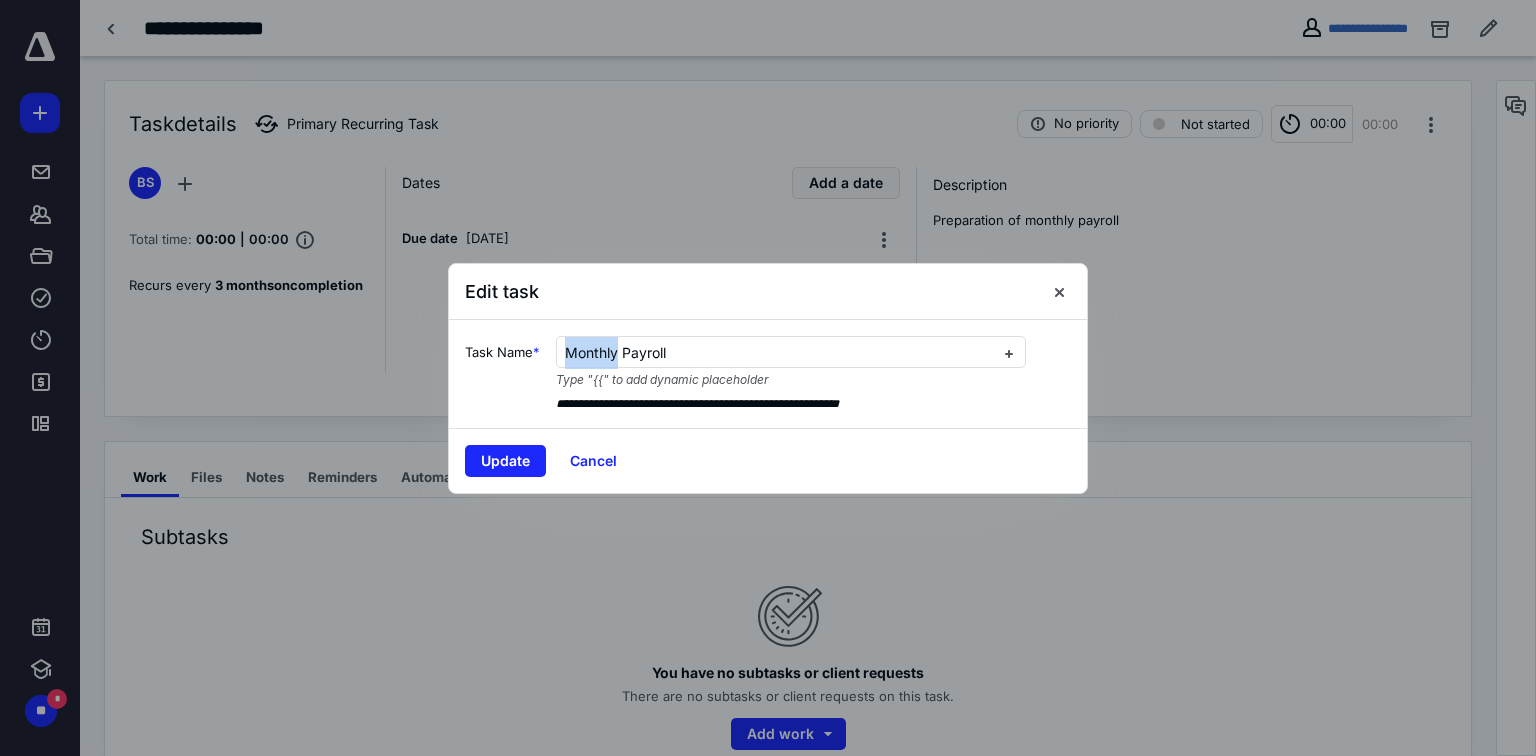 drag, startPoint x: 620, startPoint y: 352, endPoint x: 538, endPoint y: 344, distance: 82.38932 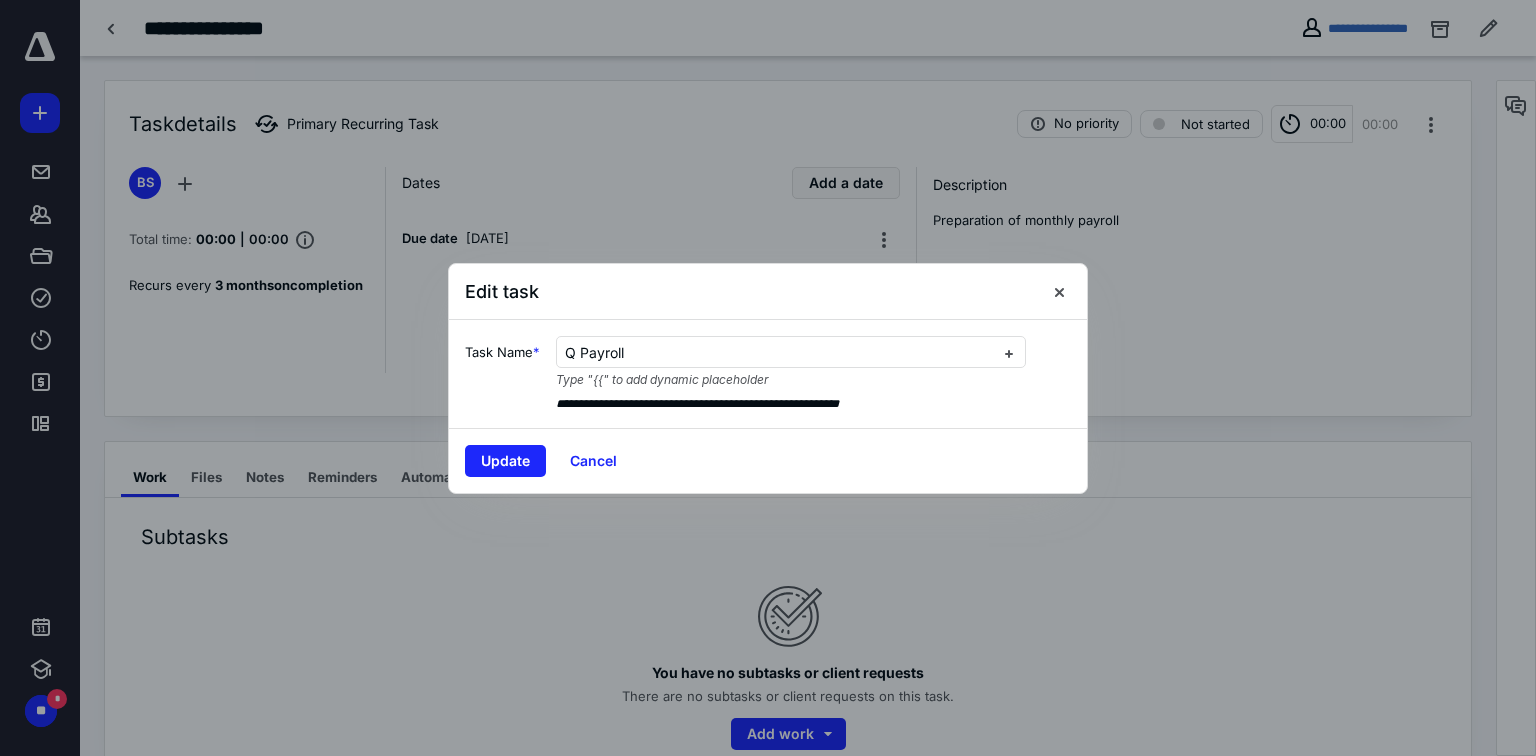 type 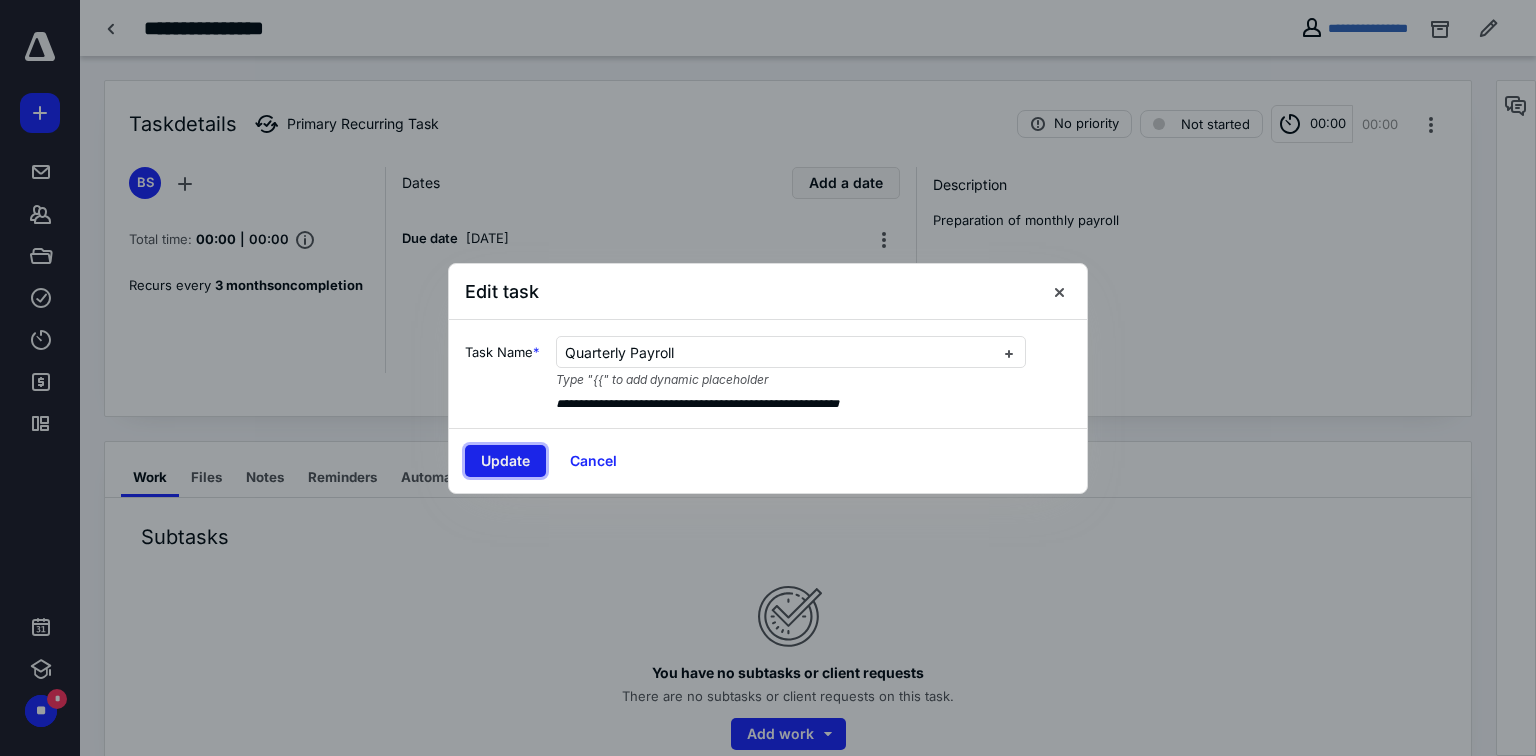 click on "Update" at bounding box center (505, 461) 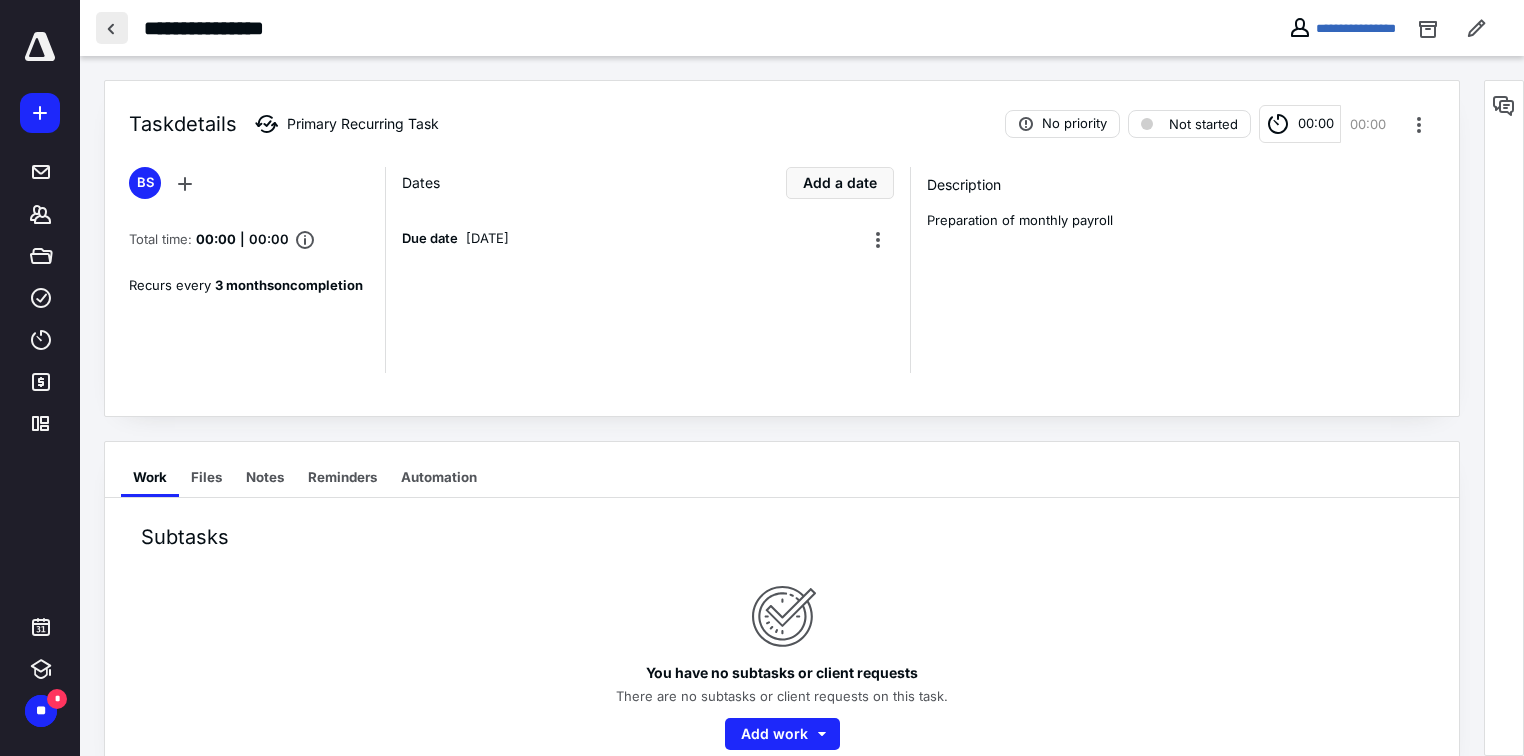 click at bounding box center [112, 28] 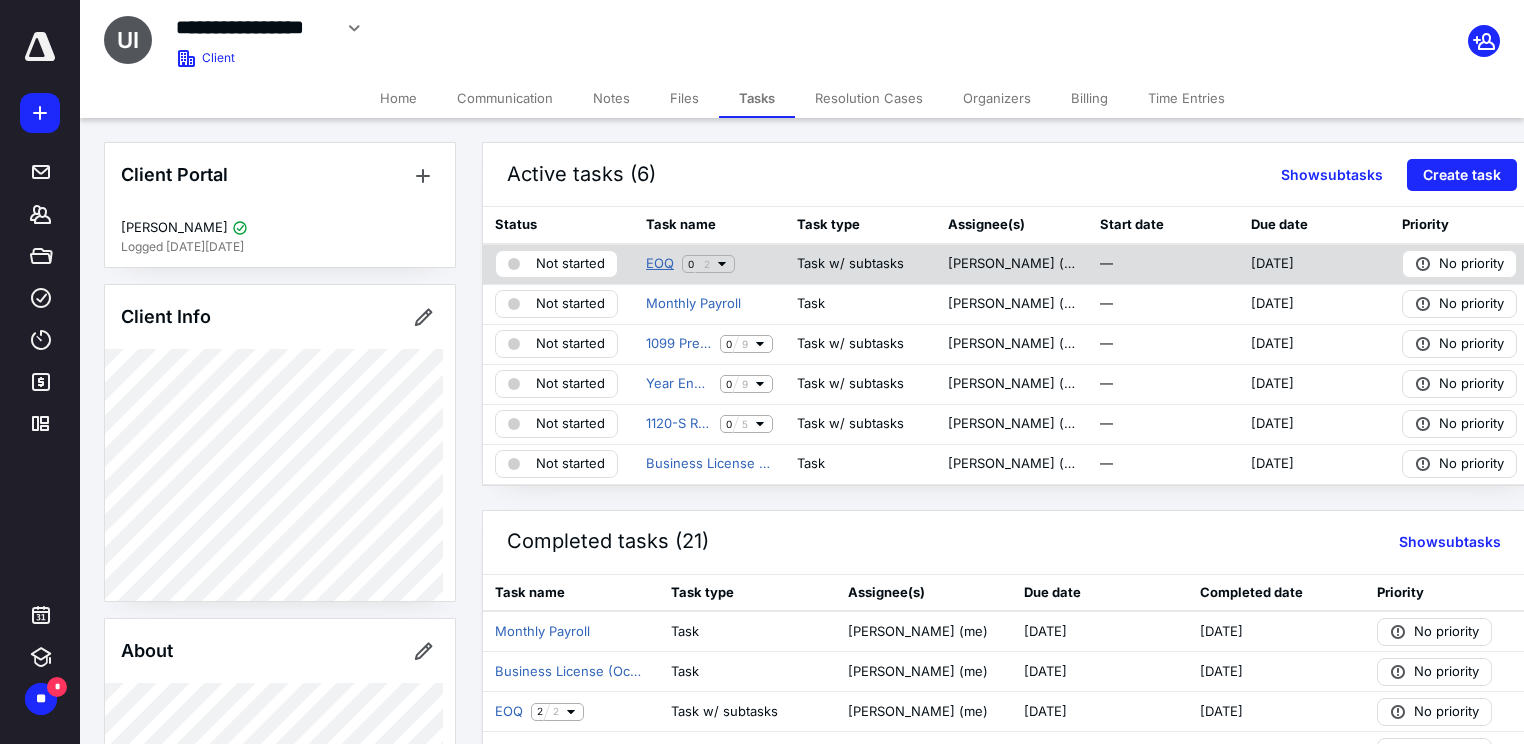 click on "EOQ" at bounding box center (660, 264) 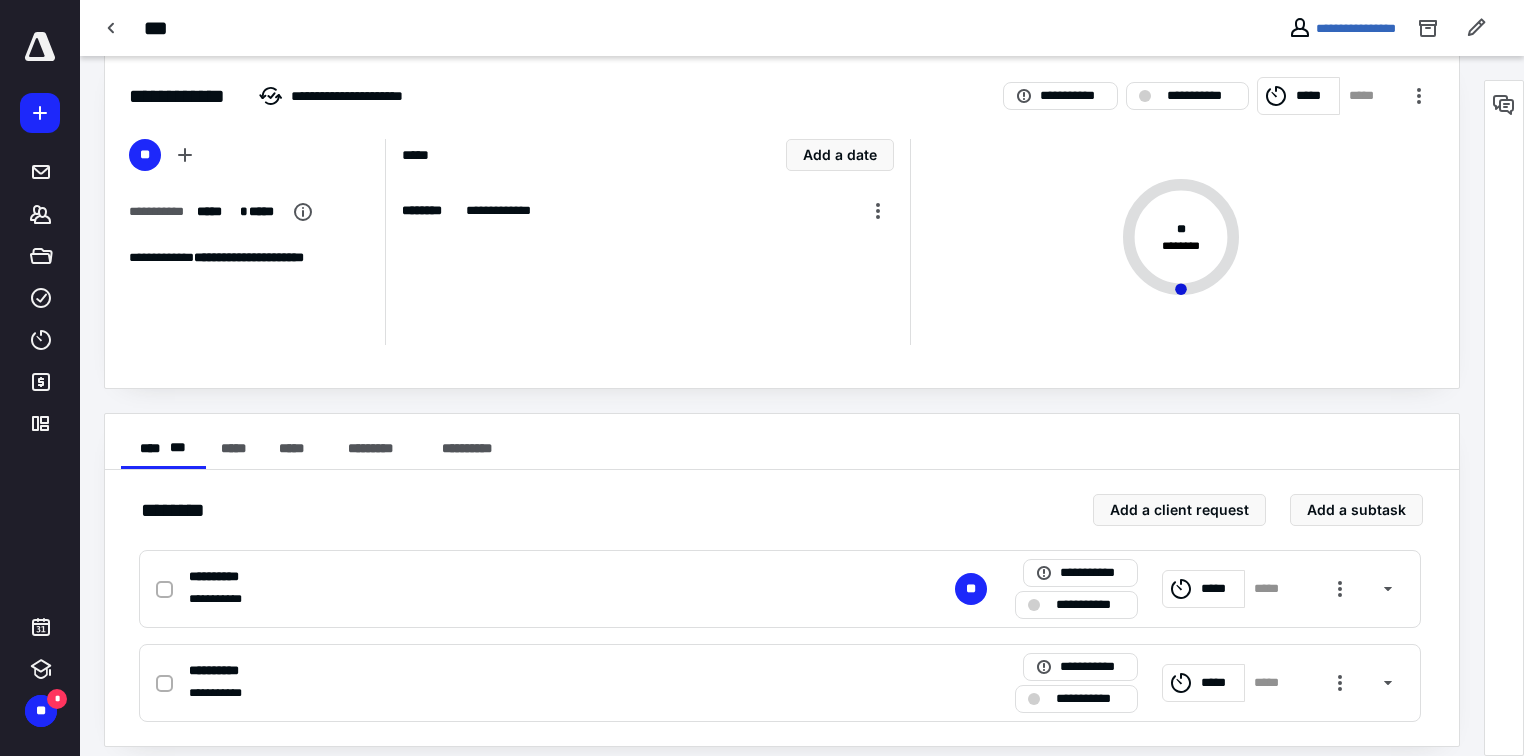 scroll, scrollTop: 42, scrollLeft: 0, axis: vertical 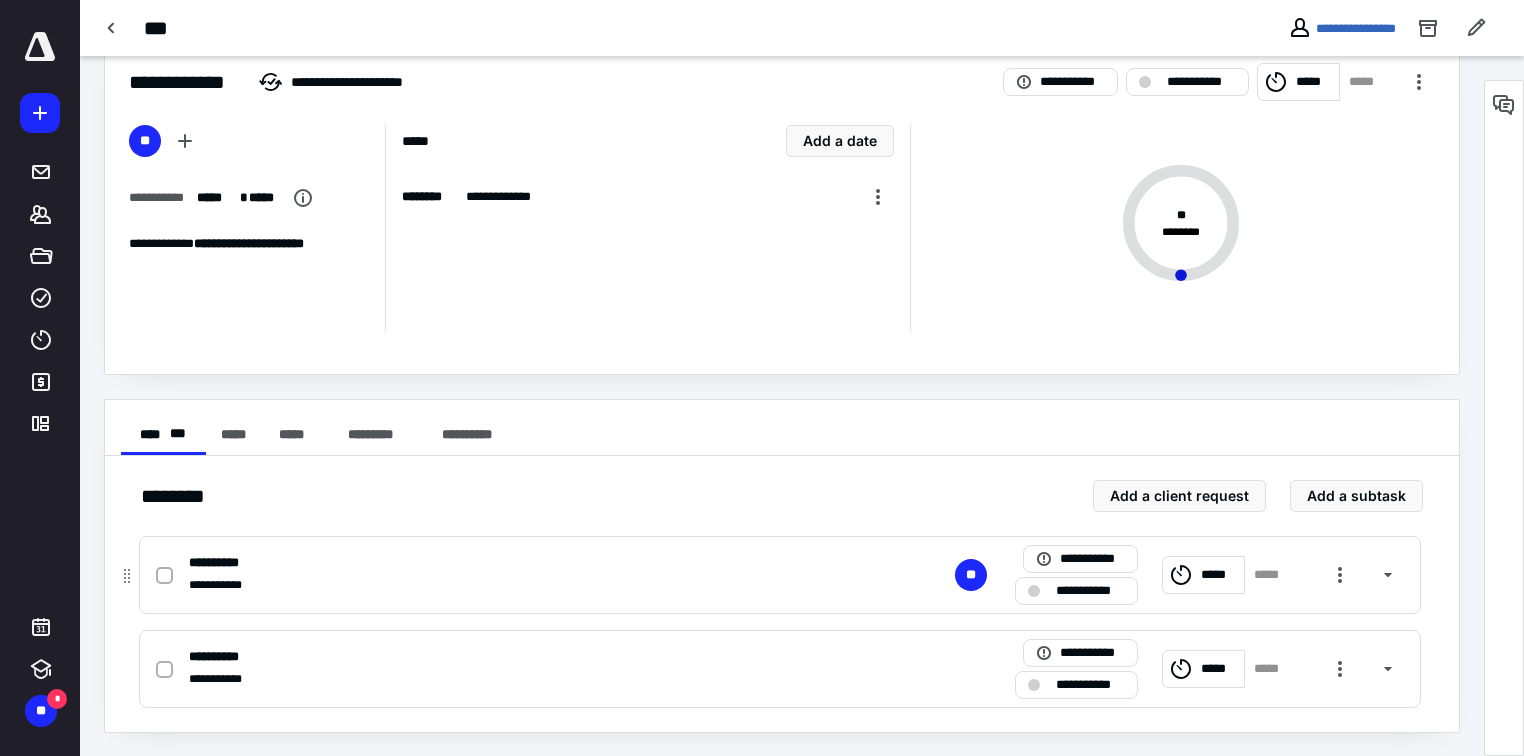 click 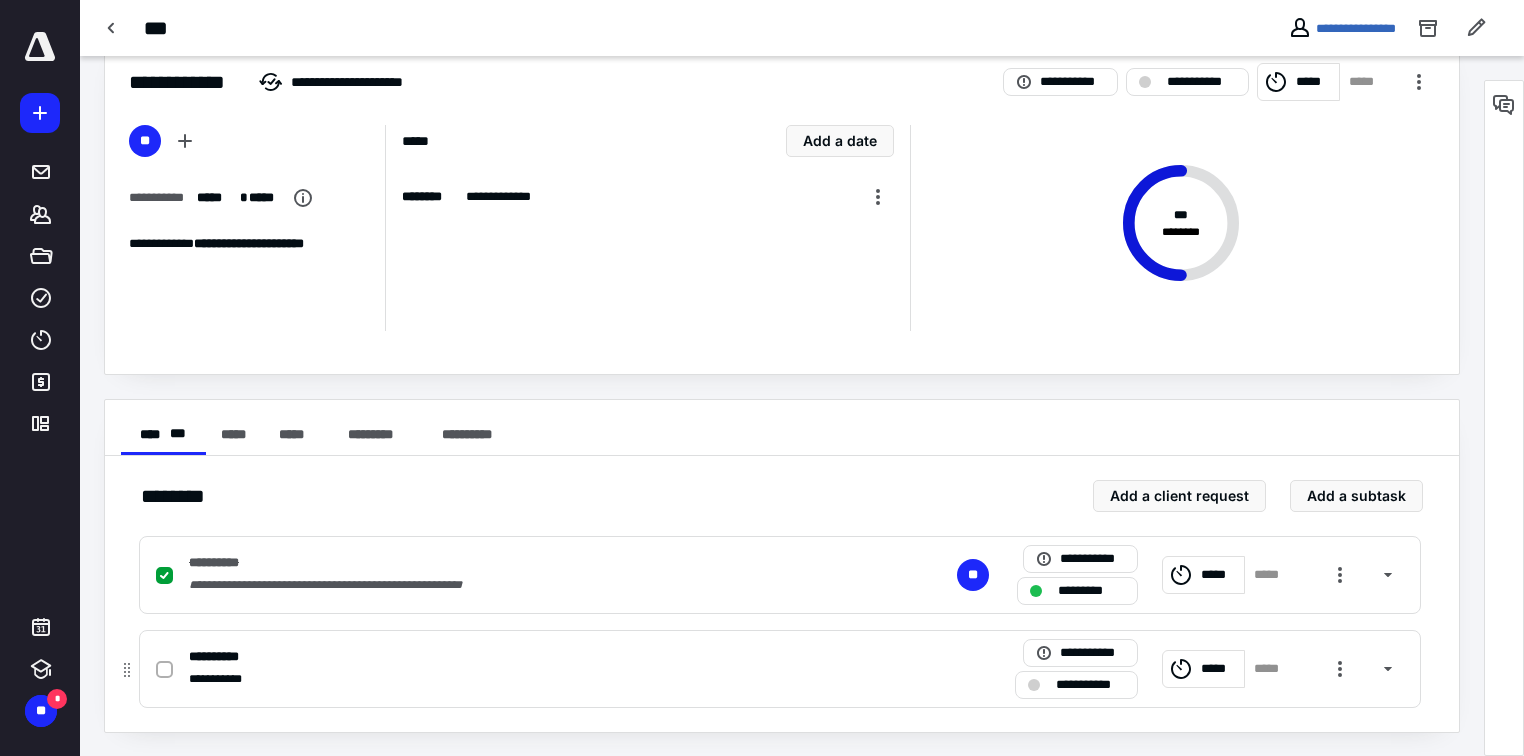 click 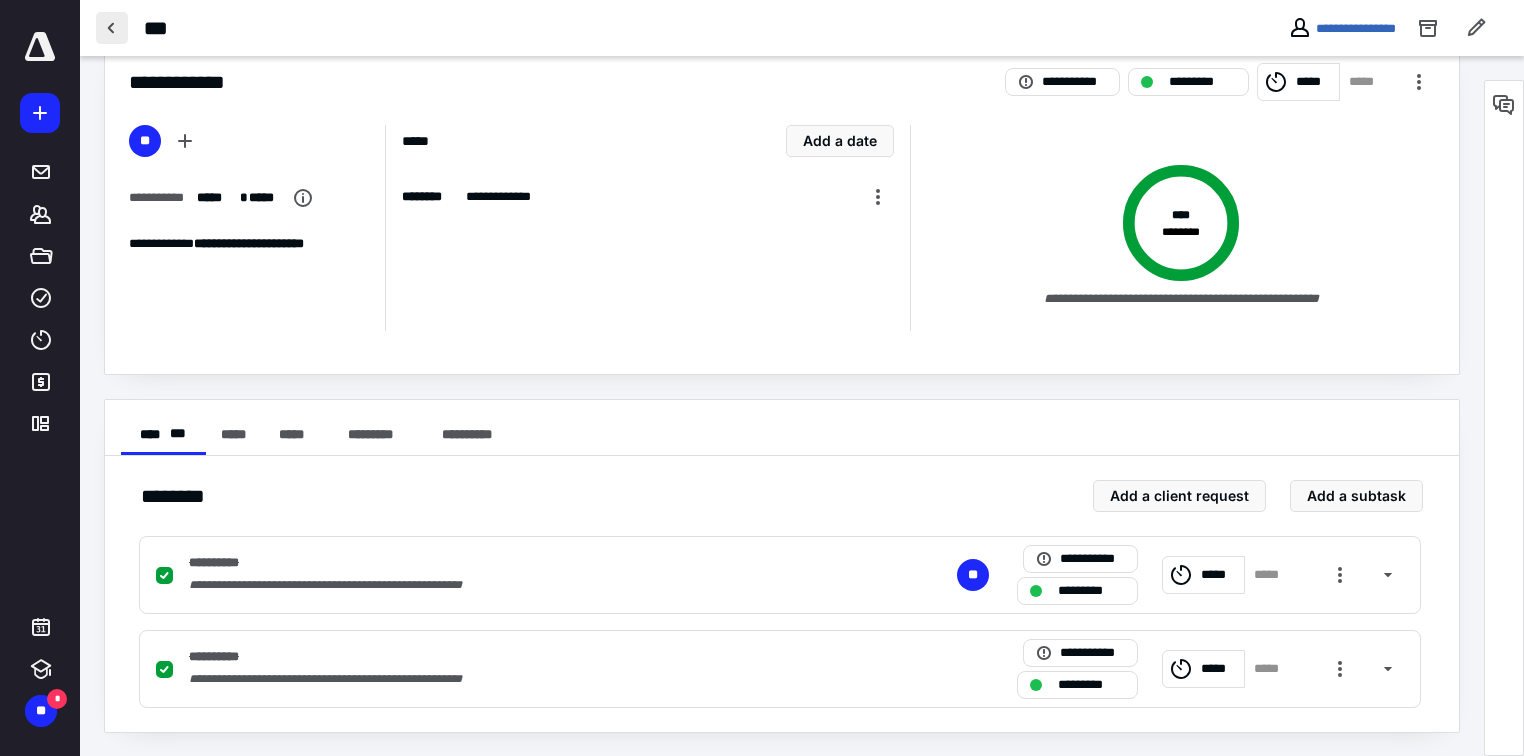 click at bounding box center [112, 28] 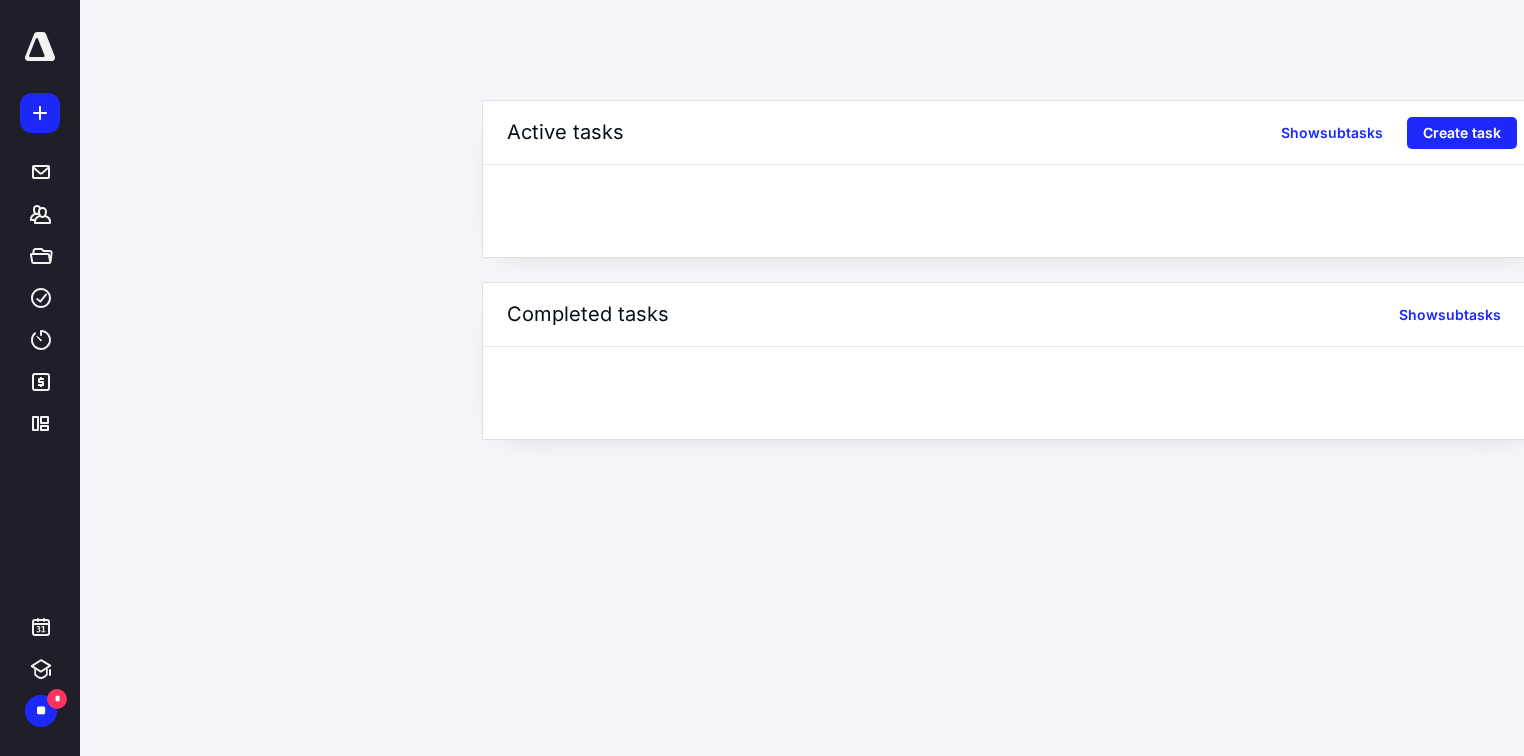 scroll, scrollTop: 0, scrollLeft: 0, axis: both 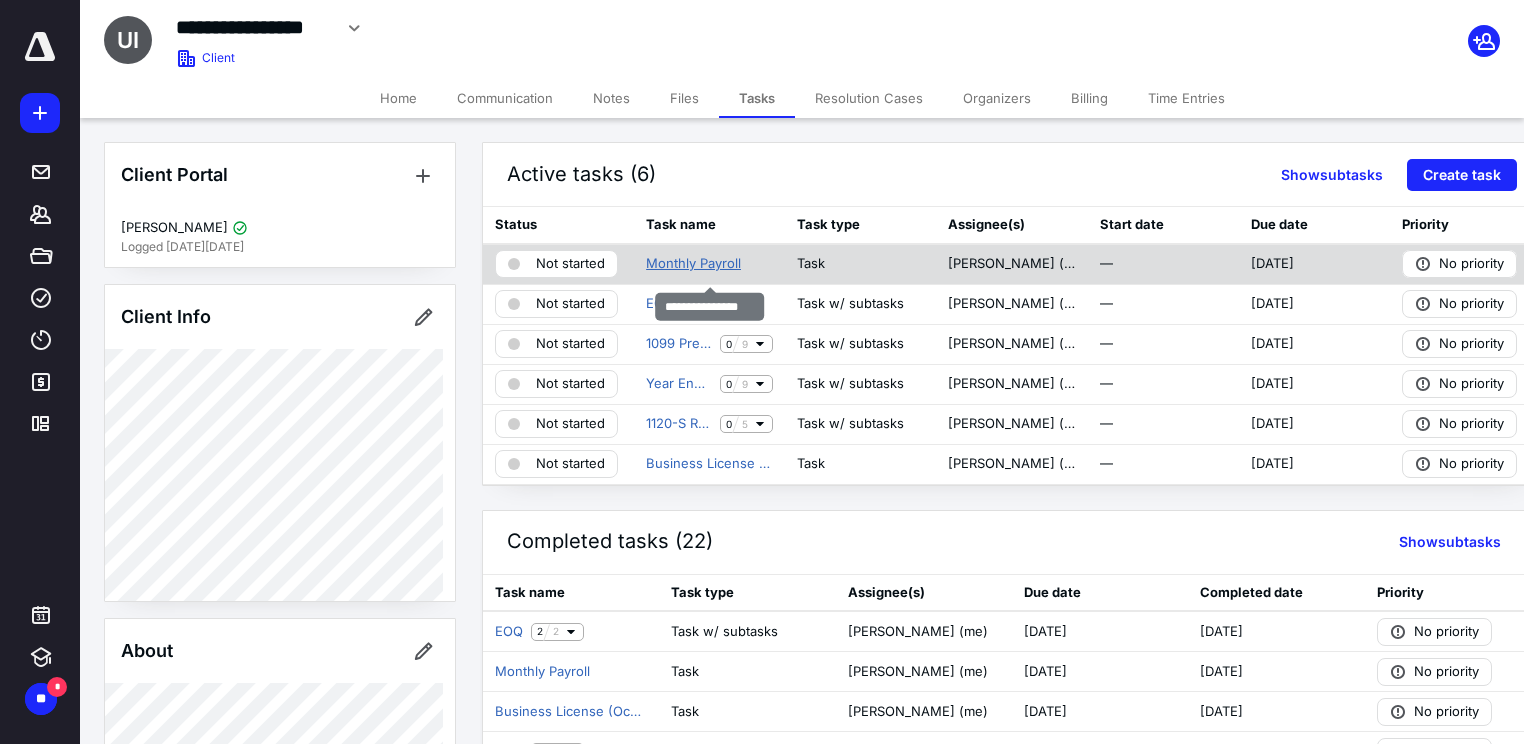 click on "Monthly Payroll" at bounding box center (693, 264) 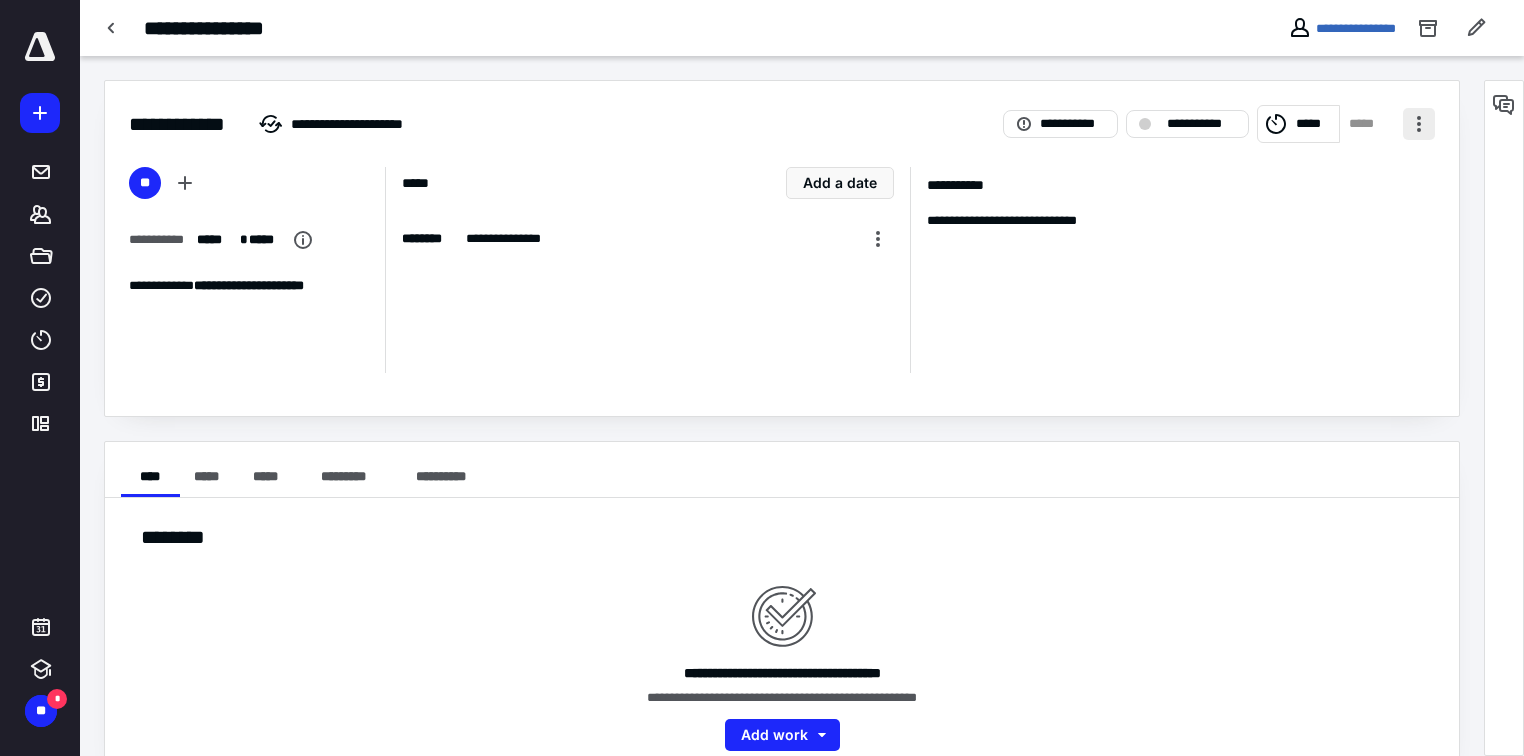 click at bounding box center (1419, 124) 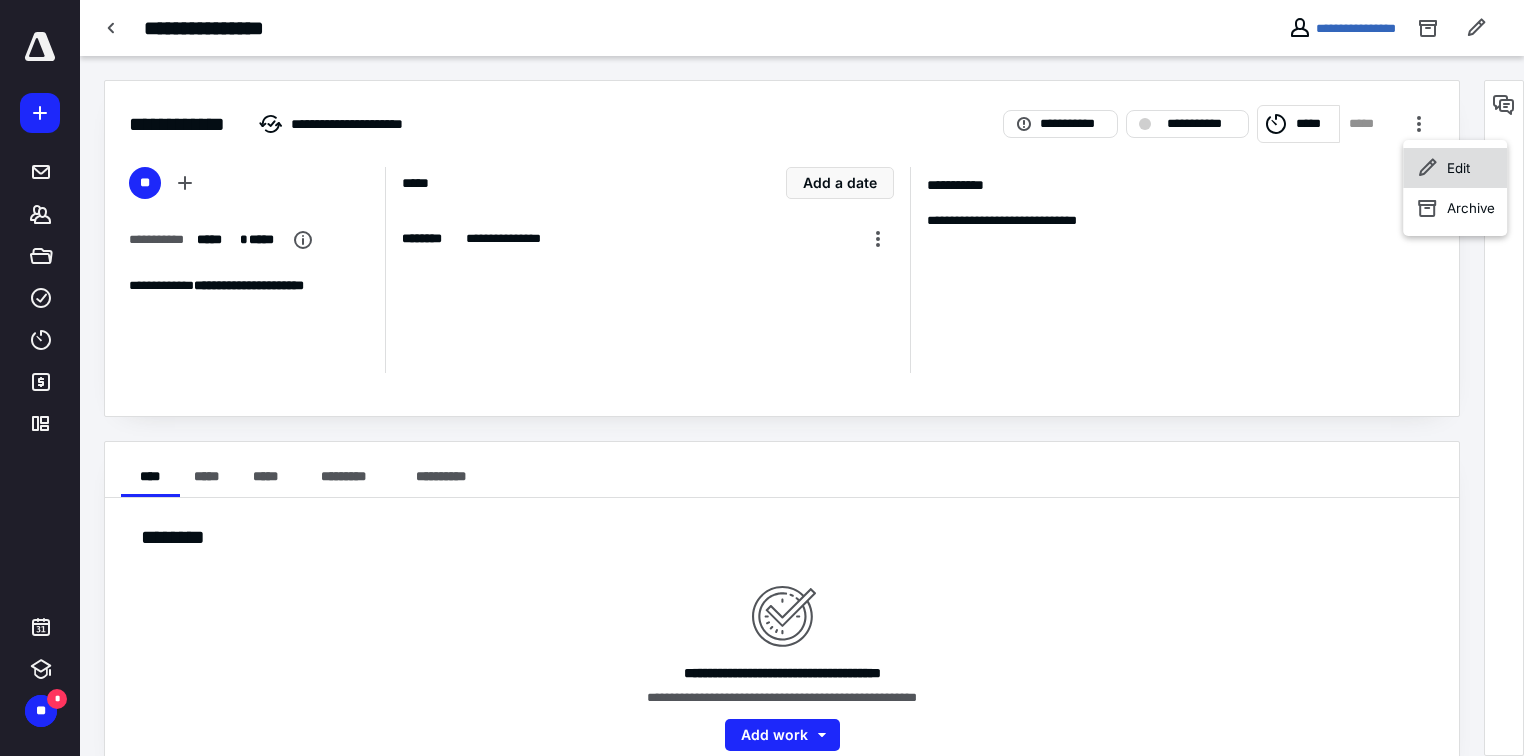 click 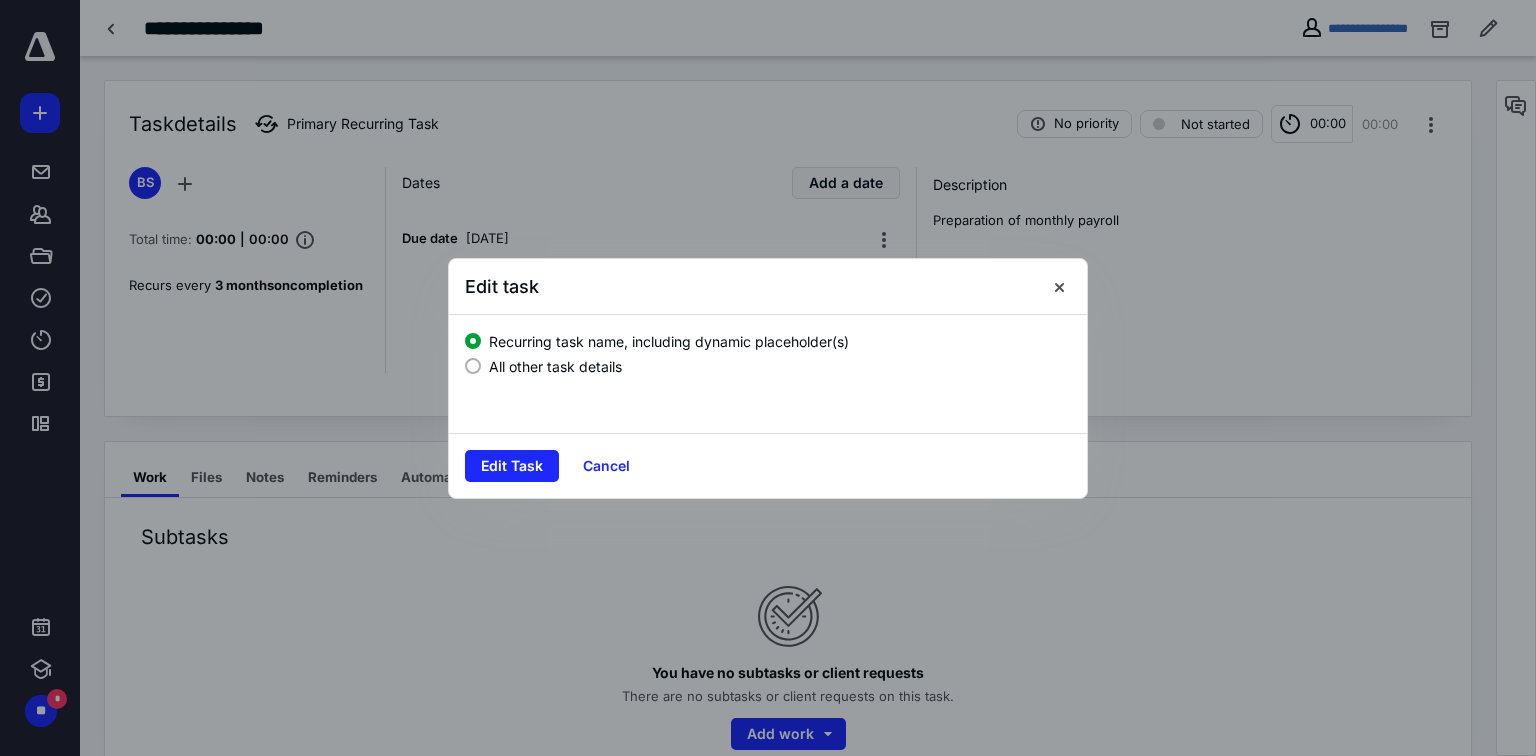 click on "All other task details" at bounding box center (555, 366) 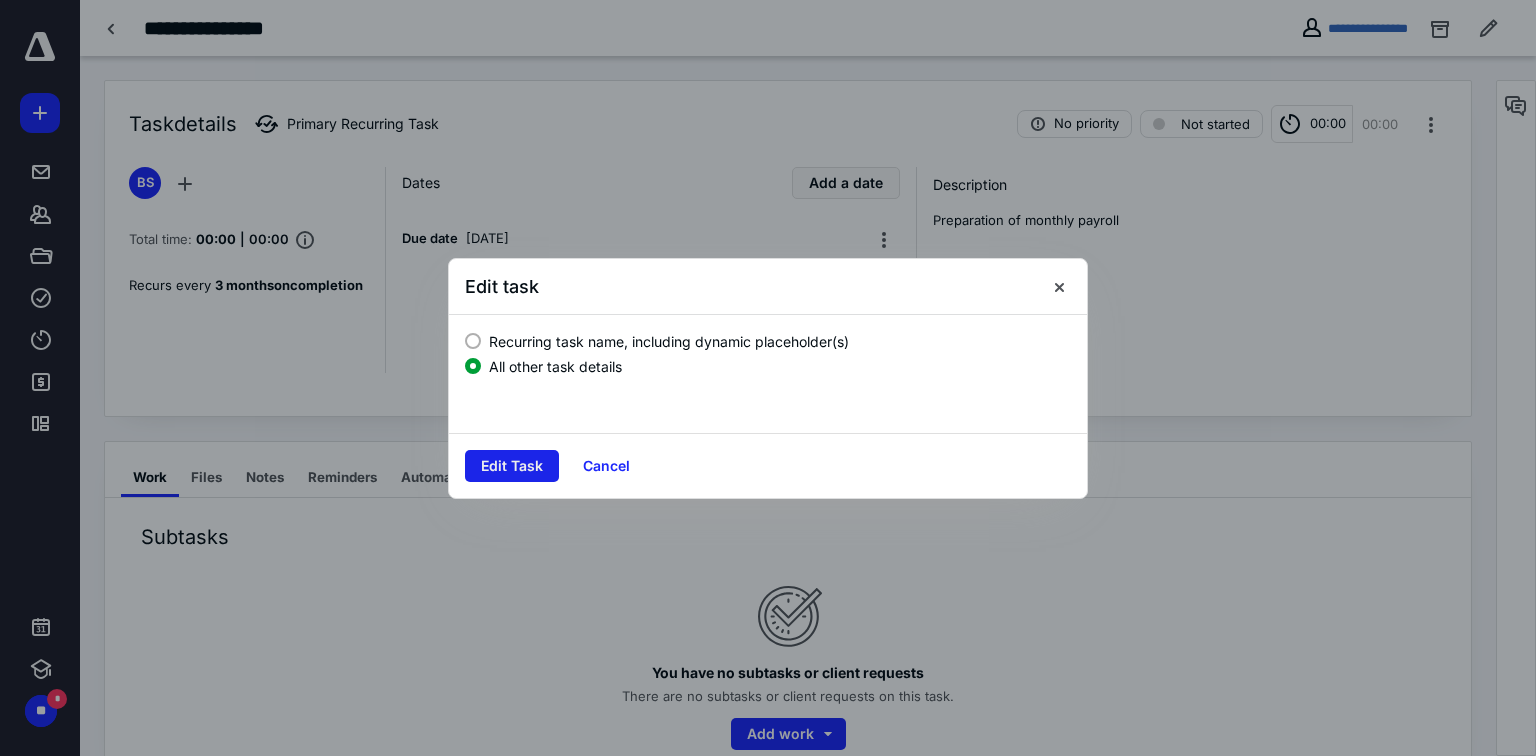 click on "Edit Task" at bounding box center [512, 466] 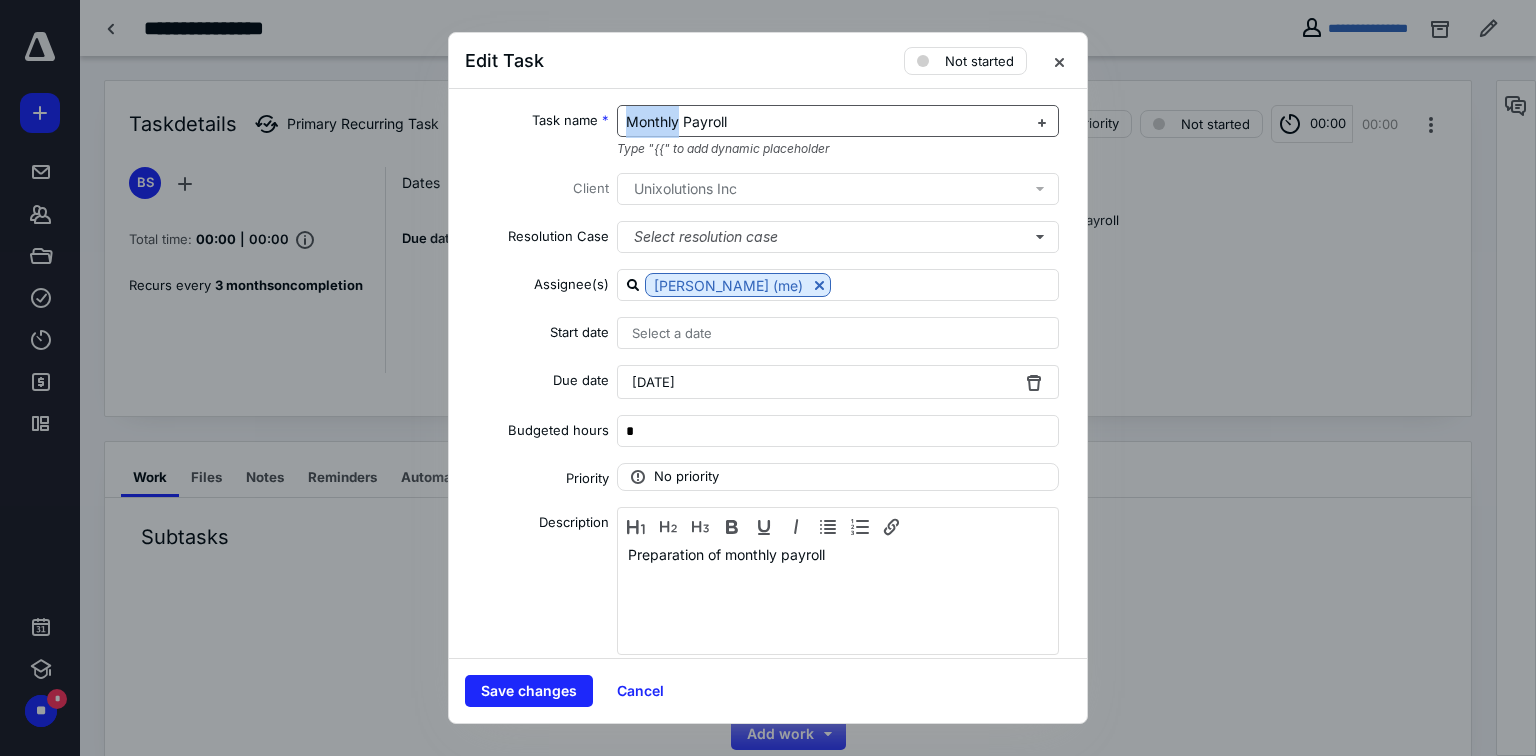 drag, startPoint x: 672, startPoint y: 120, endPoint x: 621, endPoint y: 114, distance: 51.351727 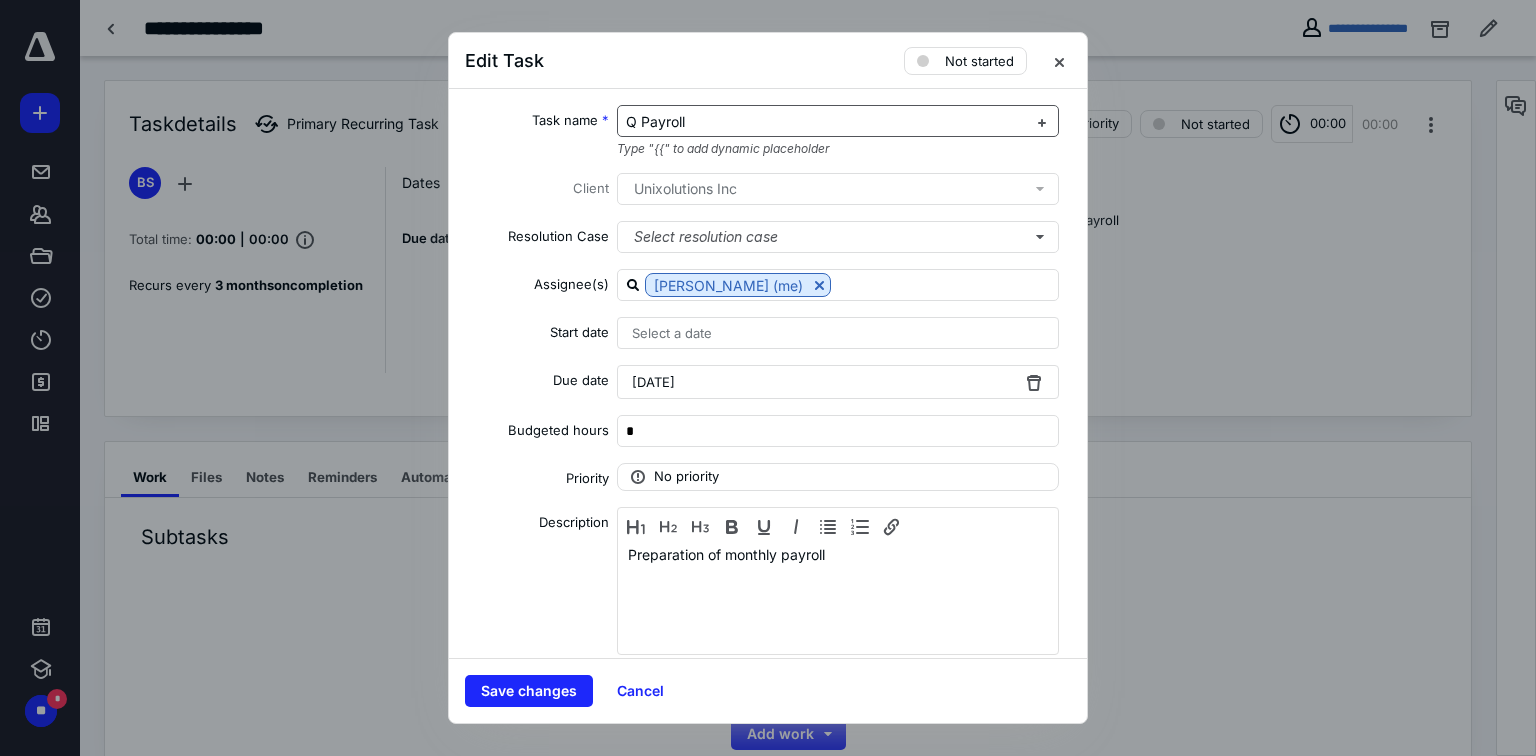 type 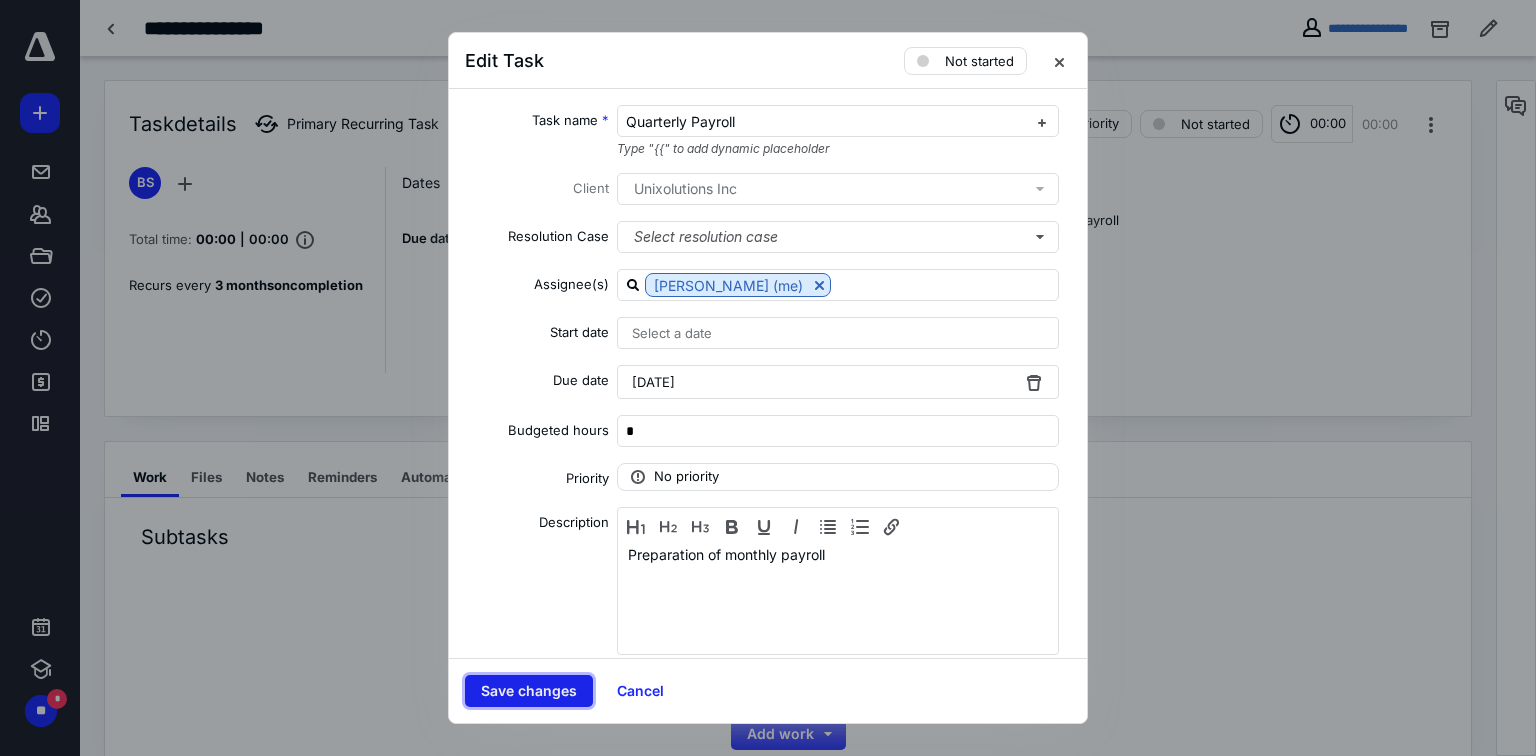 click on "Save changes" at bounding box center [529, 691] 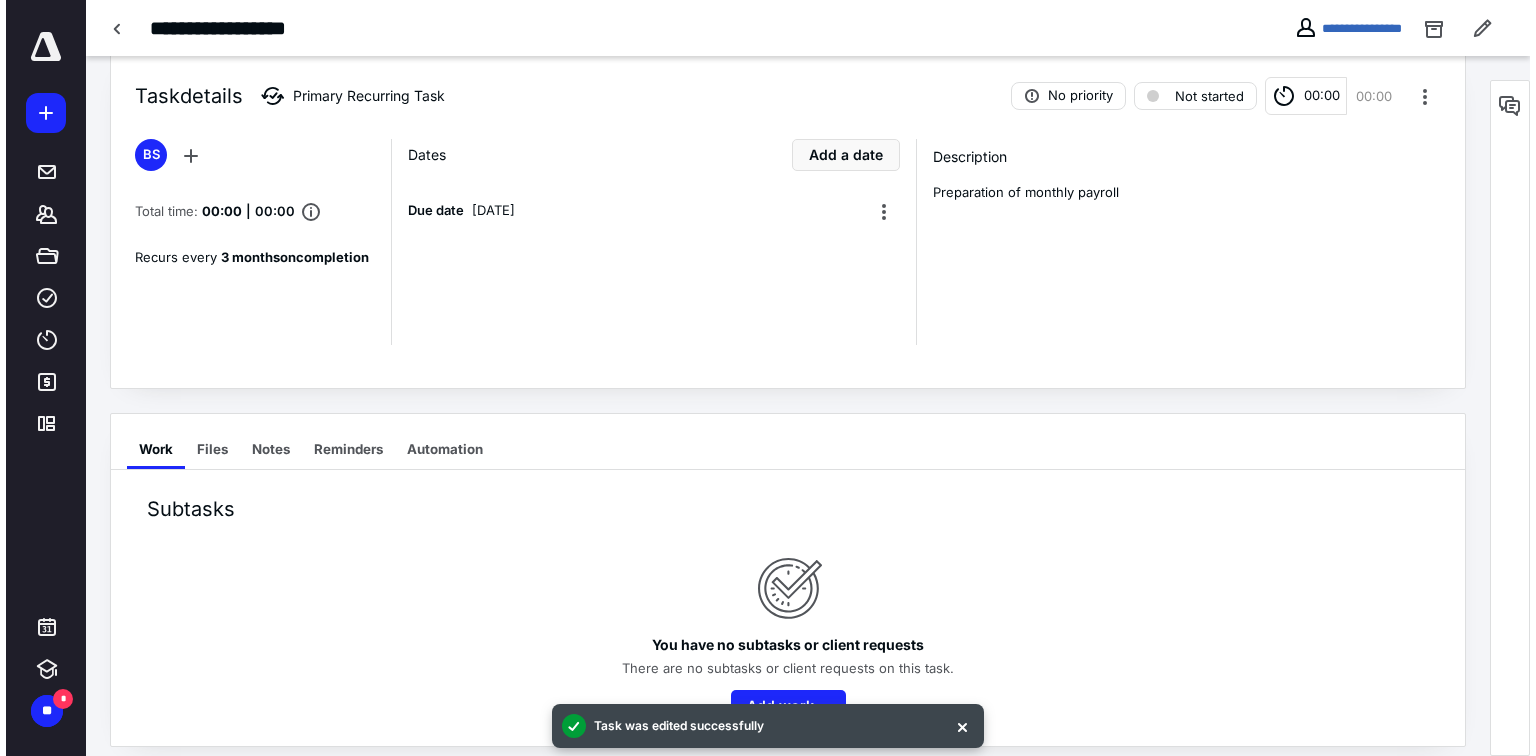 scroll, scrollTop: 42, scrollLeft: 0, axis: vertical 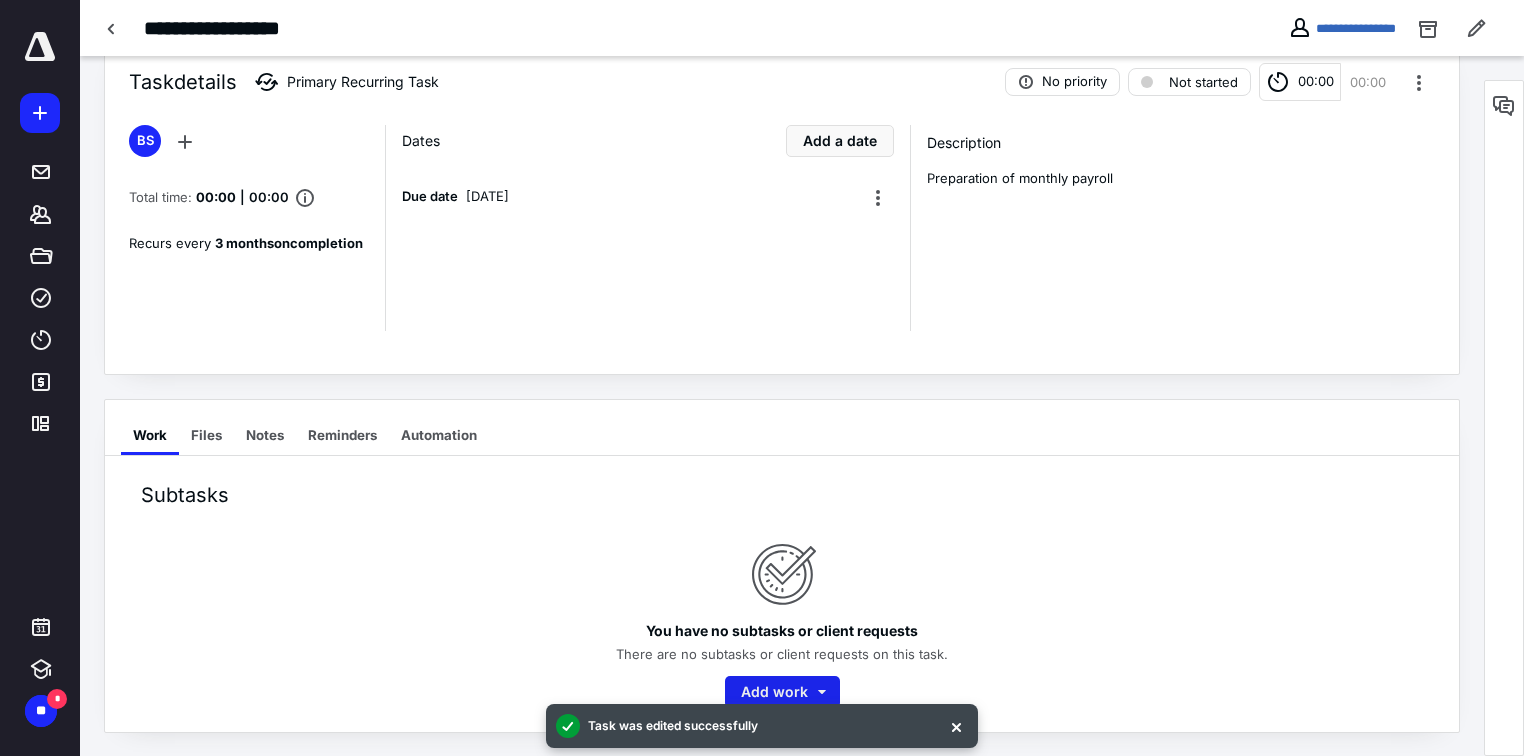 click on "Add work" at bounding box center [782, 692] 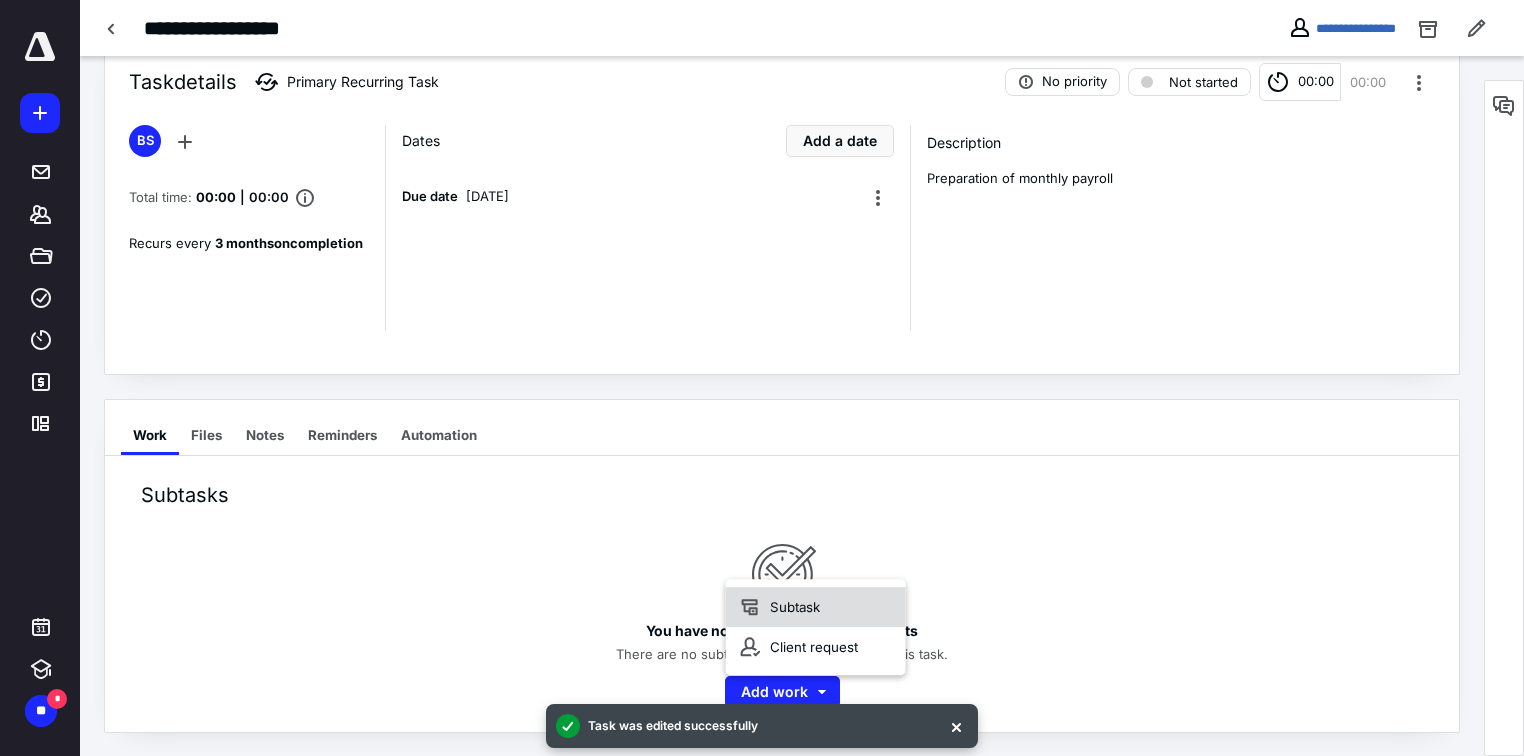 click on "Subtask" at bounding box center (816, 607) 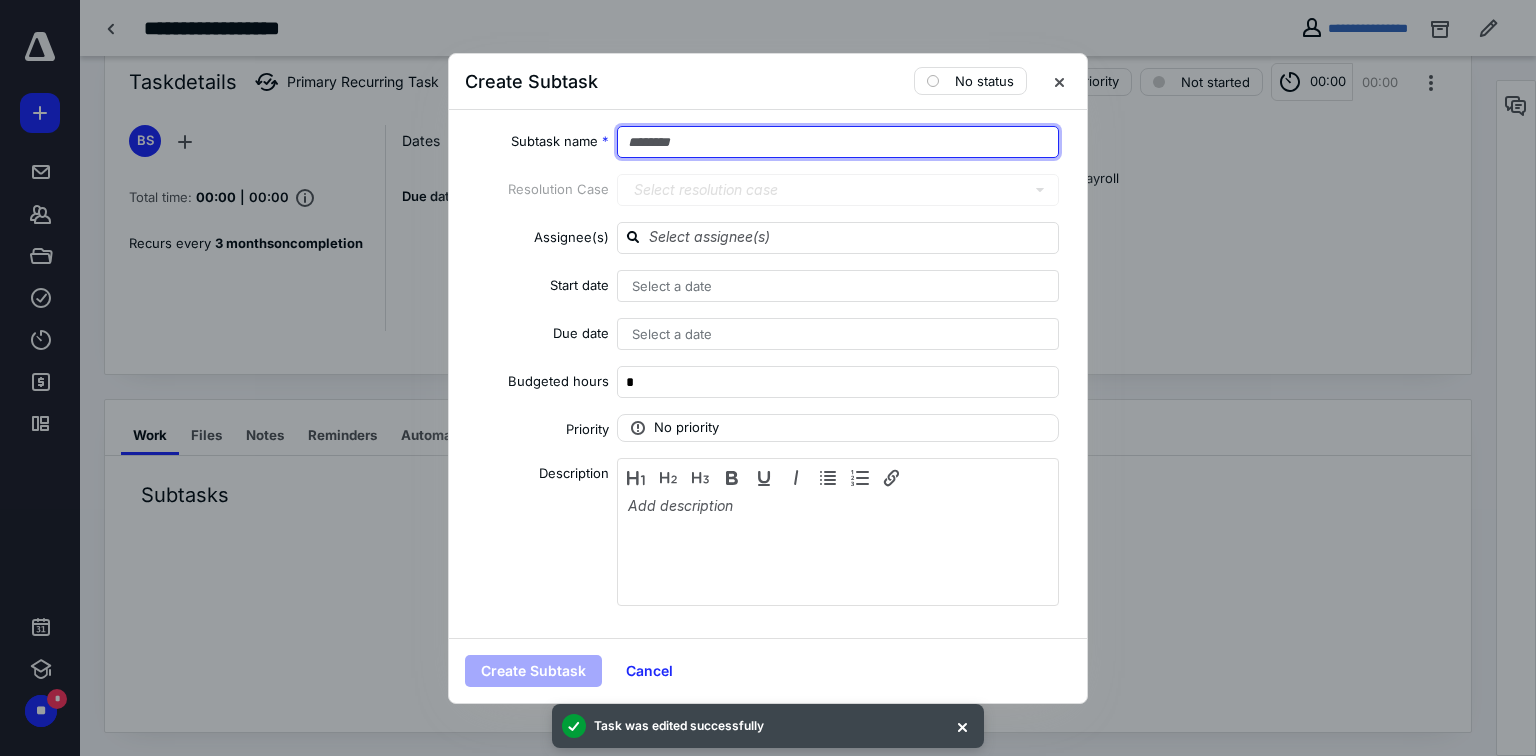 click at bounding box center [838, 142] 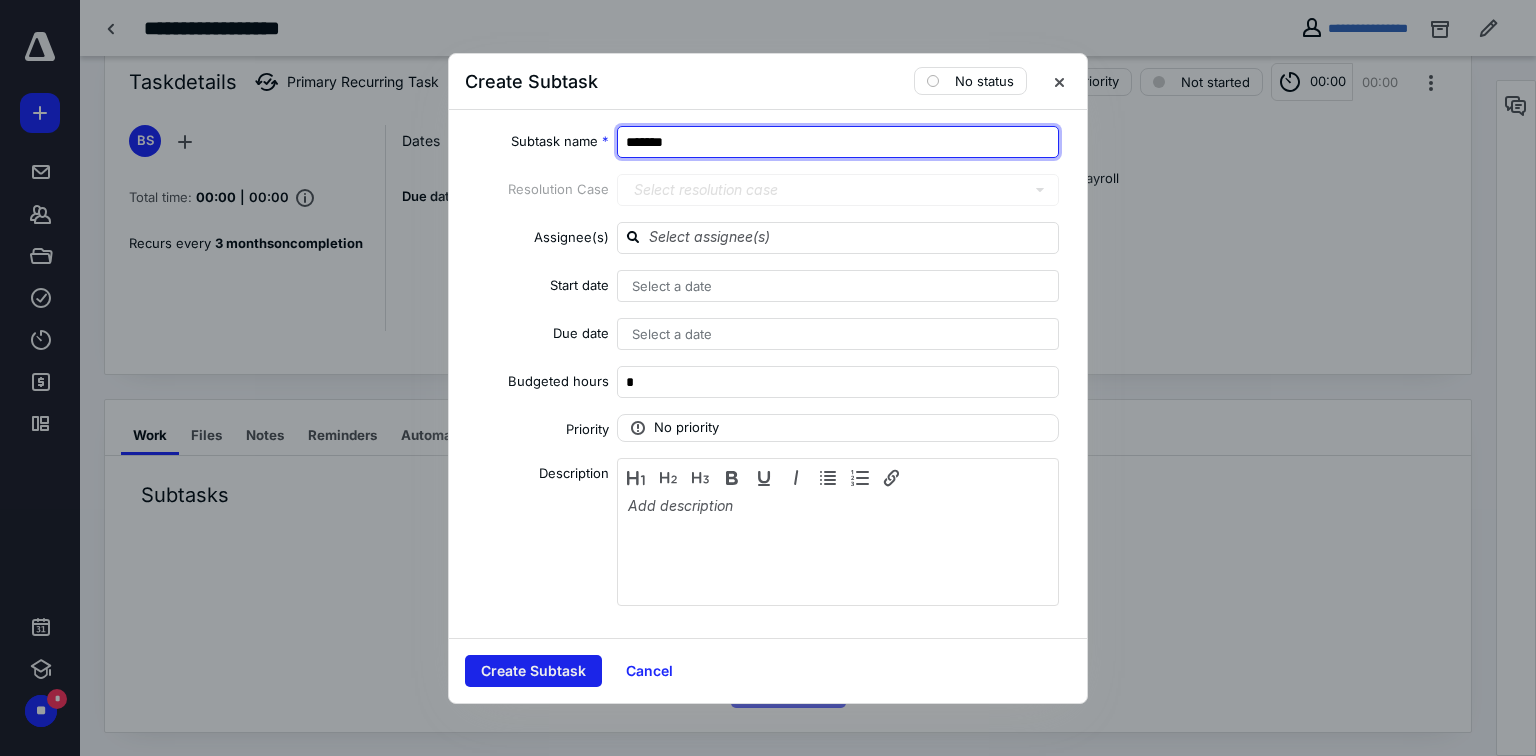 type on "*******" 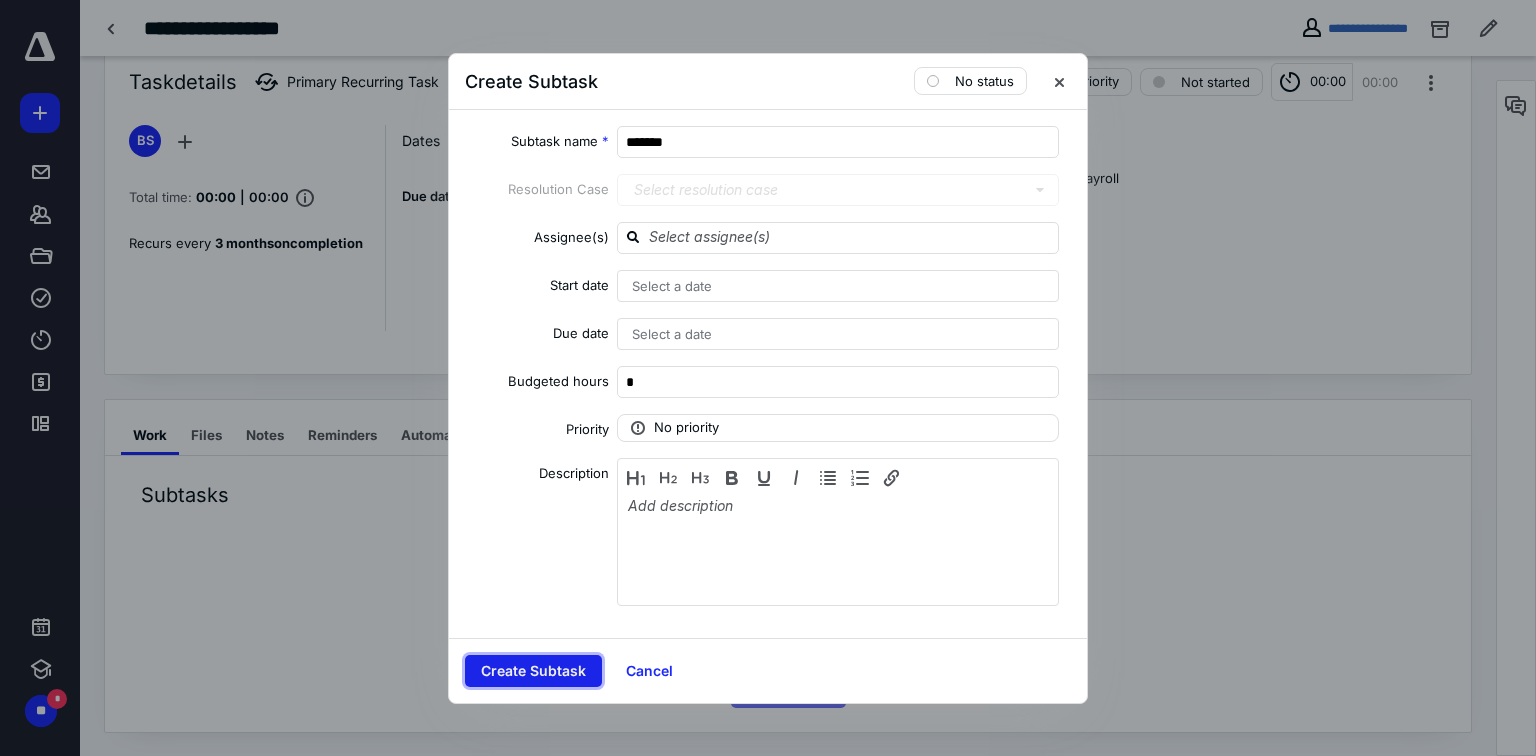 click on "Create Subtask" at bounding box center [533, 671] 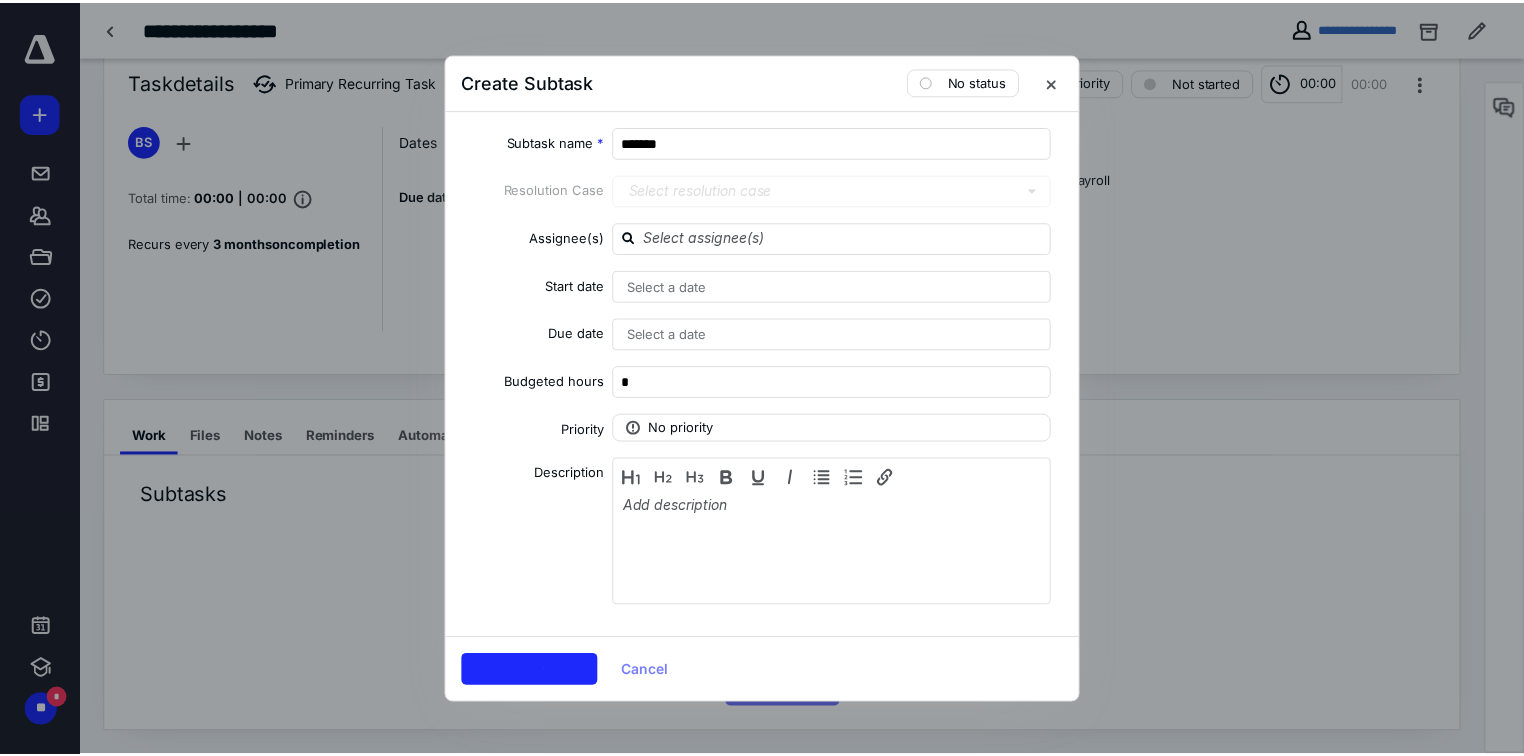 scroll, scrollTop: 0, scrollLeft: 0, axis: both 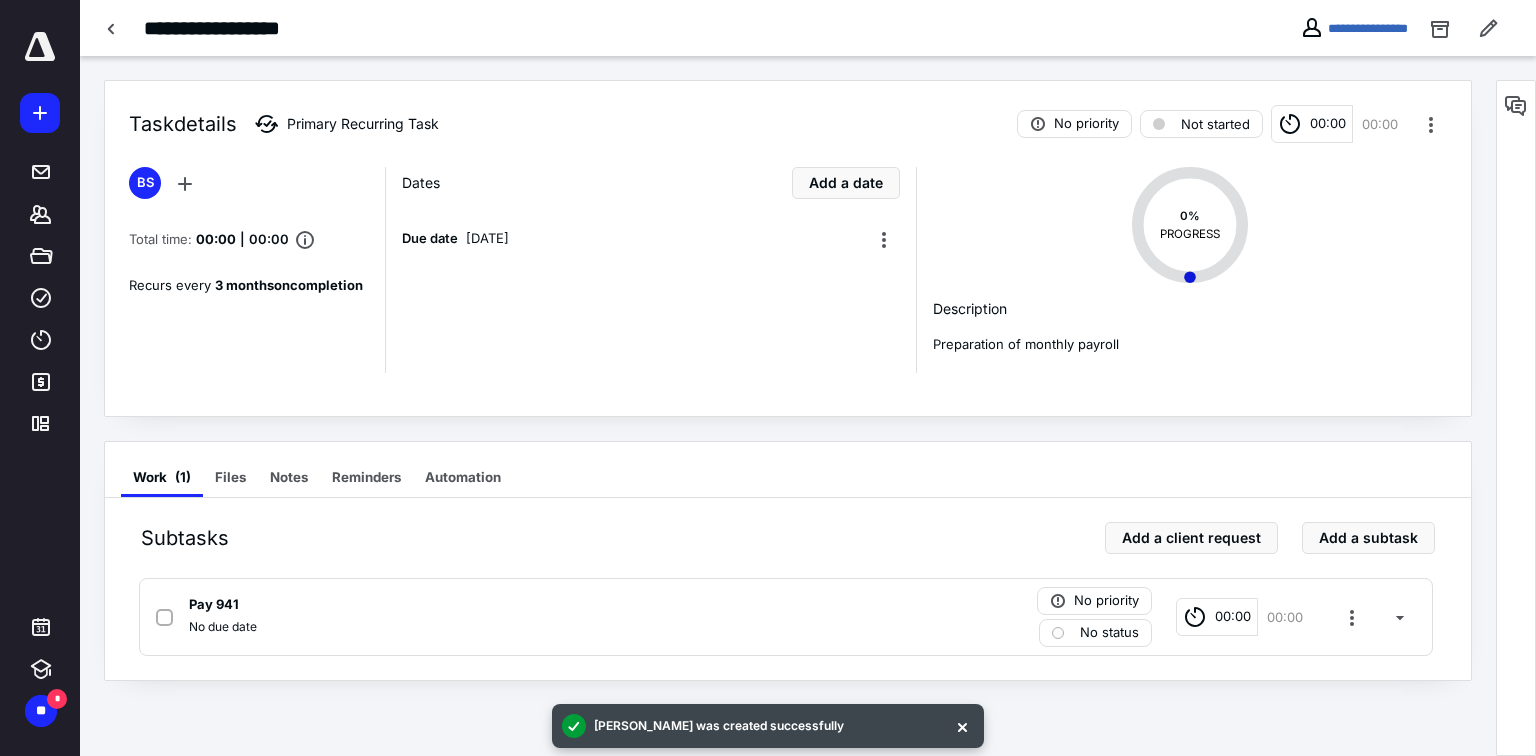click on "Subtasks Add a client request Add a subtask Pay 941 No due date No priority No status 00:00 00:00" at bounding box center (788, 589) 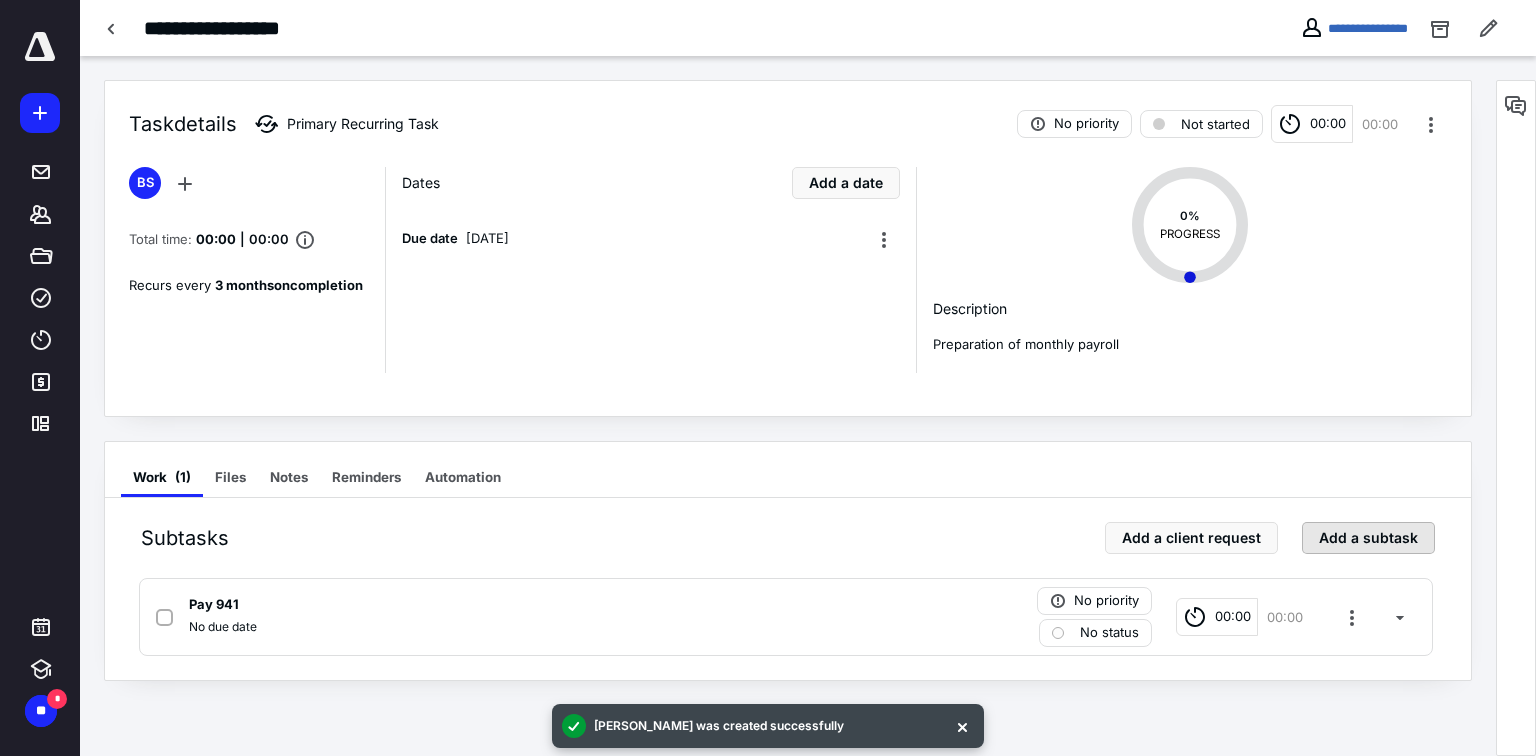 click on "Add a subtask" at bounding box center [1368, 538] 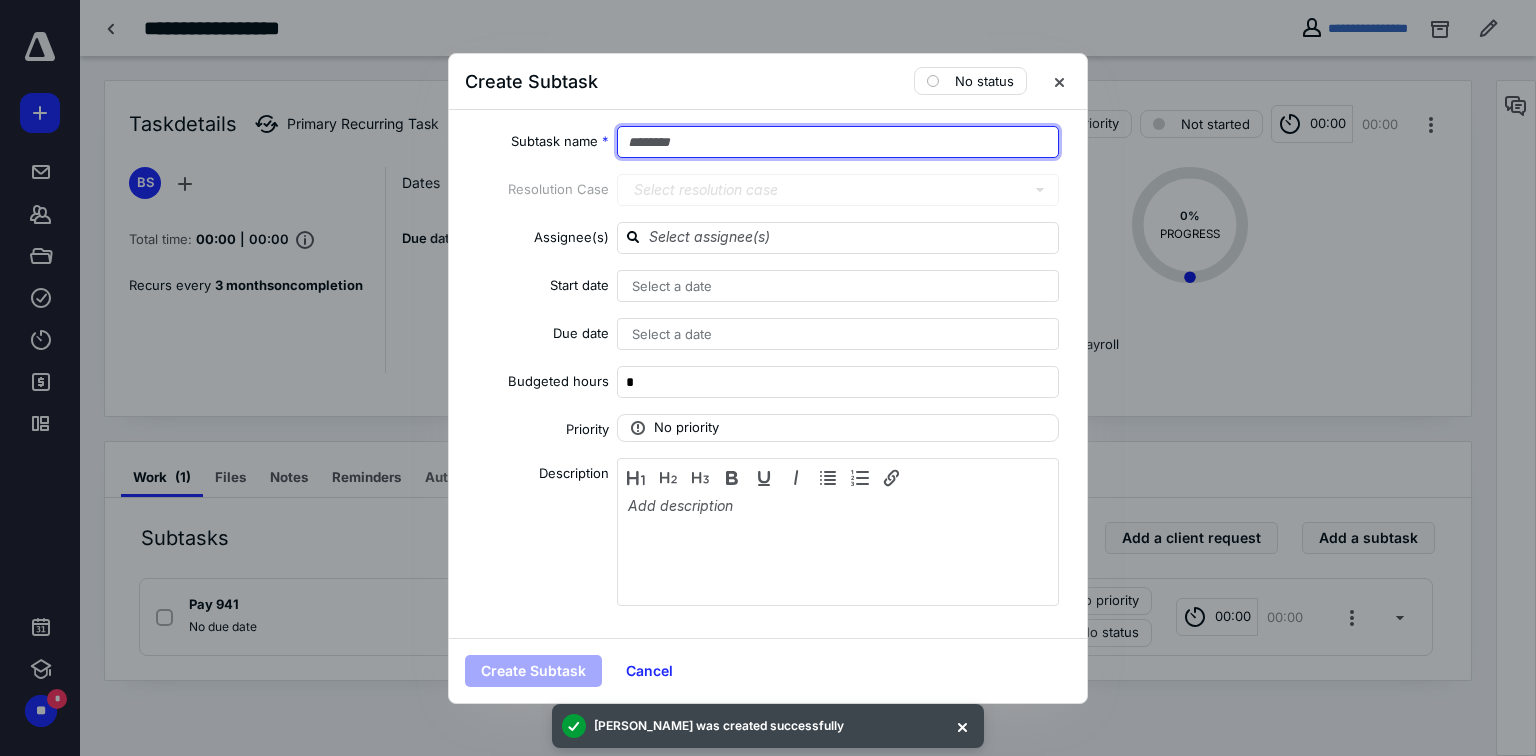 click at bounding box center [838, 142] 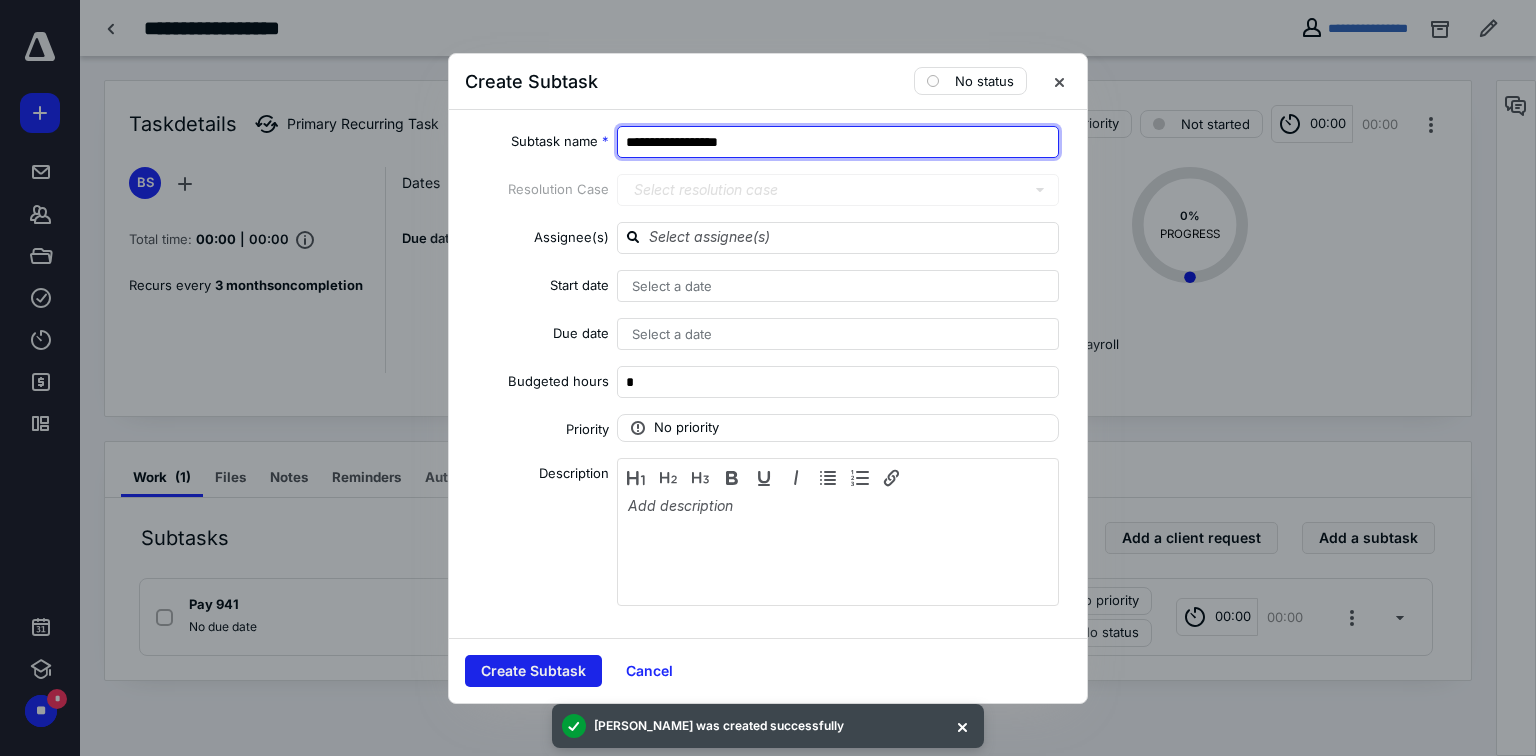 type on "**********" 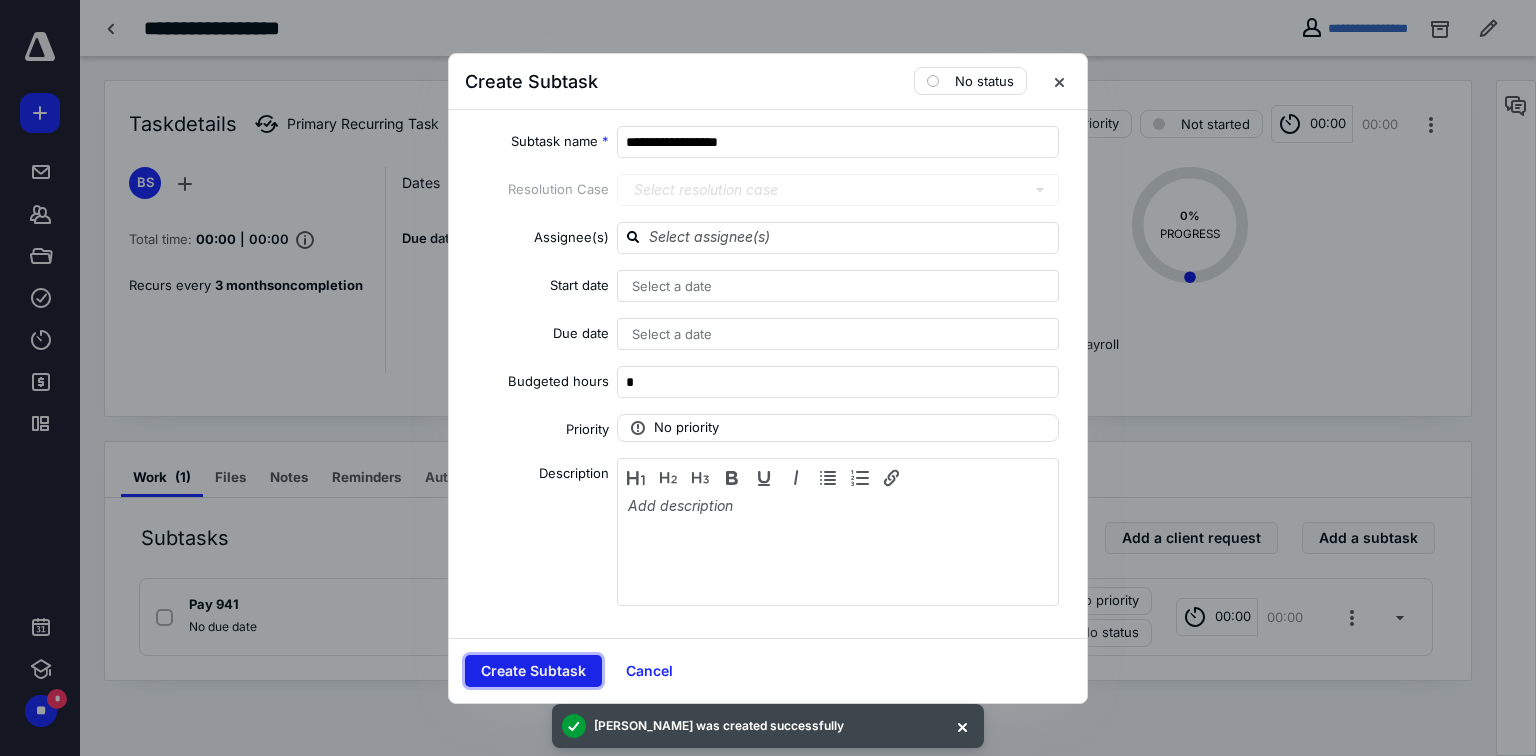 click on "Create Subtask" at bounding box center (533, 671) 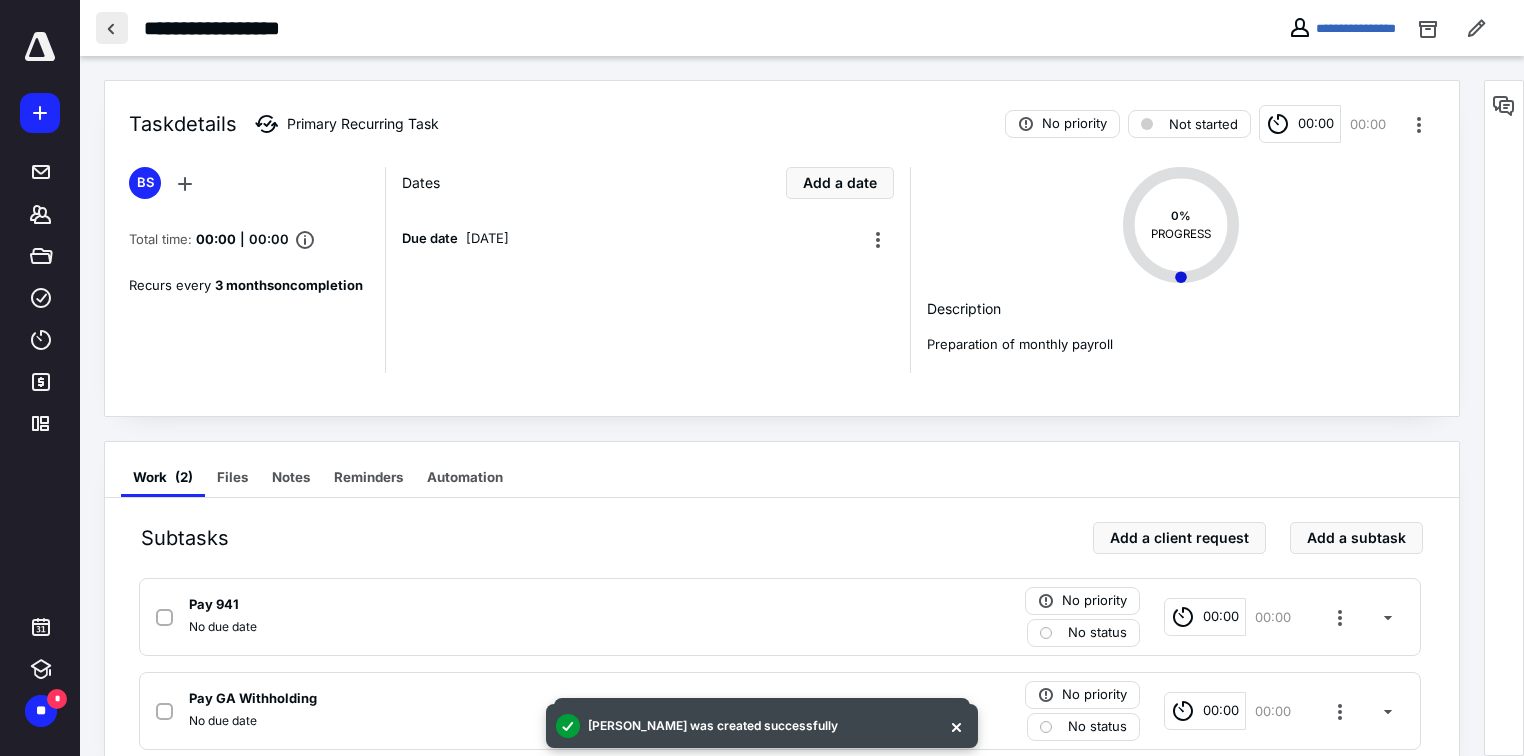 click at bounding box center (112, 28) 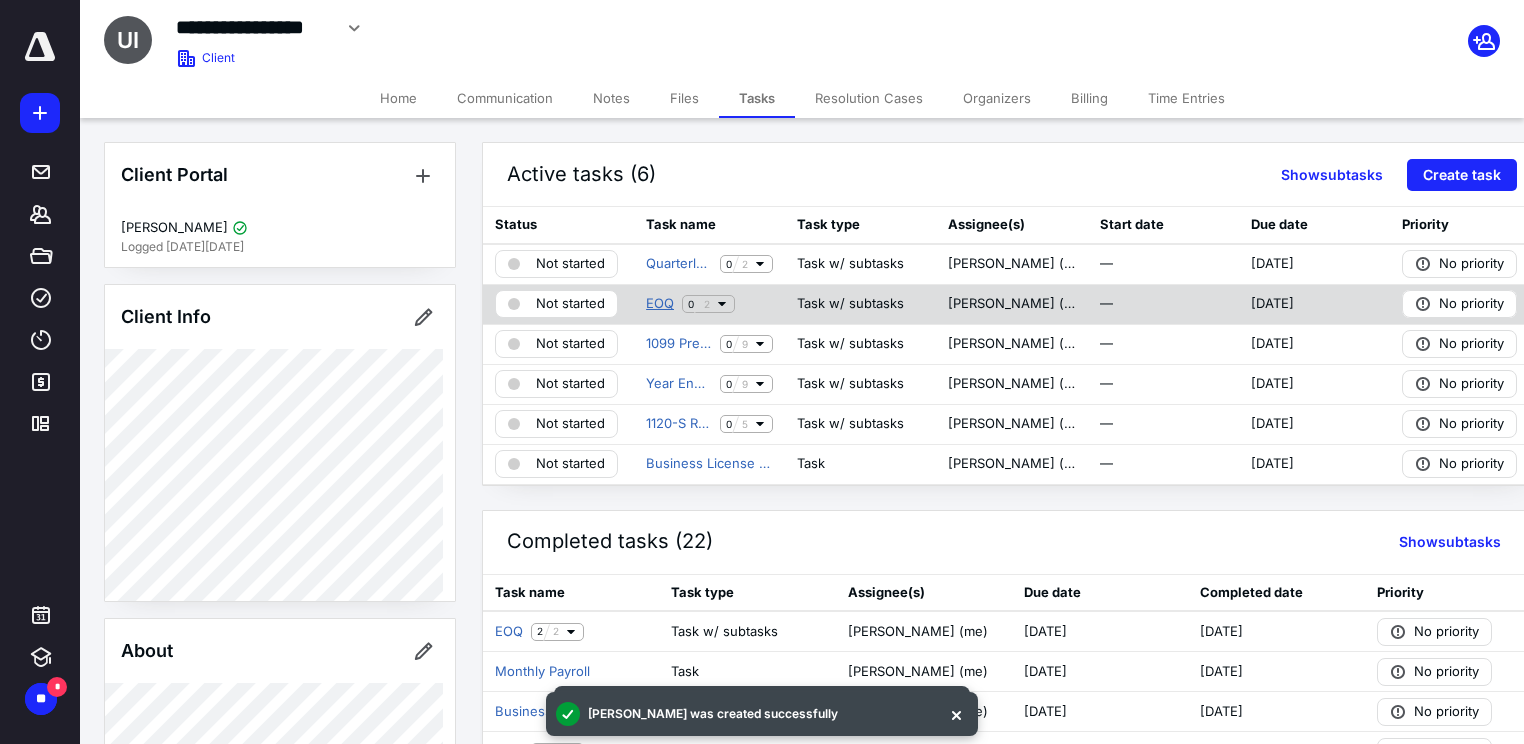 click on "EOQ" at bounding box center (660, 304) 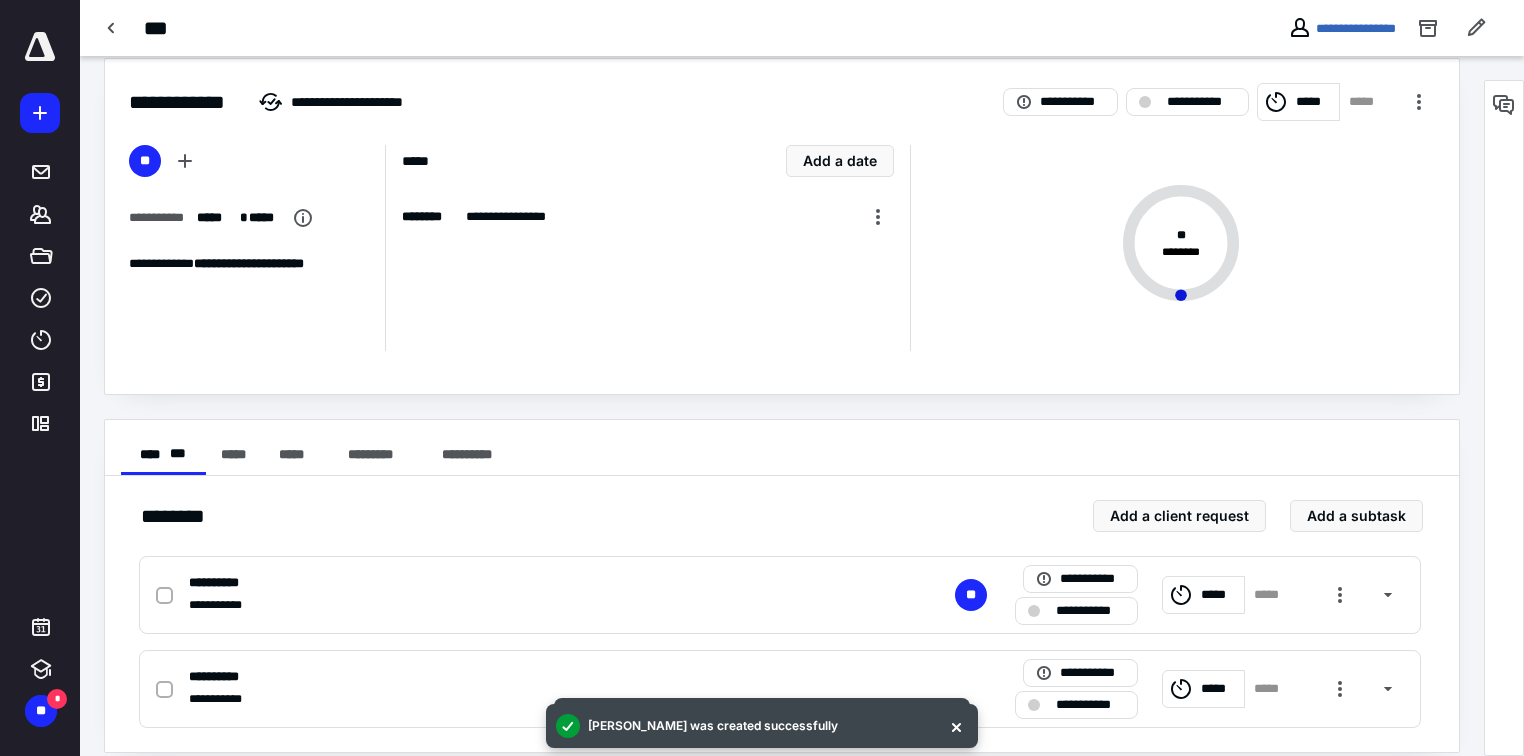 scroll, scrollTop: 42, scrollLeft: 0, axis: vertical 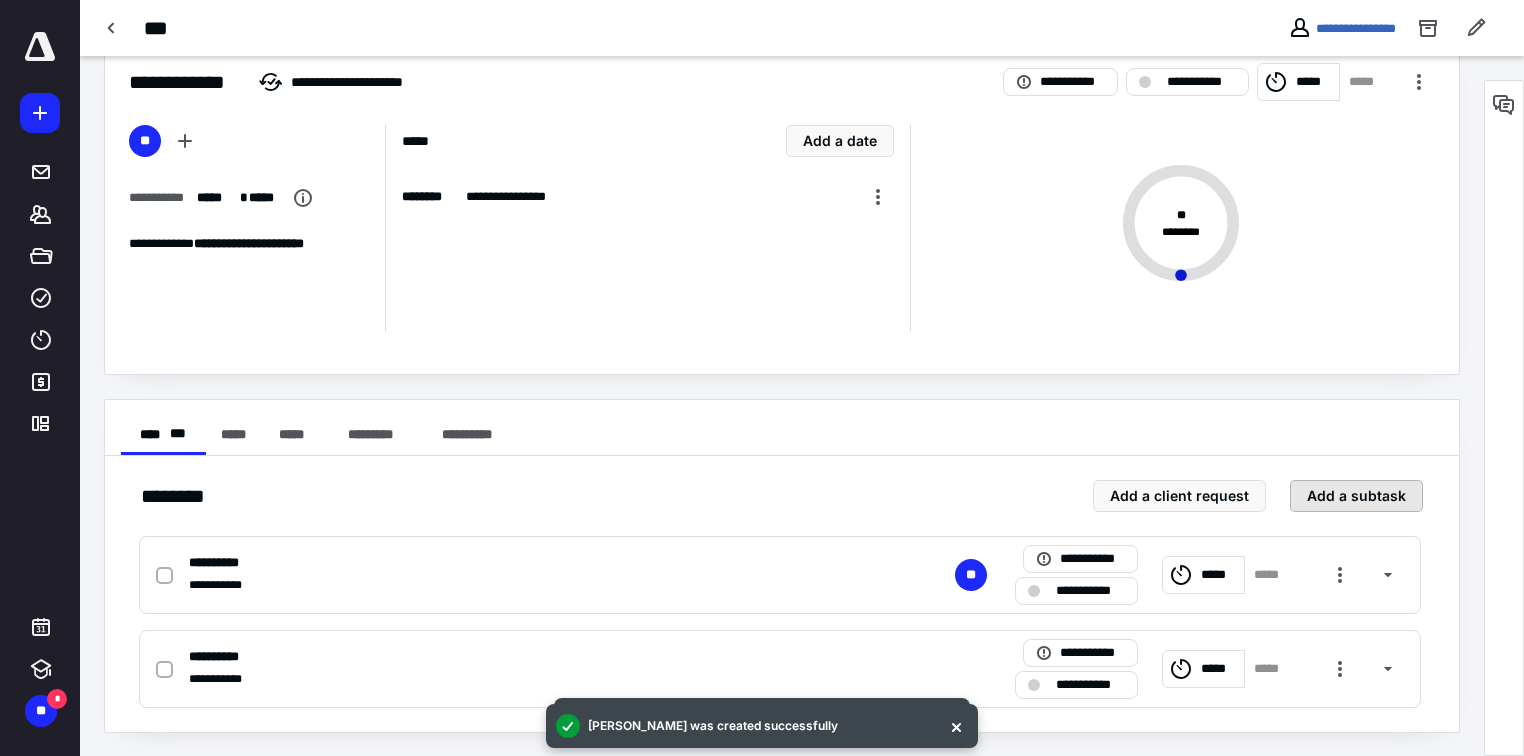 click on "Add a subtask" at bounding box center (1356, 496) 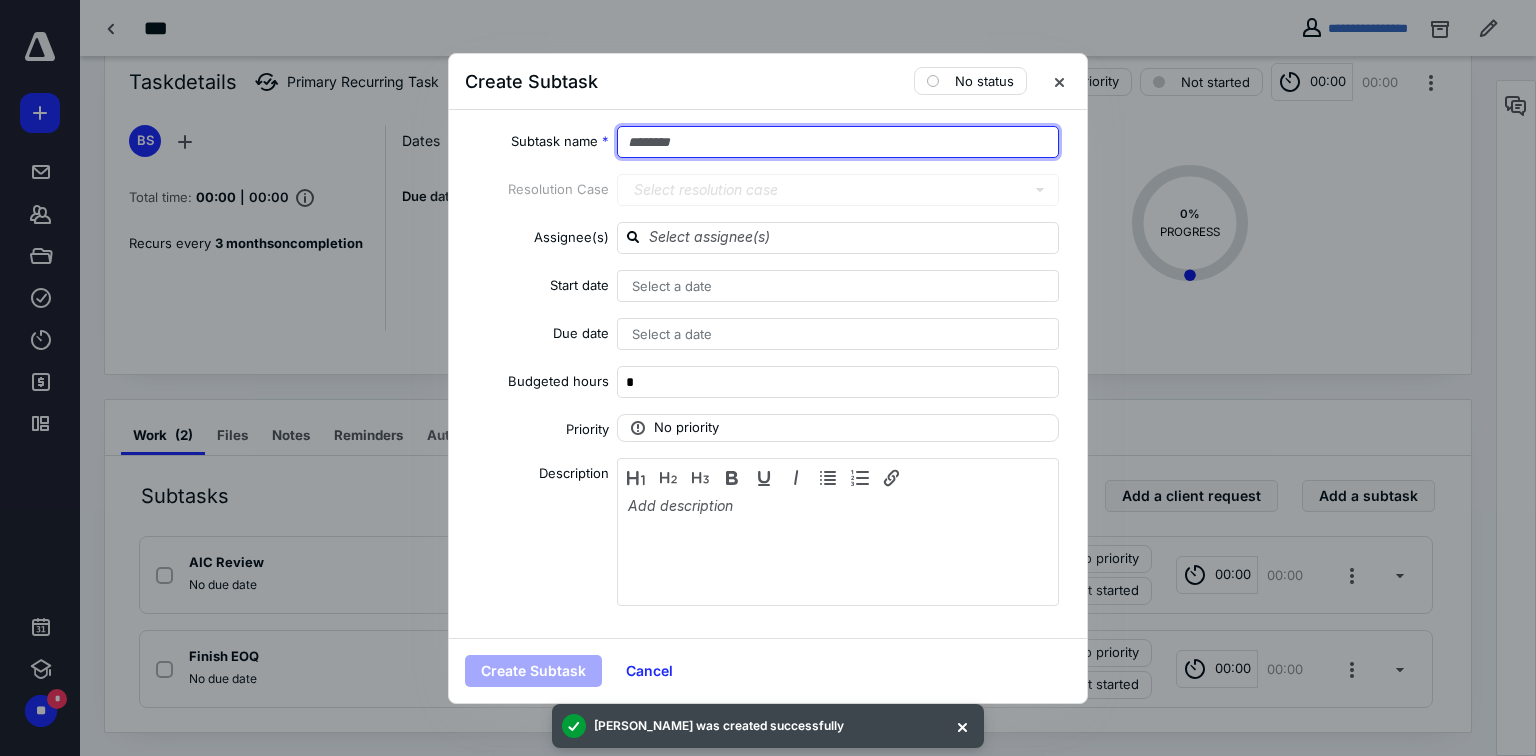 click at bounding box center (838, 142) 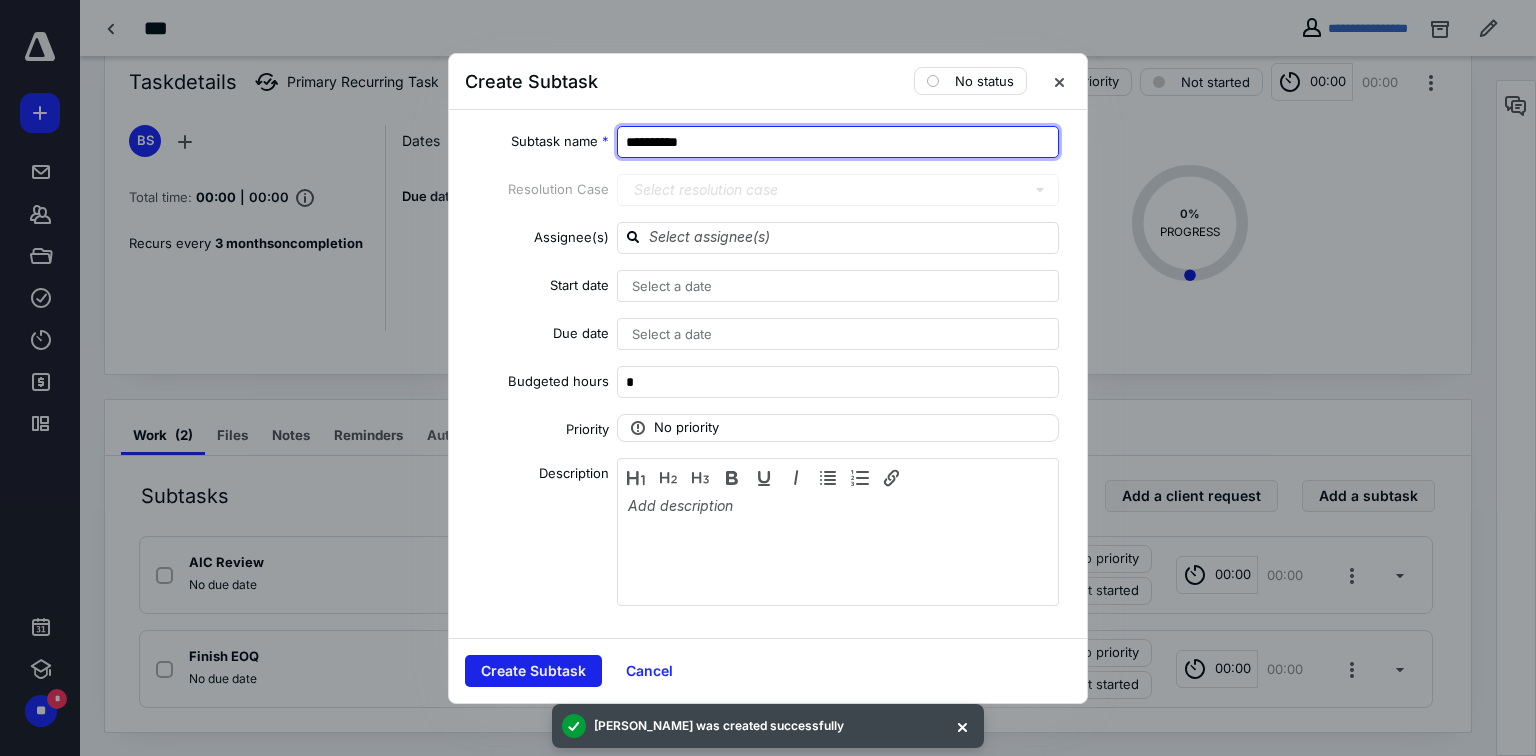 type on "**********" 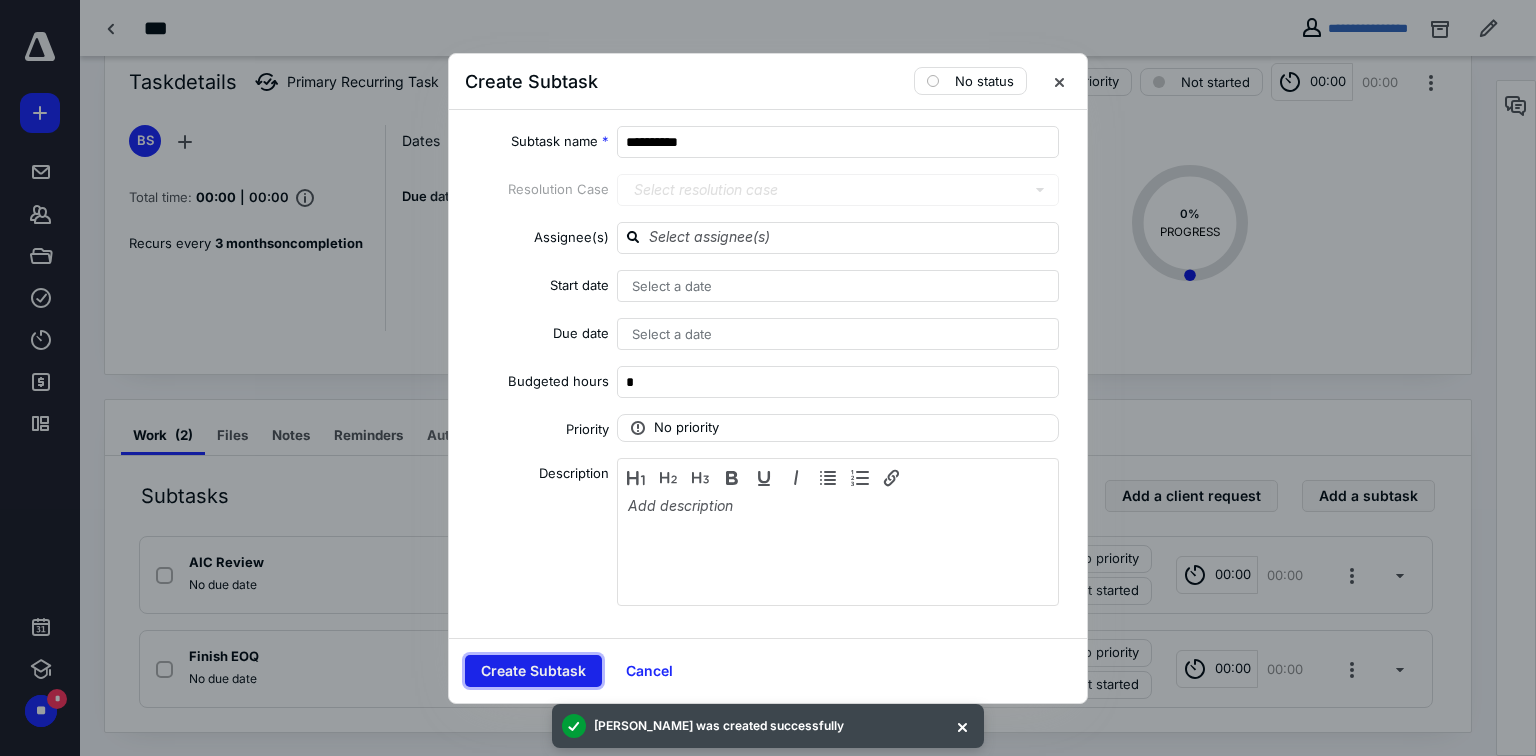 click on "Create Subtask" at bounding box center (533, 671) 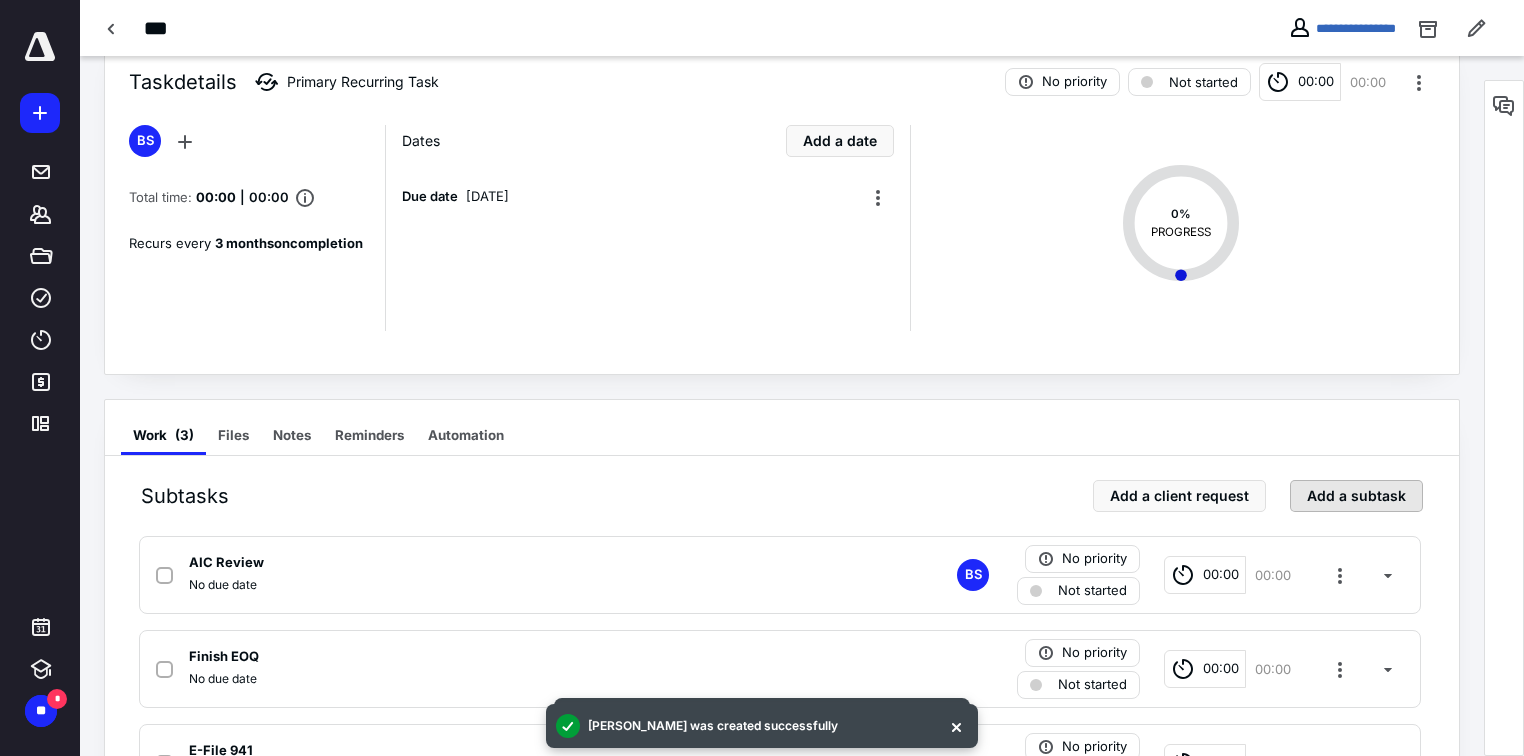 click on "Add a subtask" at bounding box center [1356, 496] 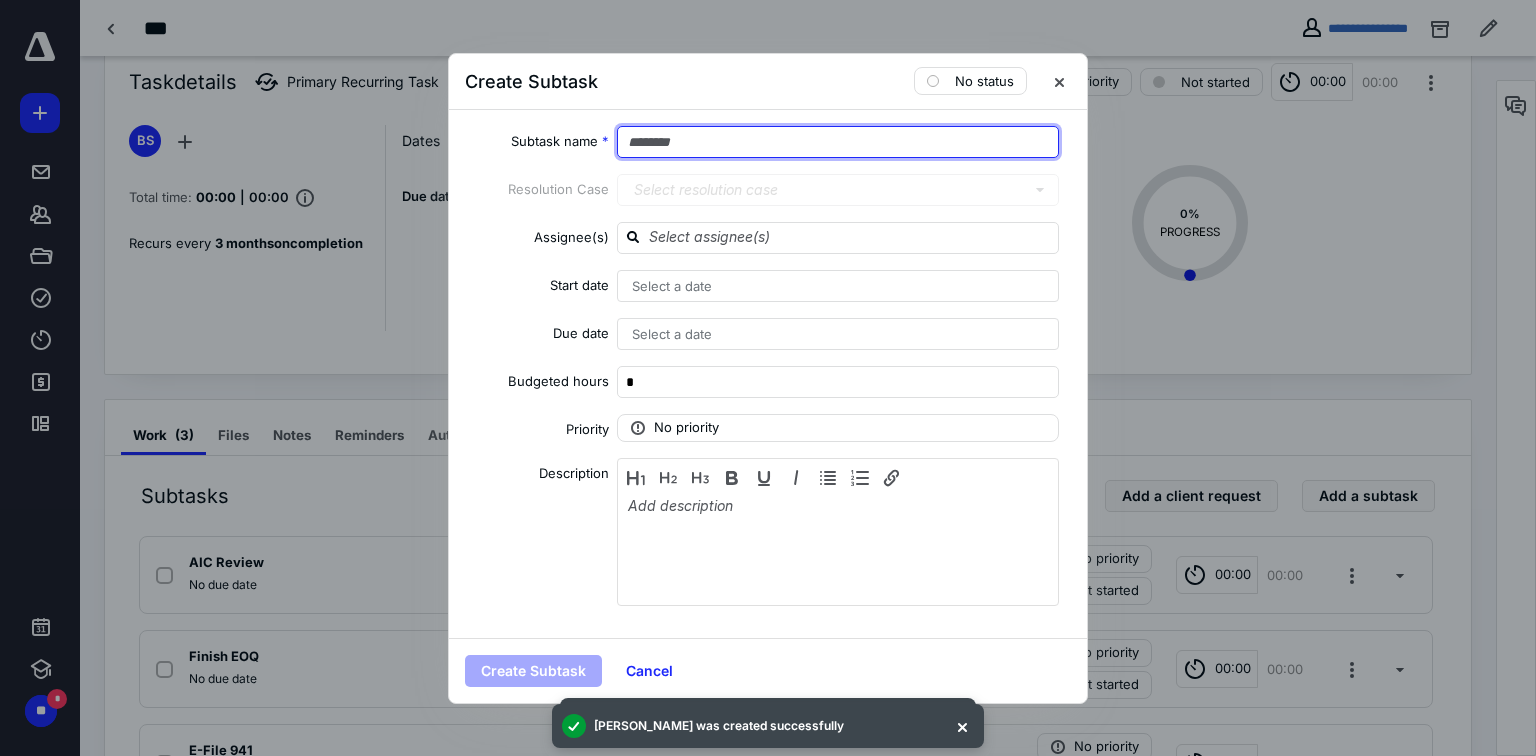 click at bounding box center [838, 142] 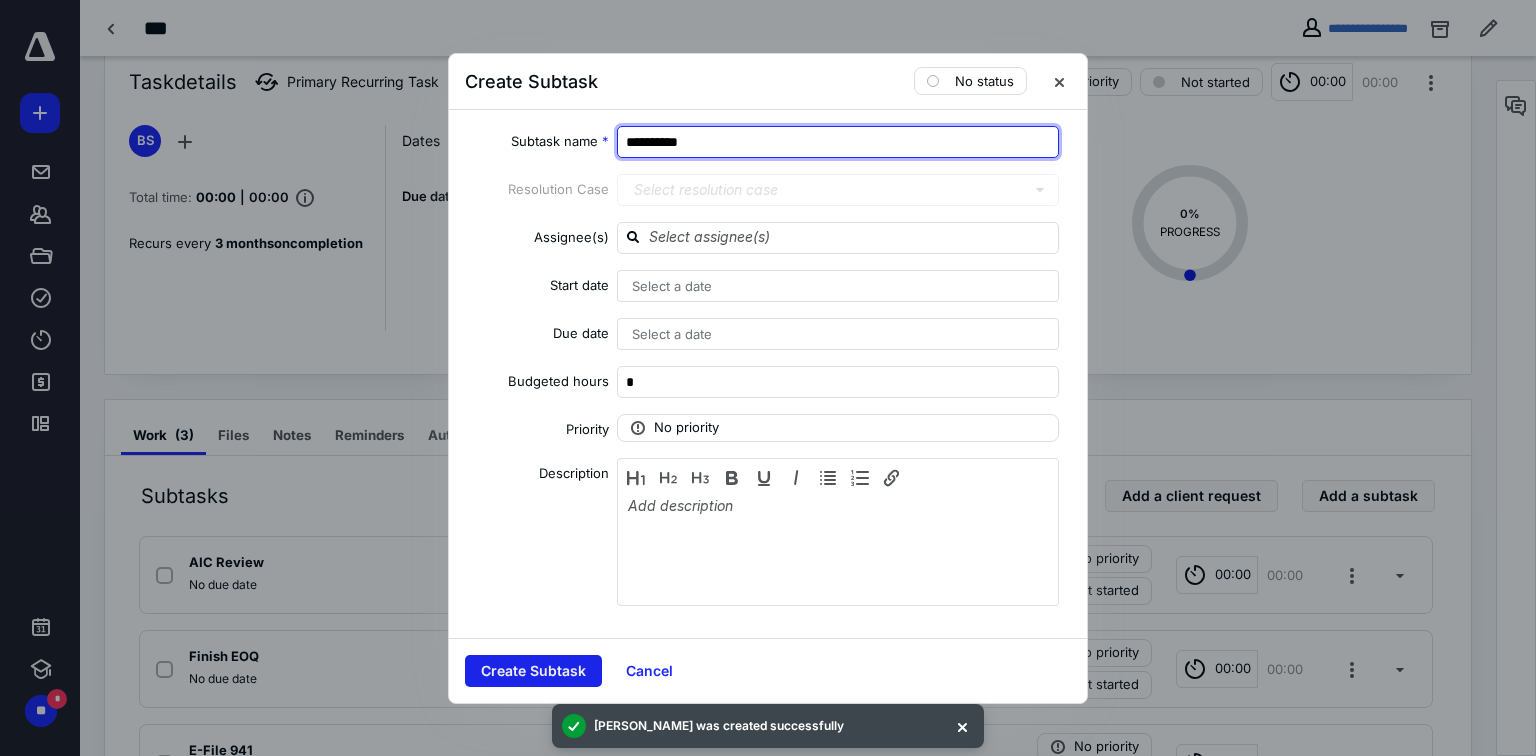 type on "**********" 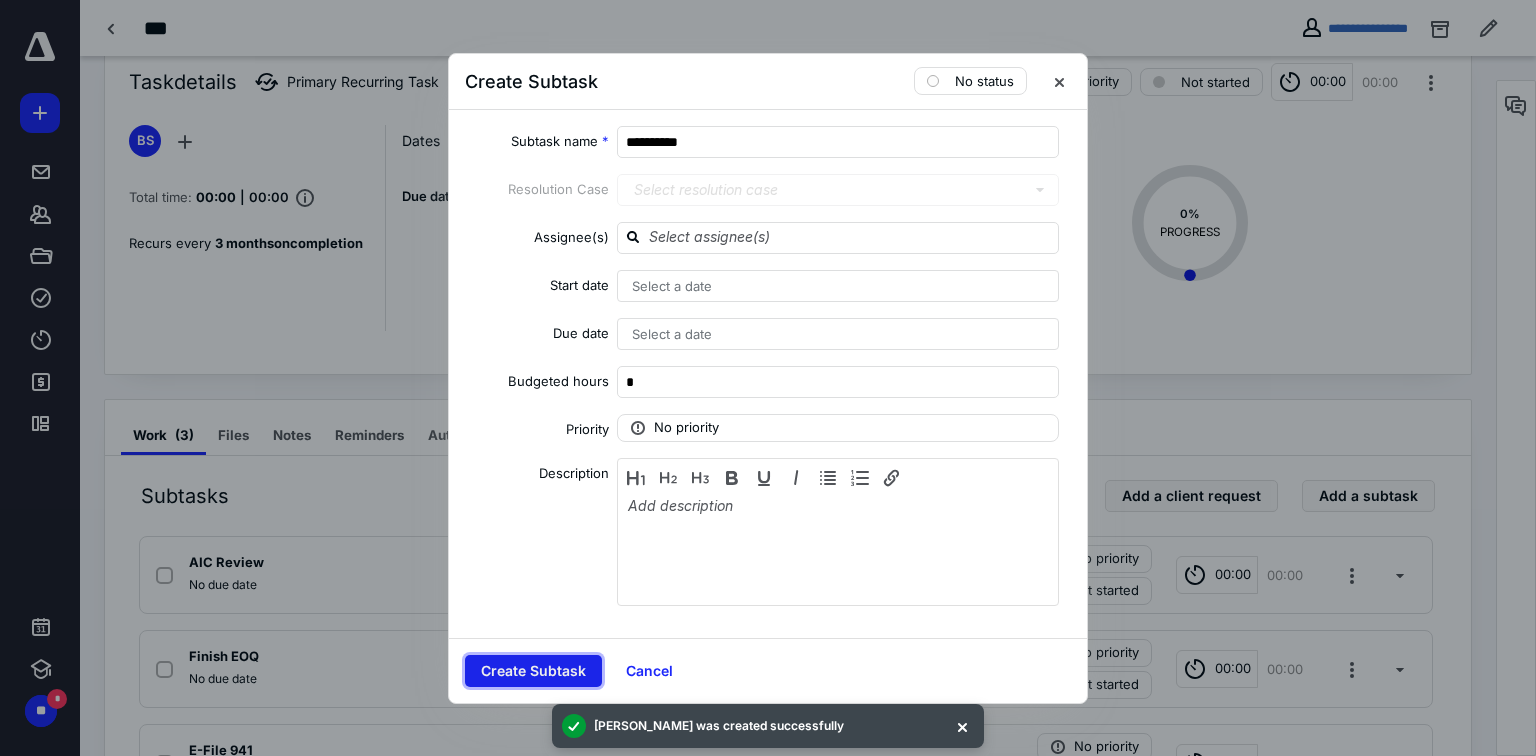 click on "Create Subtask" at bounding box center [533, 671] 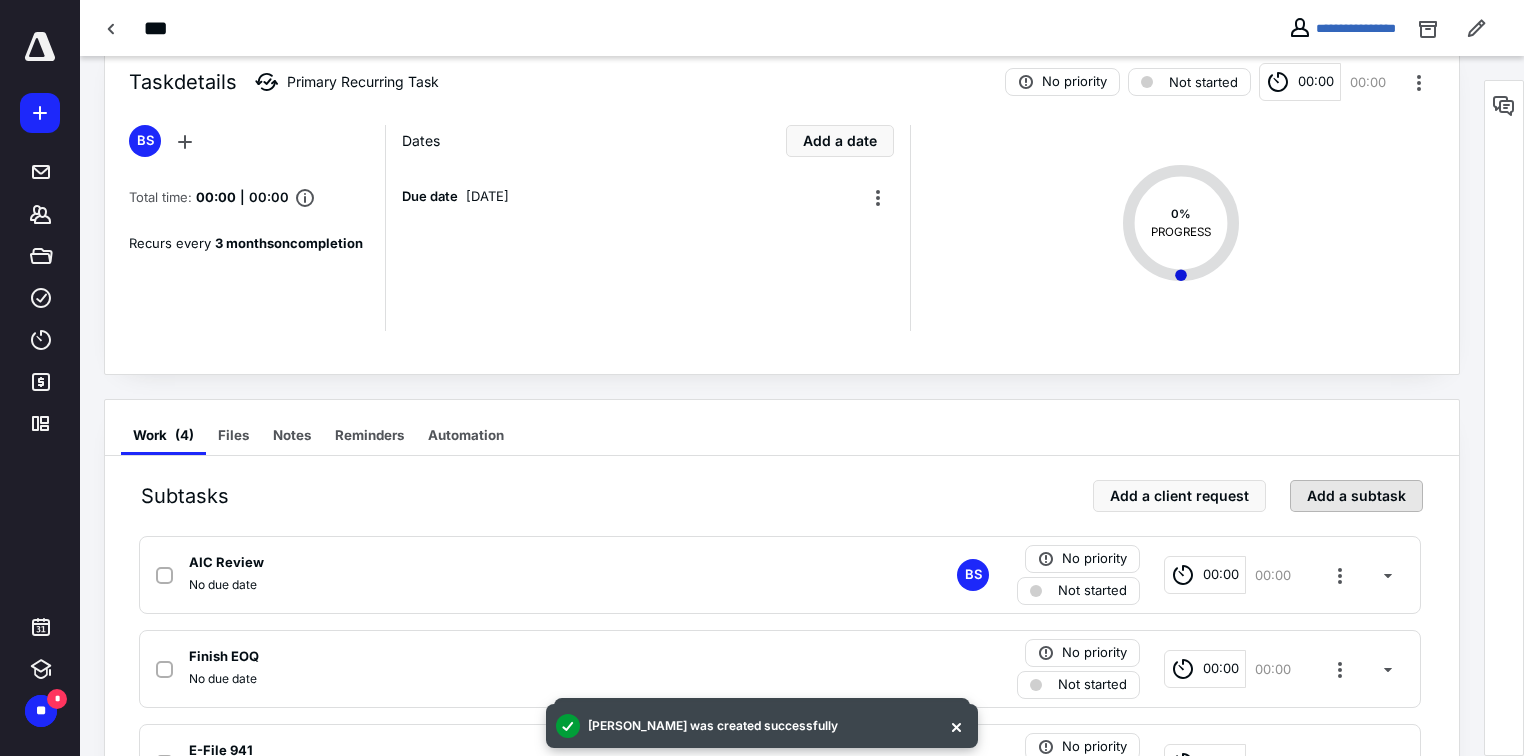 click on "Add a subtask" at bounding box center (1356, 496) 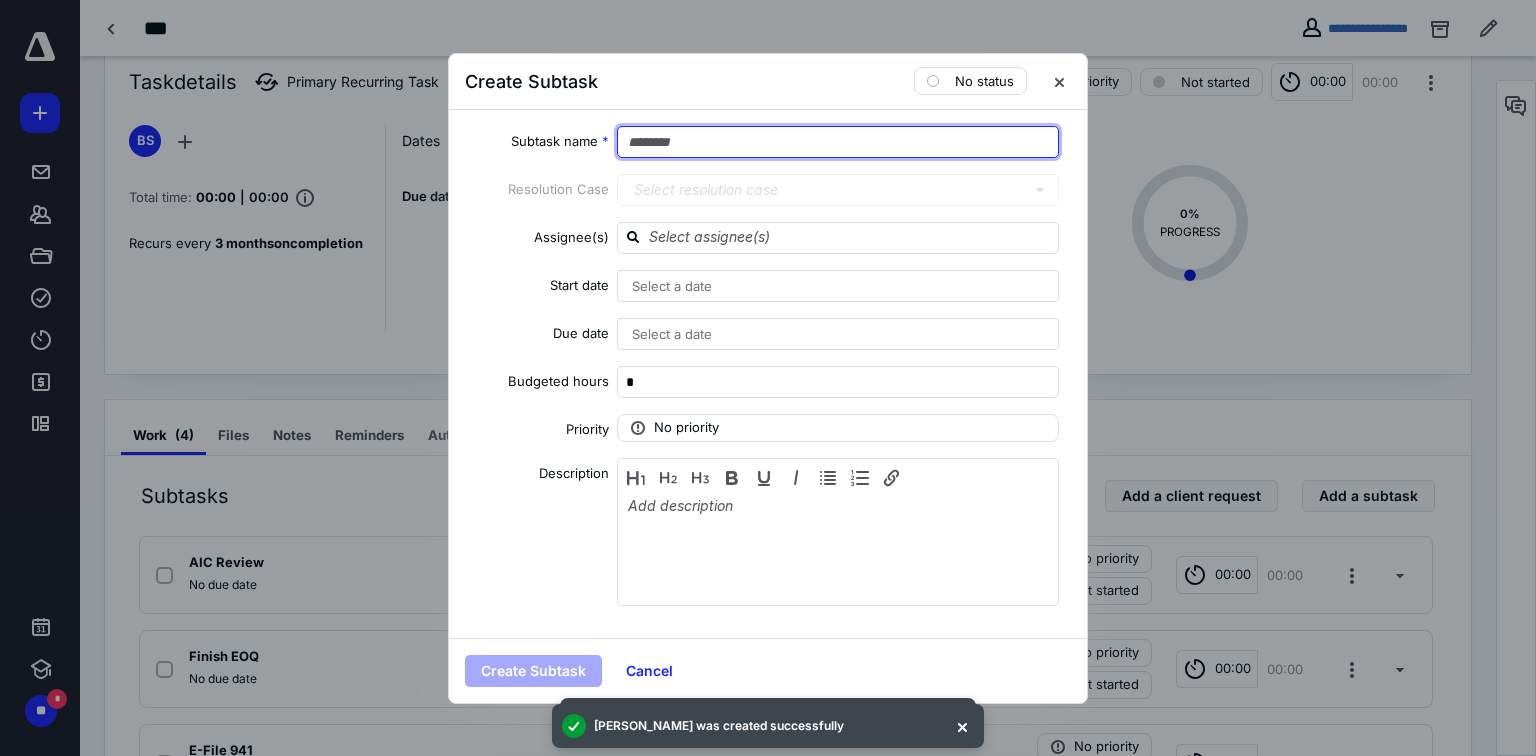 click at bounding box center (838, 142) 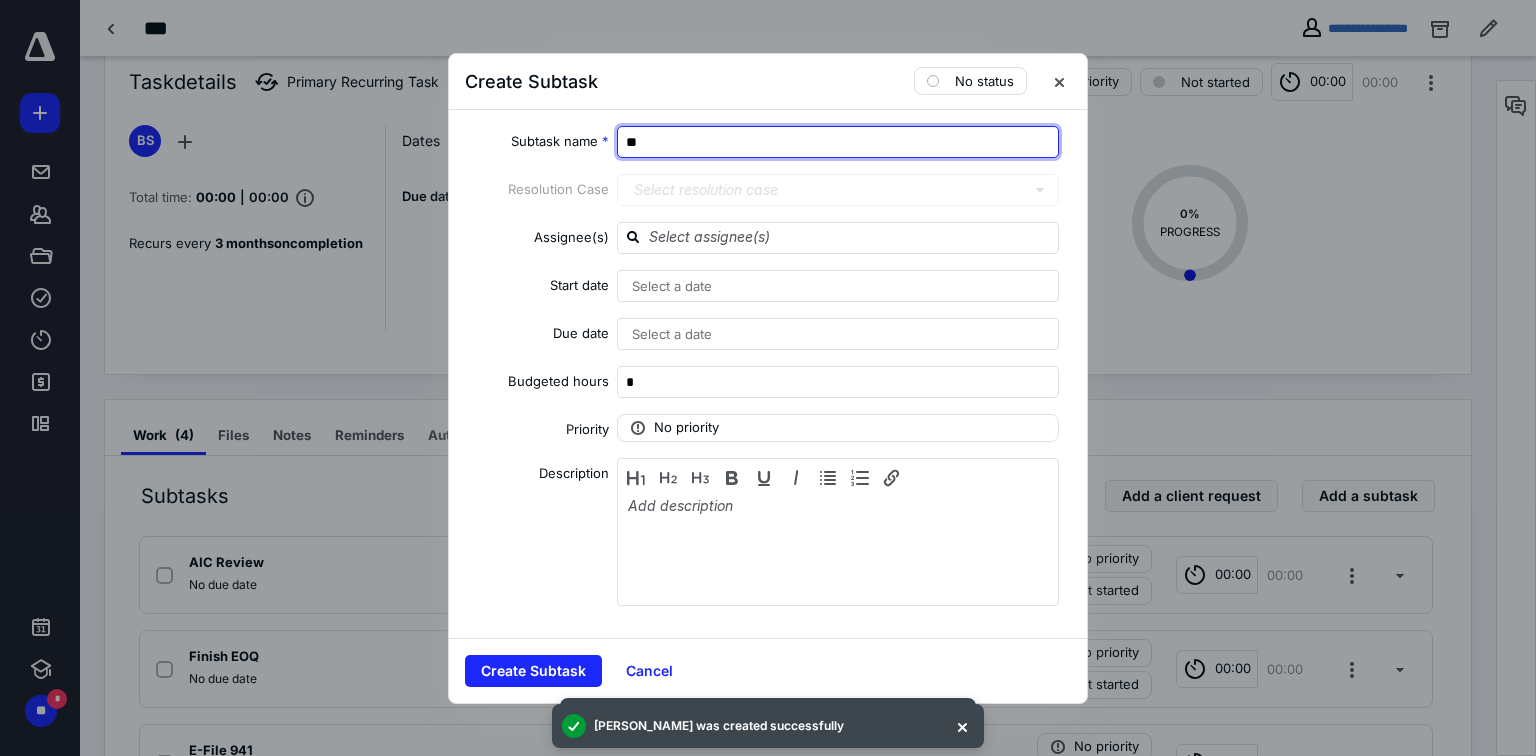 type on "*" 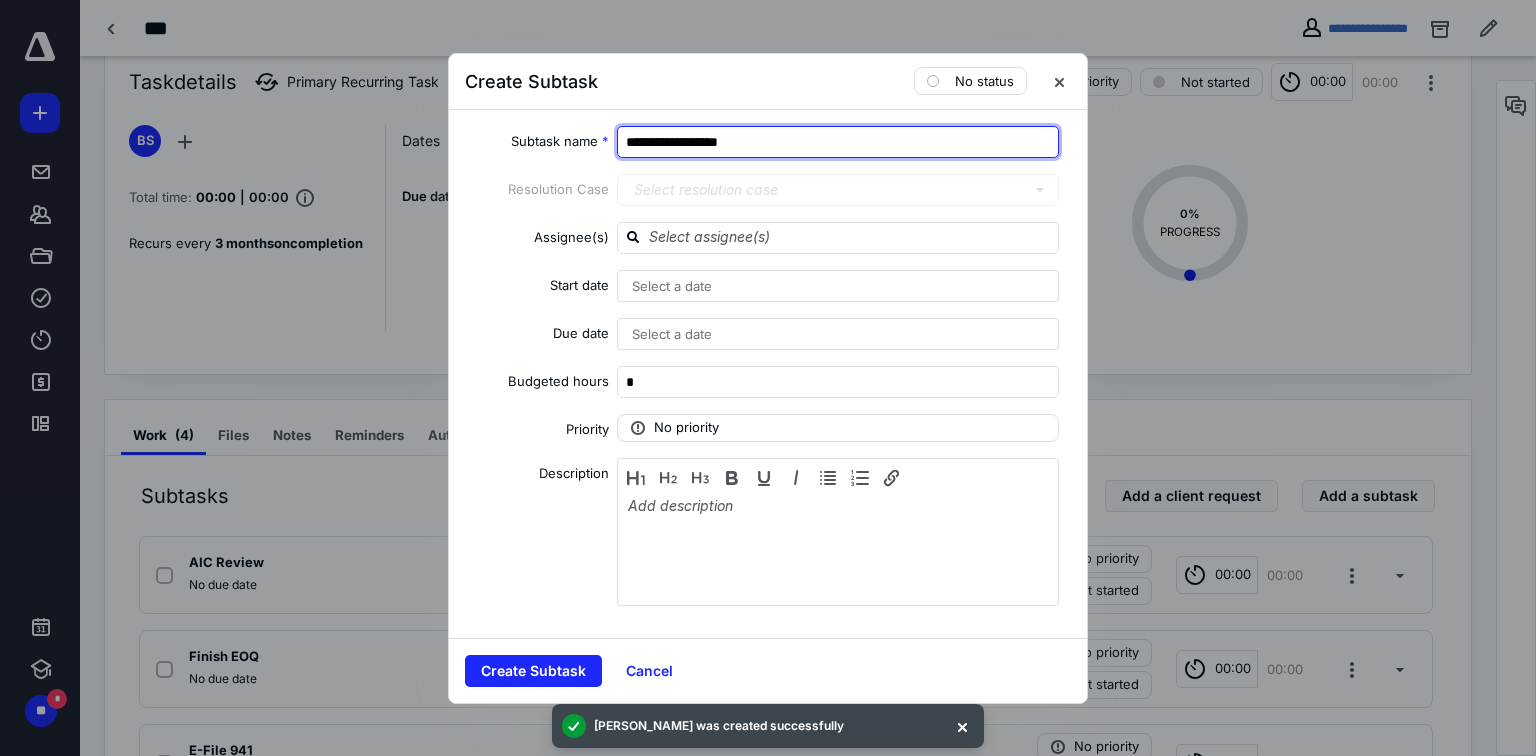 click on "**********" at bounding box center [838, 142] 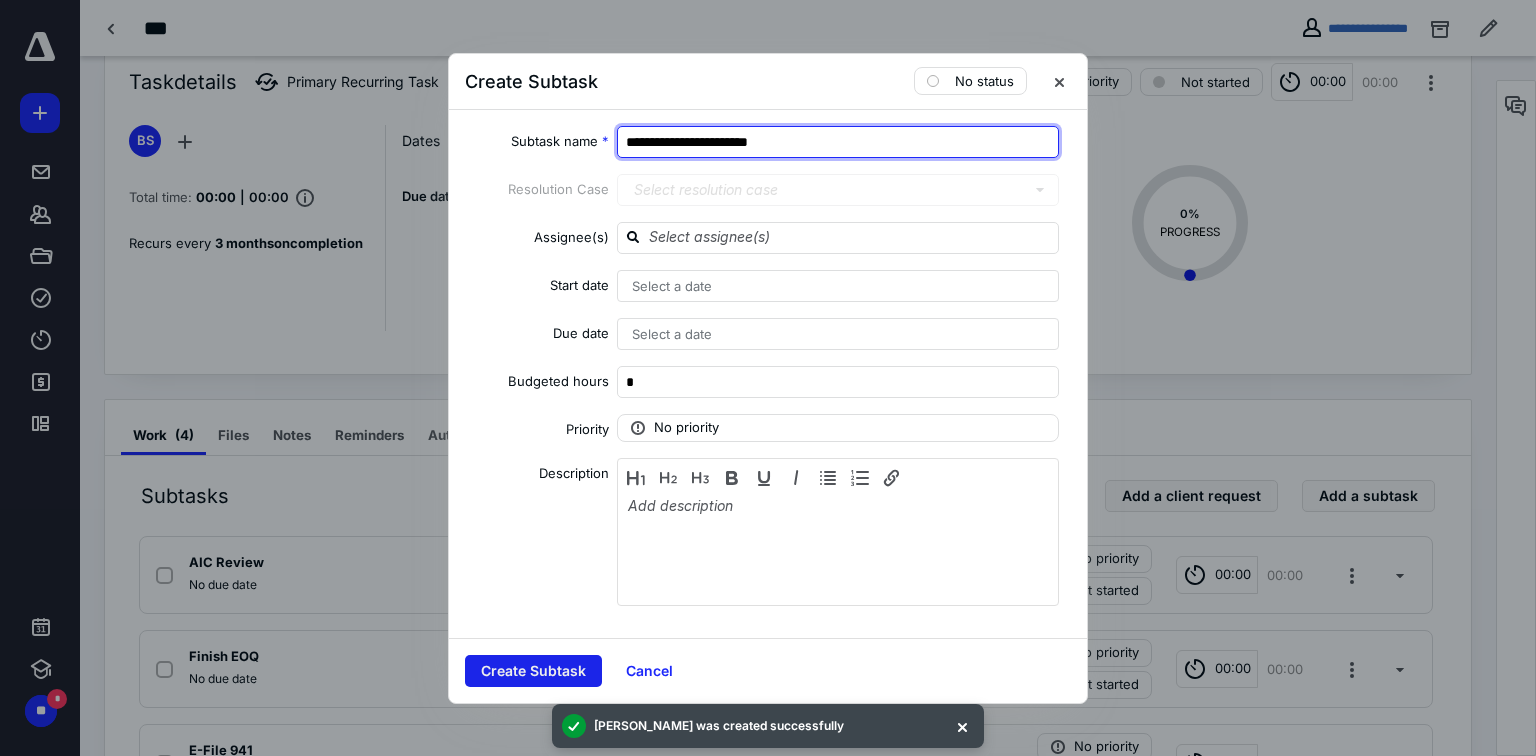 type on "**********" 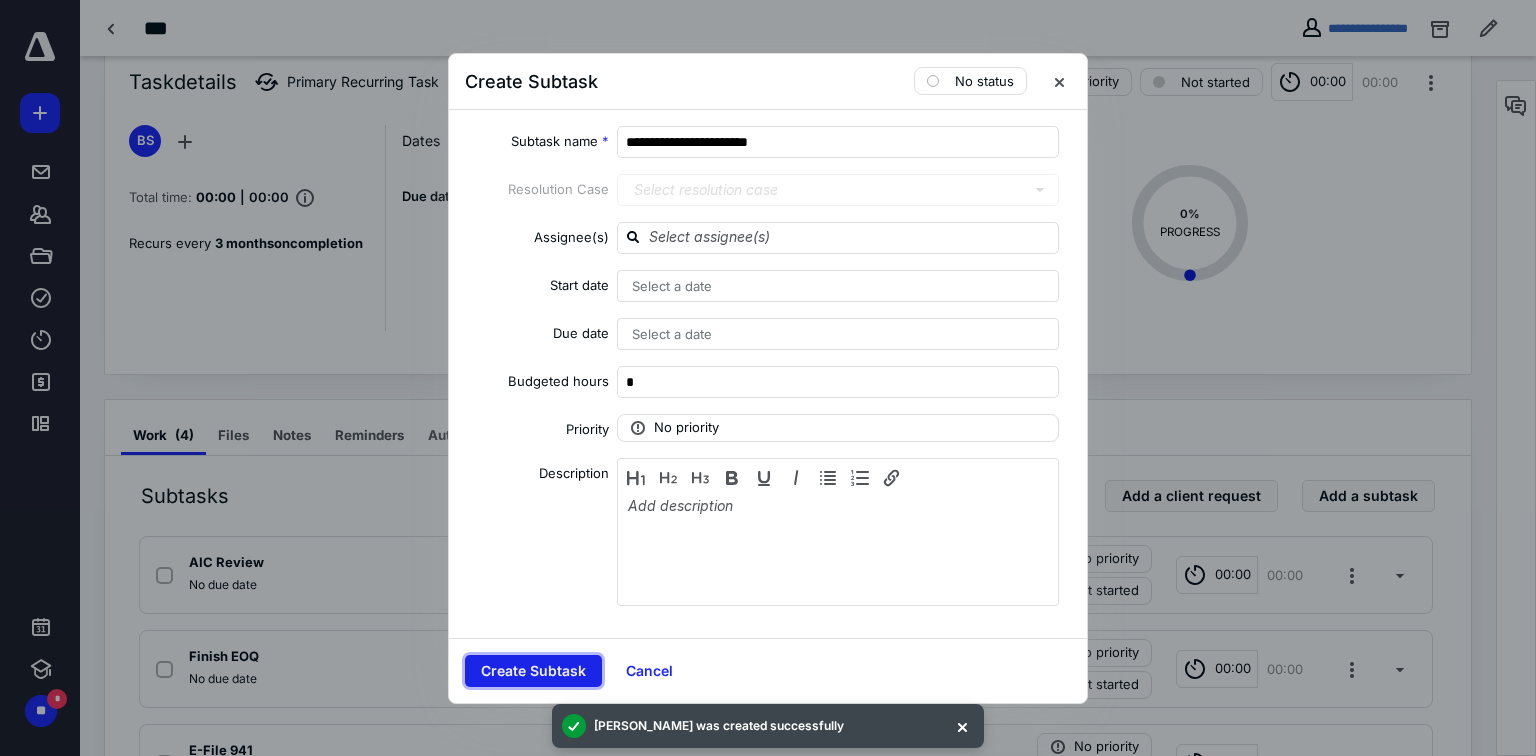 click on "Create Subtask" at bounding box center [533, 671] 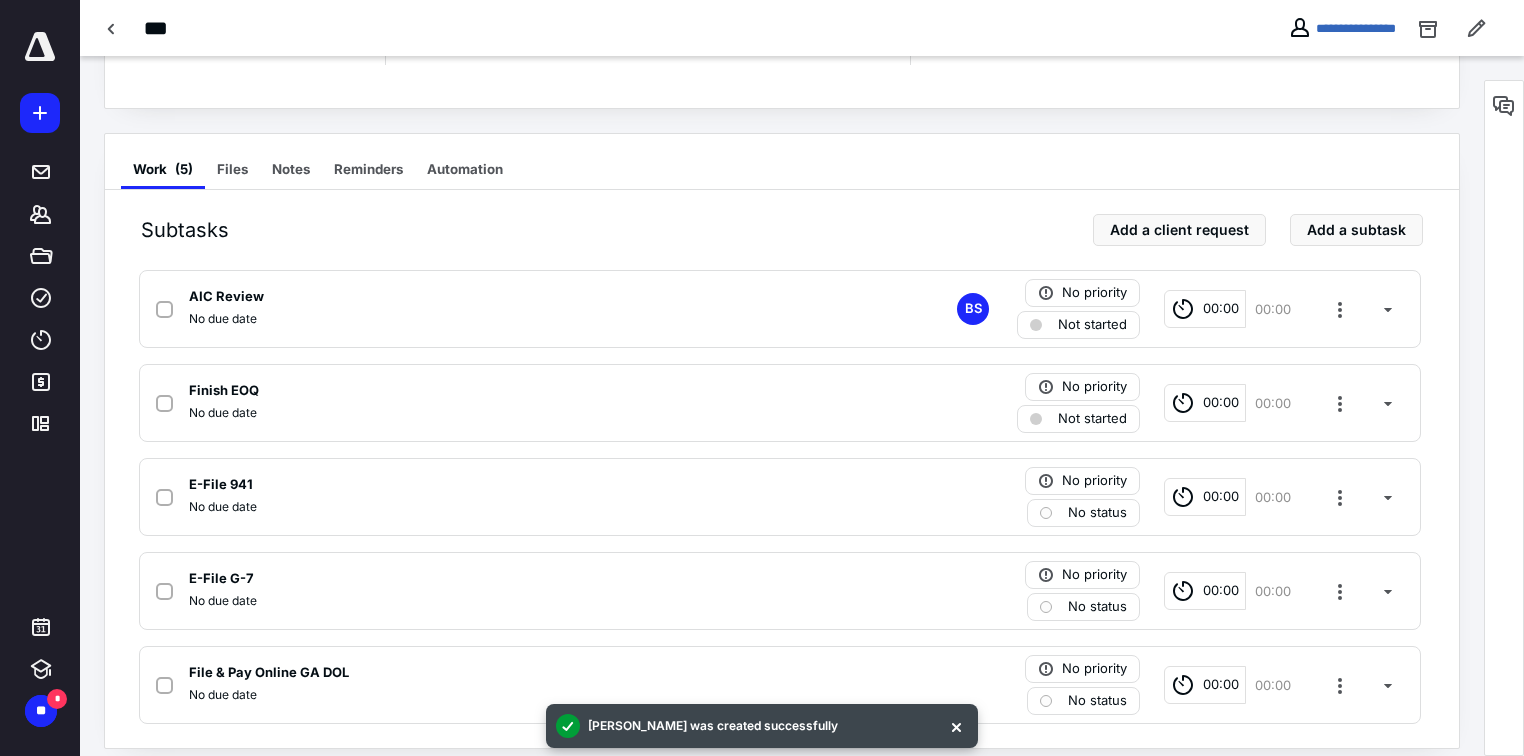 scroll, scrollTop: 324, scrollLeft: 0, axis: vertical 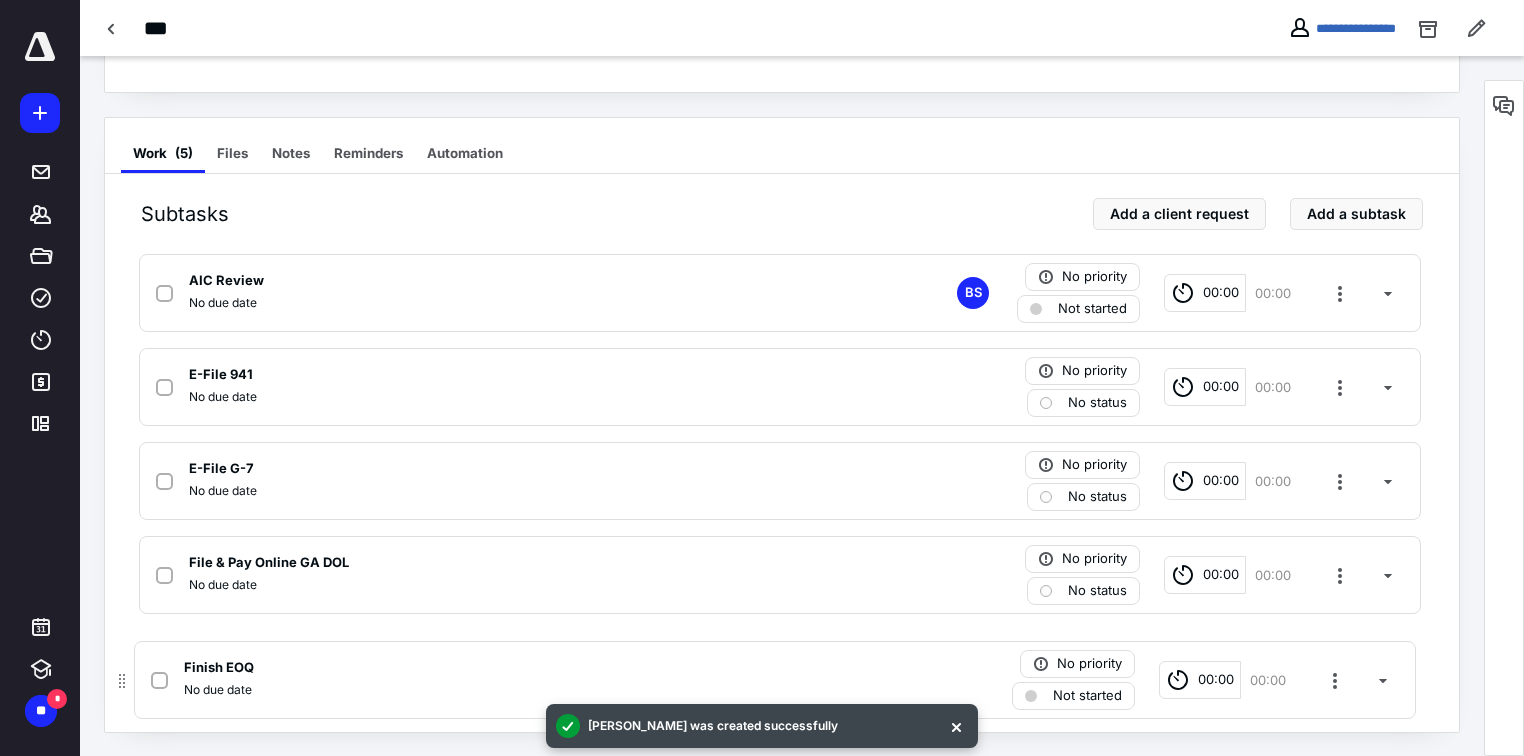 drag, startPoint x: 128, startPoint y: 385, endPoint x: 123, endPoint y: 688, distance: 303.04126 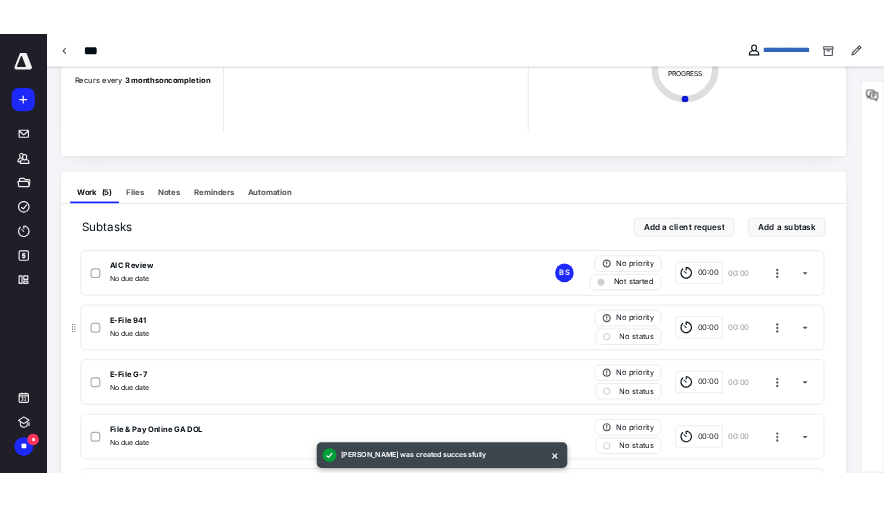 scroll, scrollTop: 0, scrollLeft: 0, axis: both 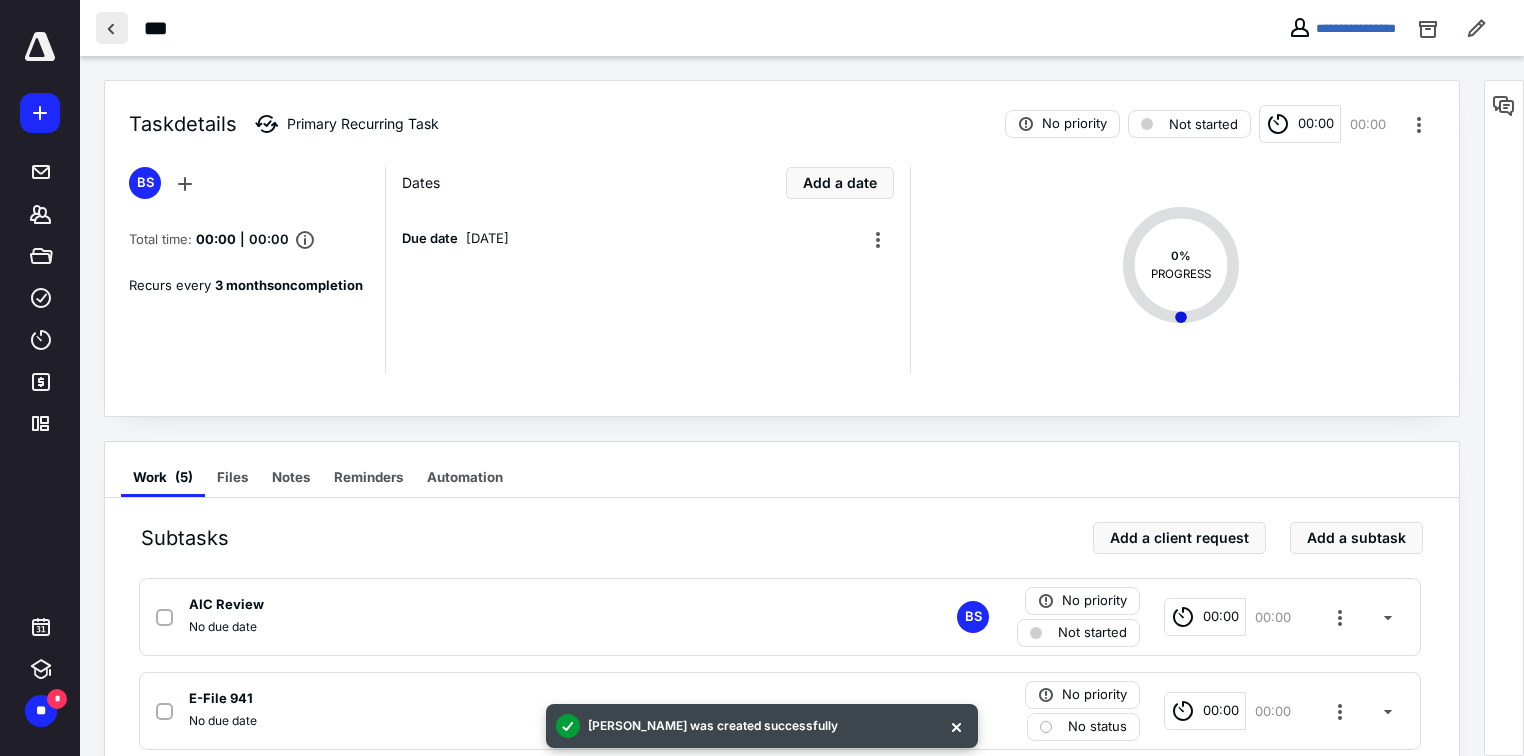 click at bounding box center [112, 28] 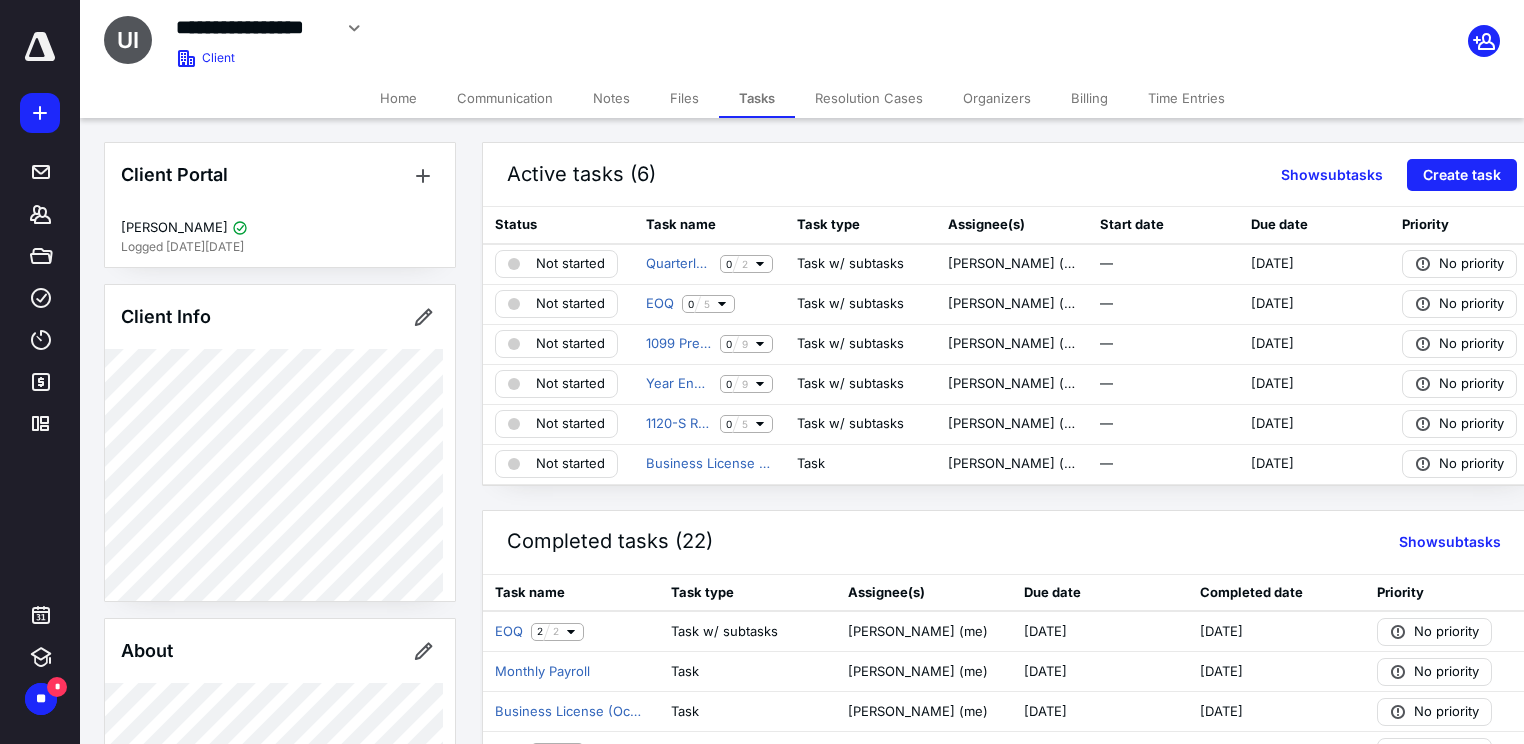 click at bounding box center (40, 47) 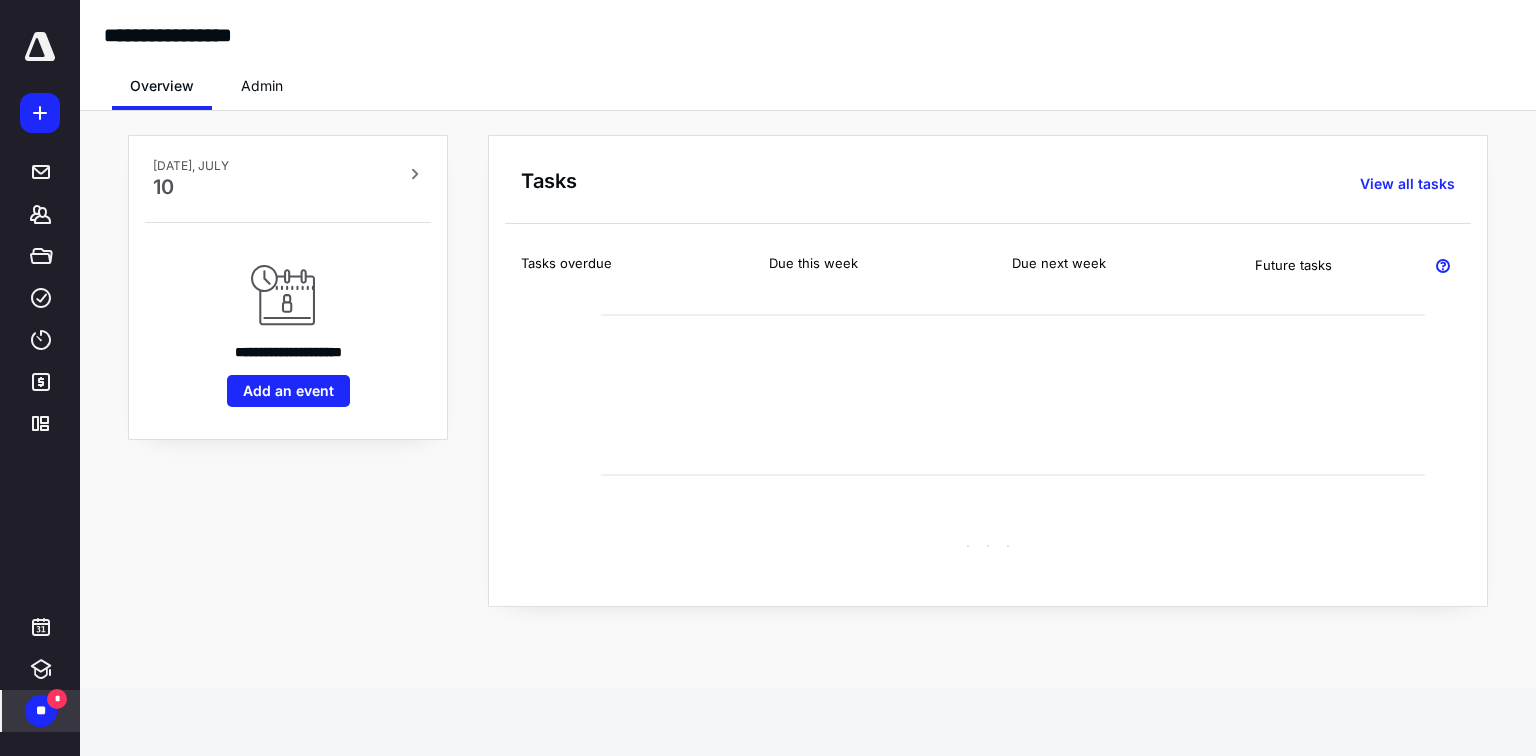 click on "**" at bounding box center [41, 711] 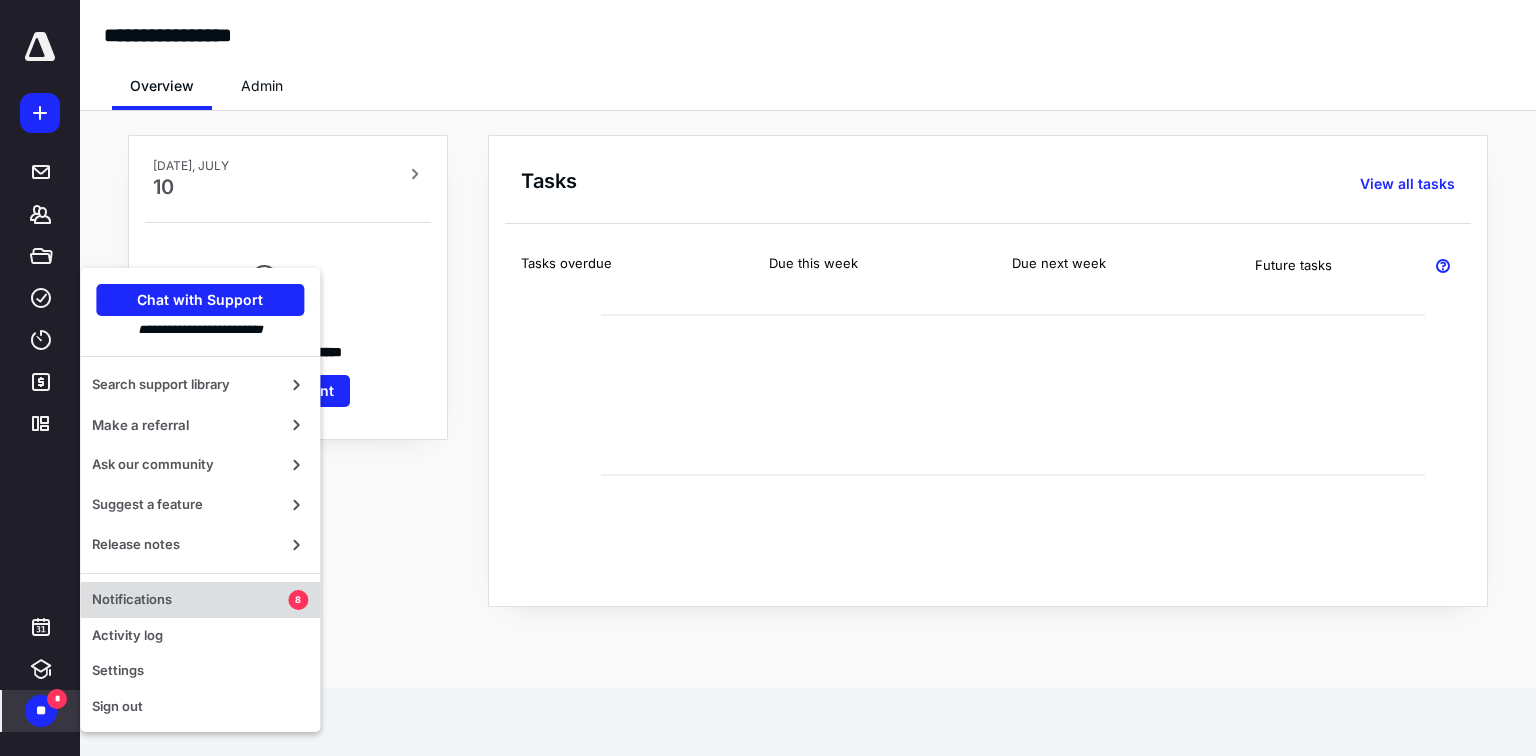 click on "Notifications" at bounding box center (190, 600) 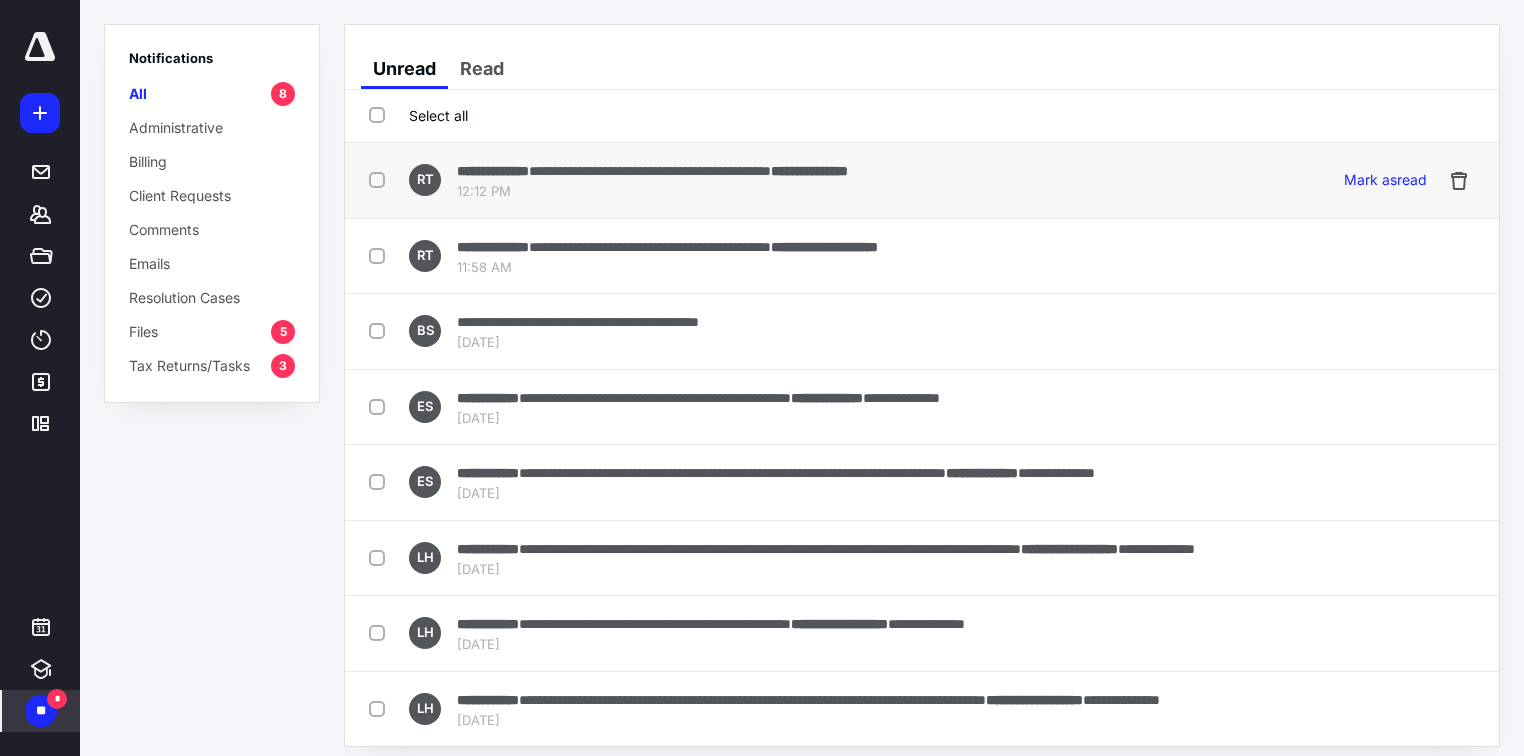 click at bounding box center [381, 179] 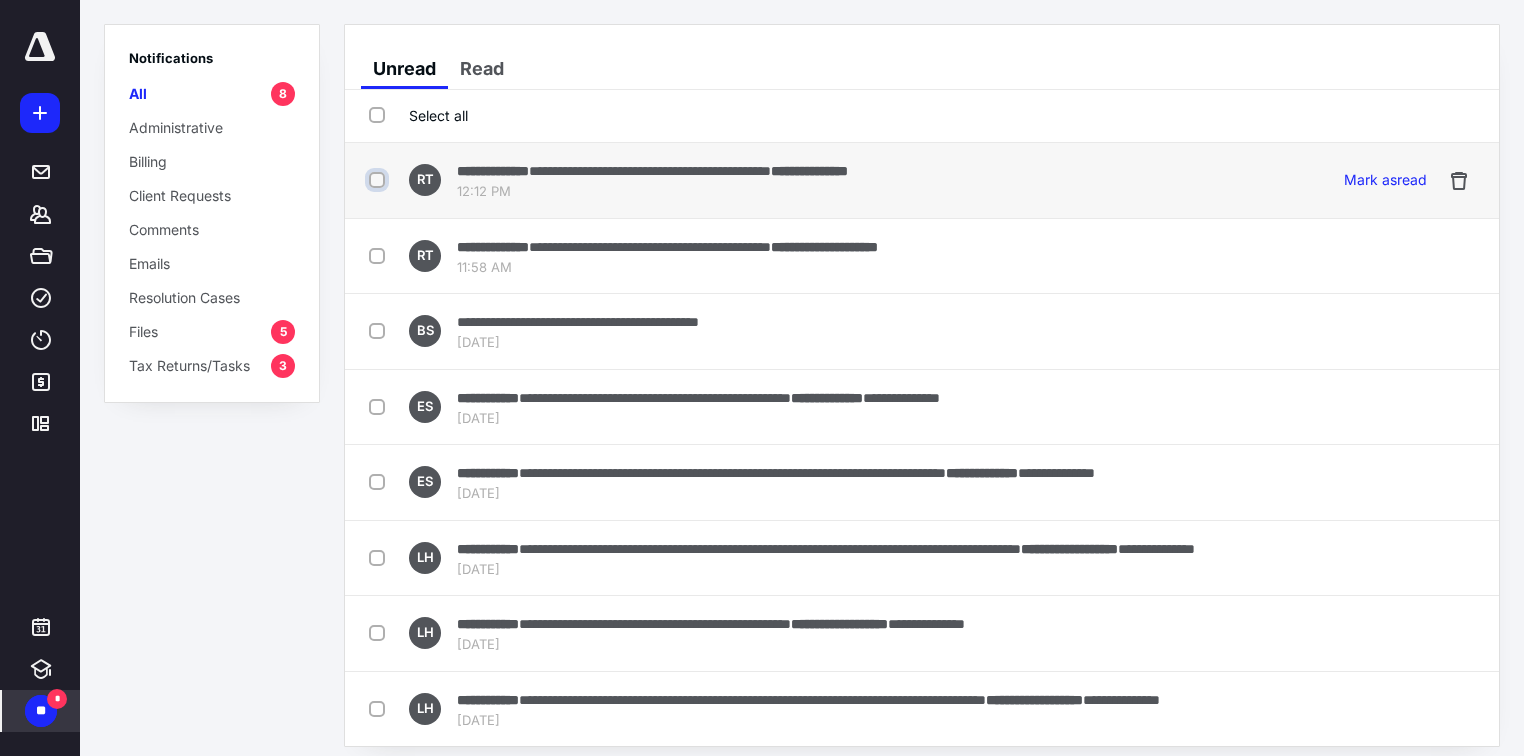 click at bounding box center [379, 180] 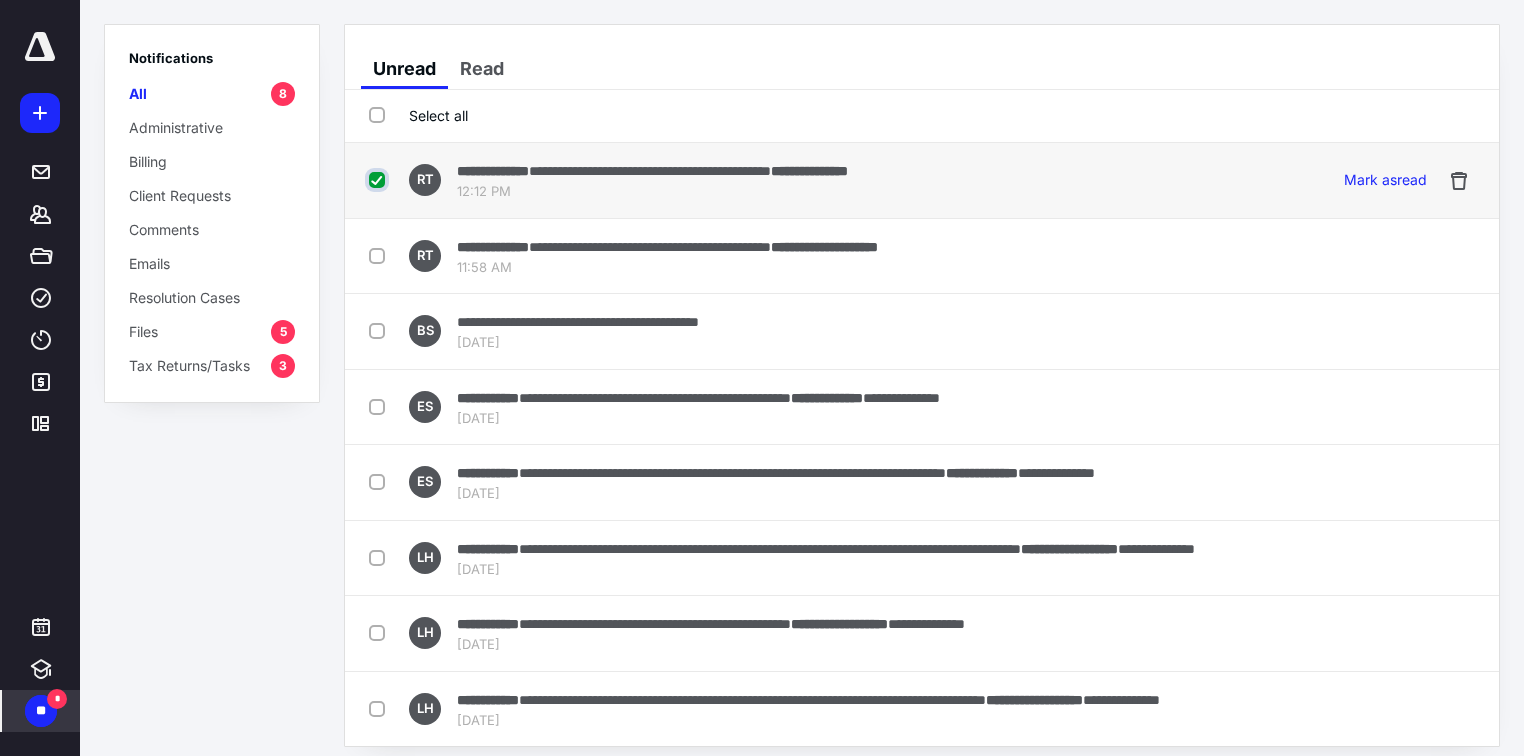 checkbox on "true" 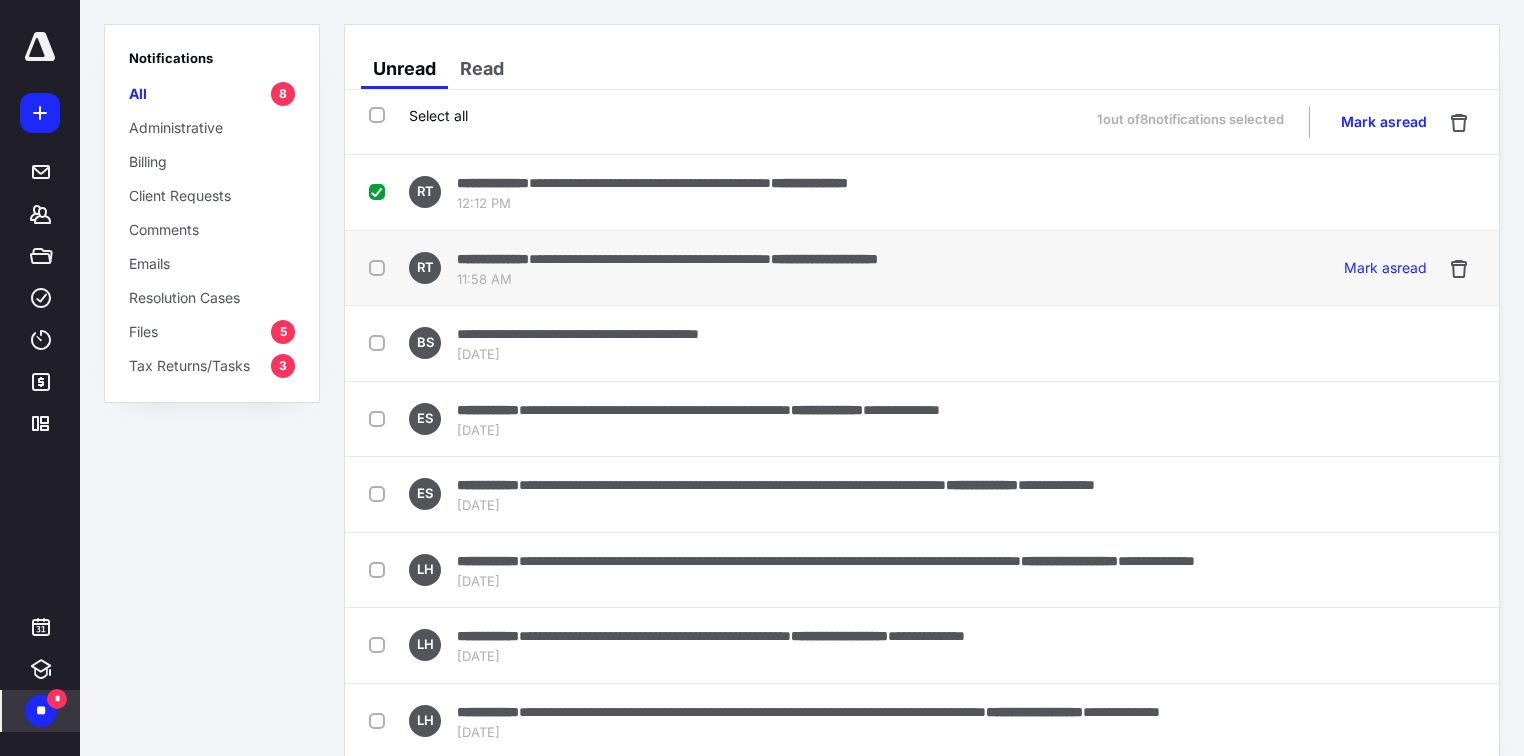 click at bounding box center [381, 267] 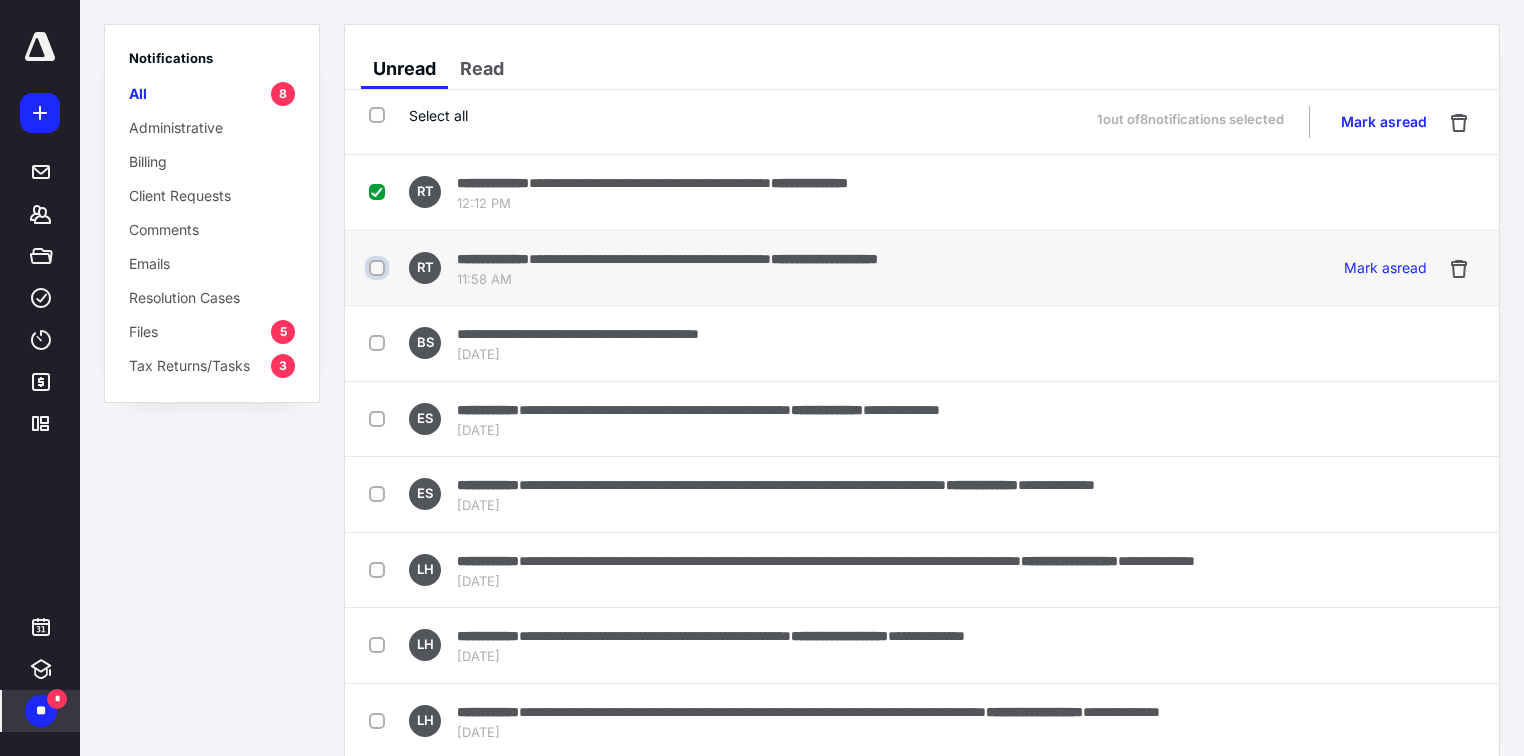 click at bounding box center (379, 268) 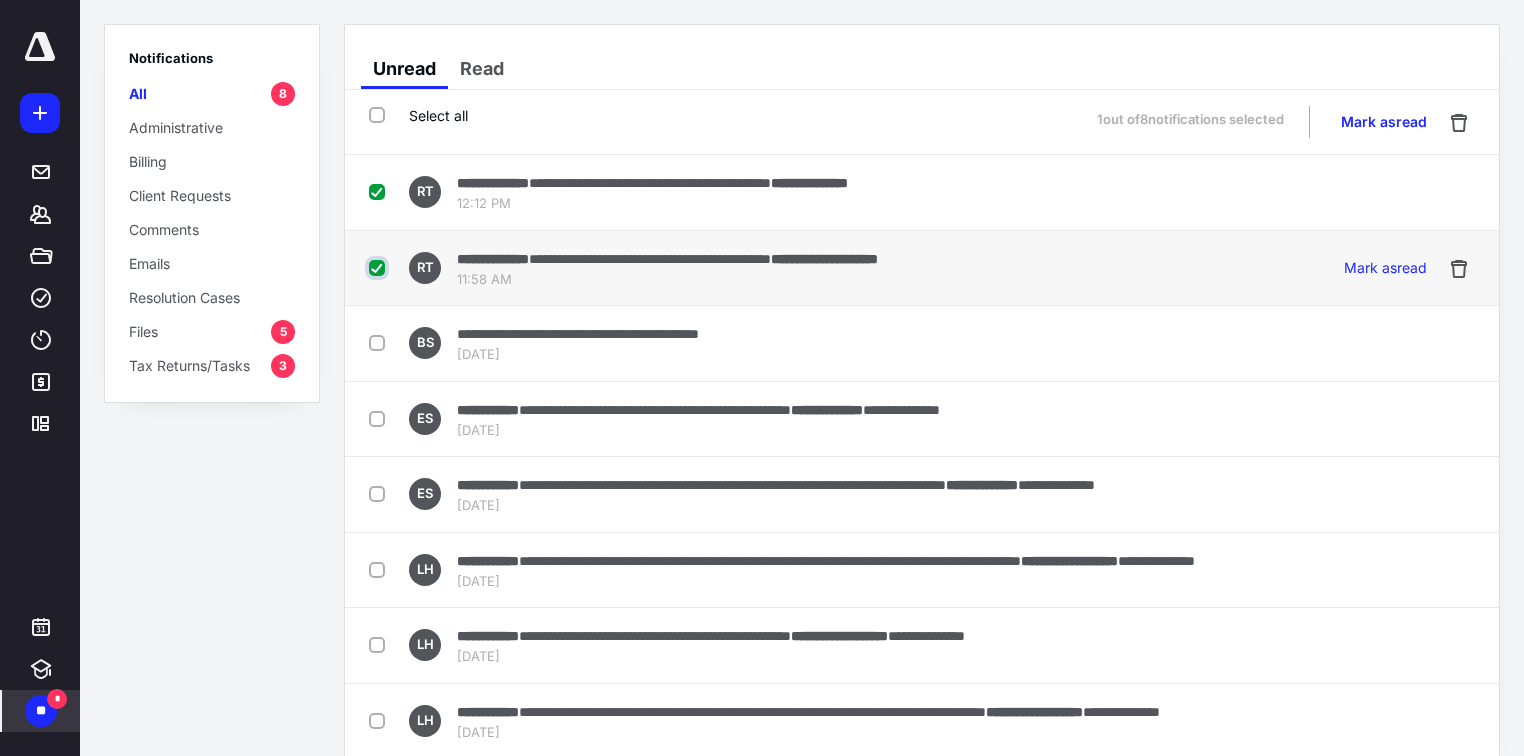 checkbox on "true" 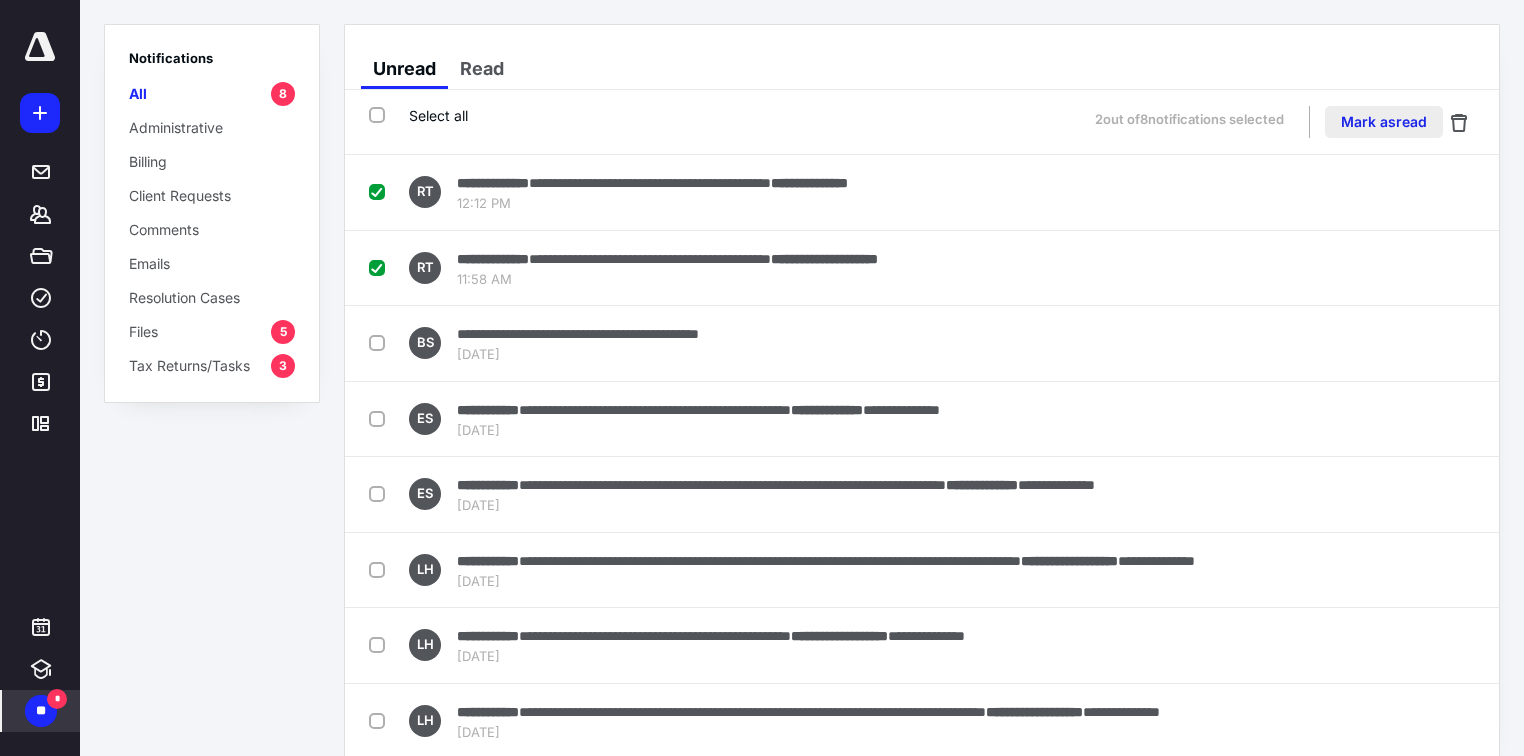 click on "Mark as  read" at bounding box center (1384, 122) 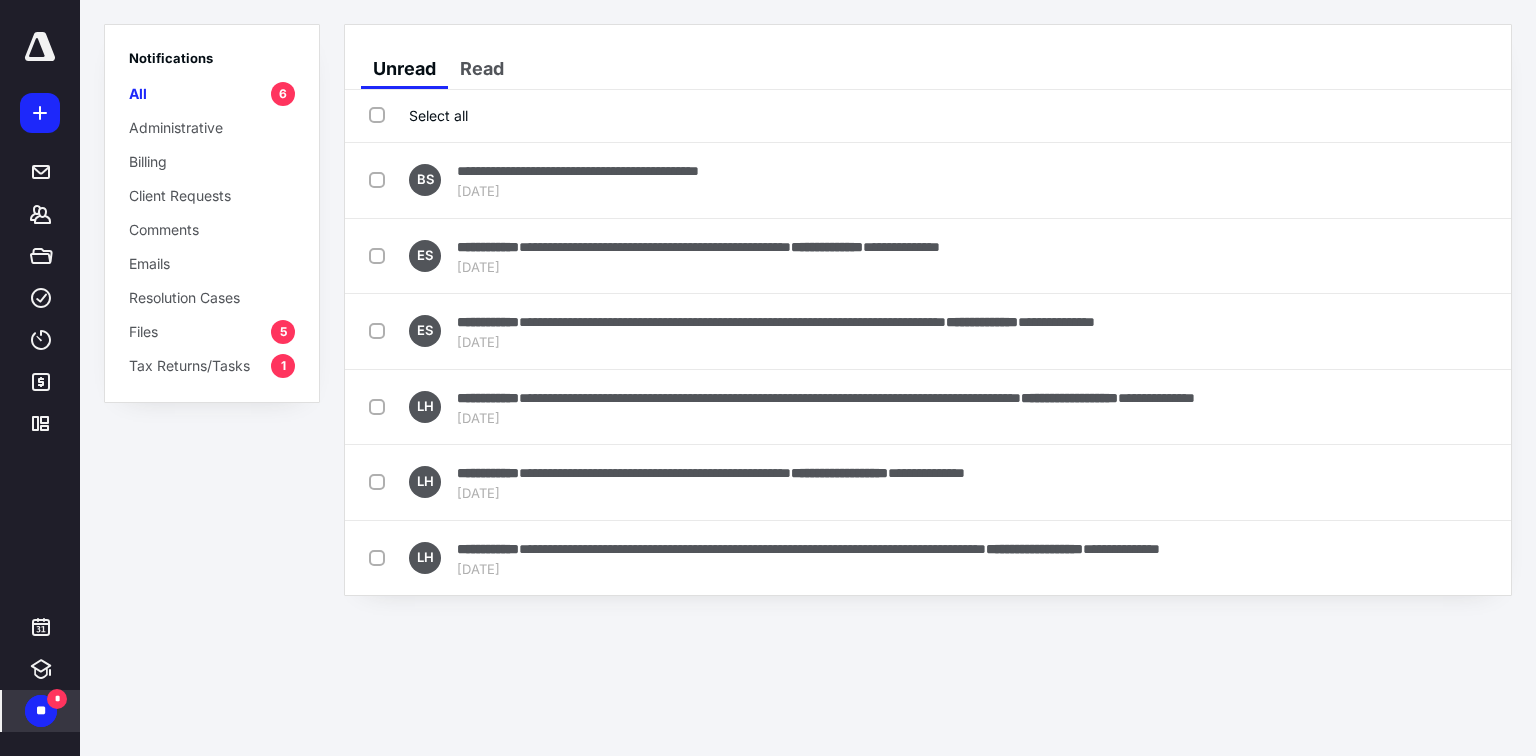 click at bounding box center [40, 47] 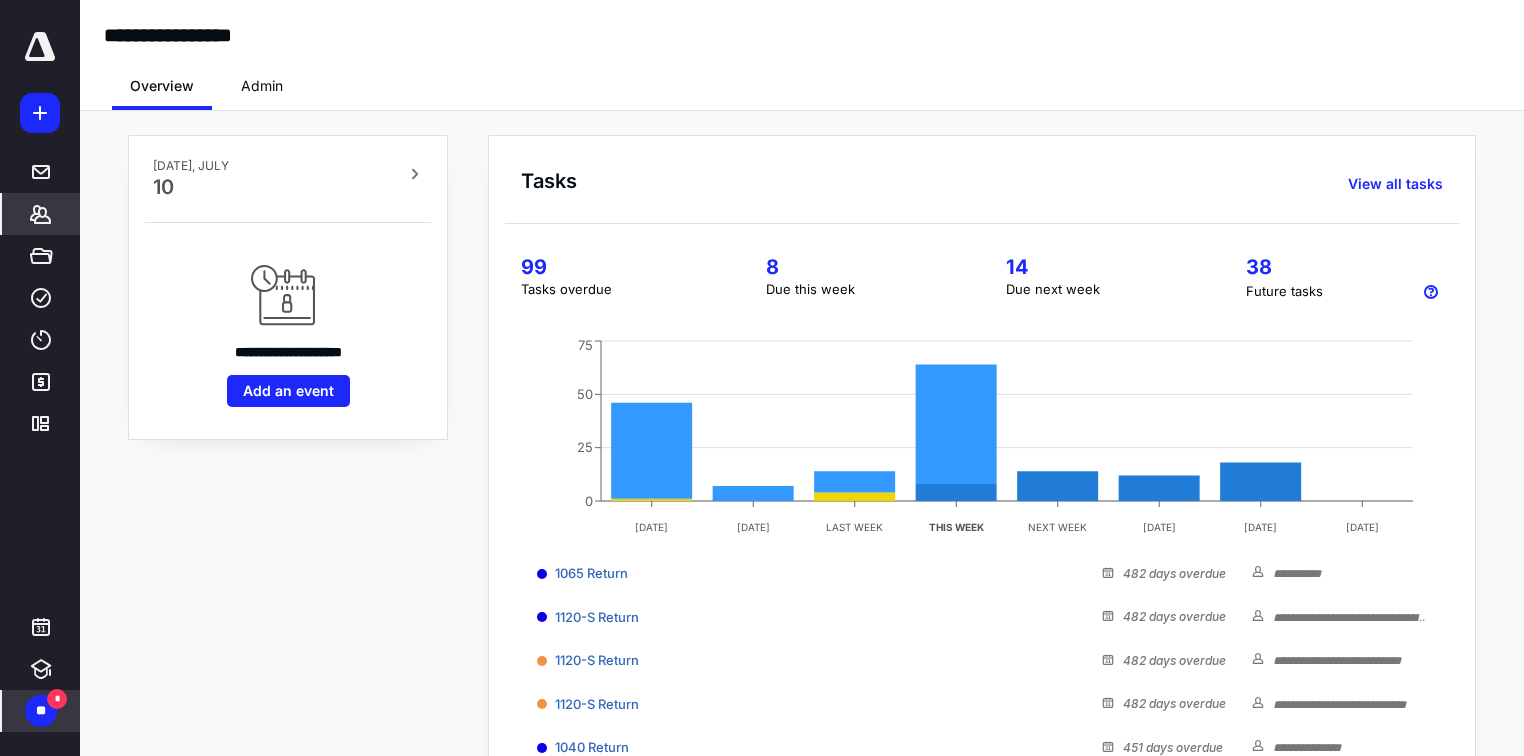 click on "*******" at bounding box center [41, 214] 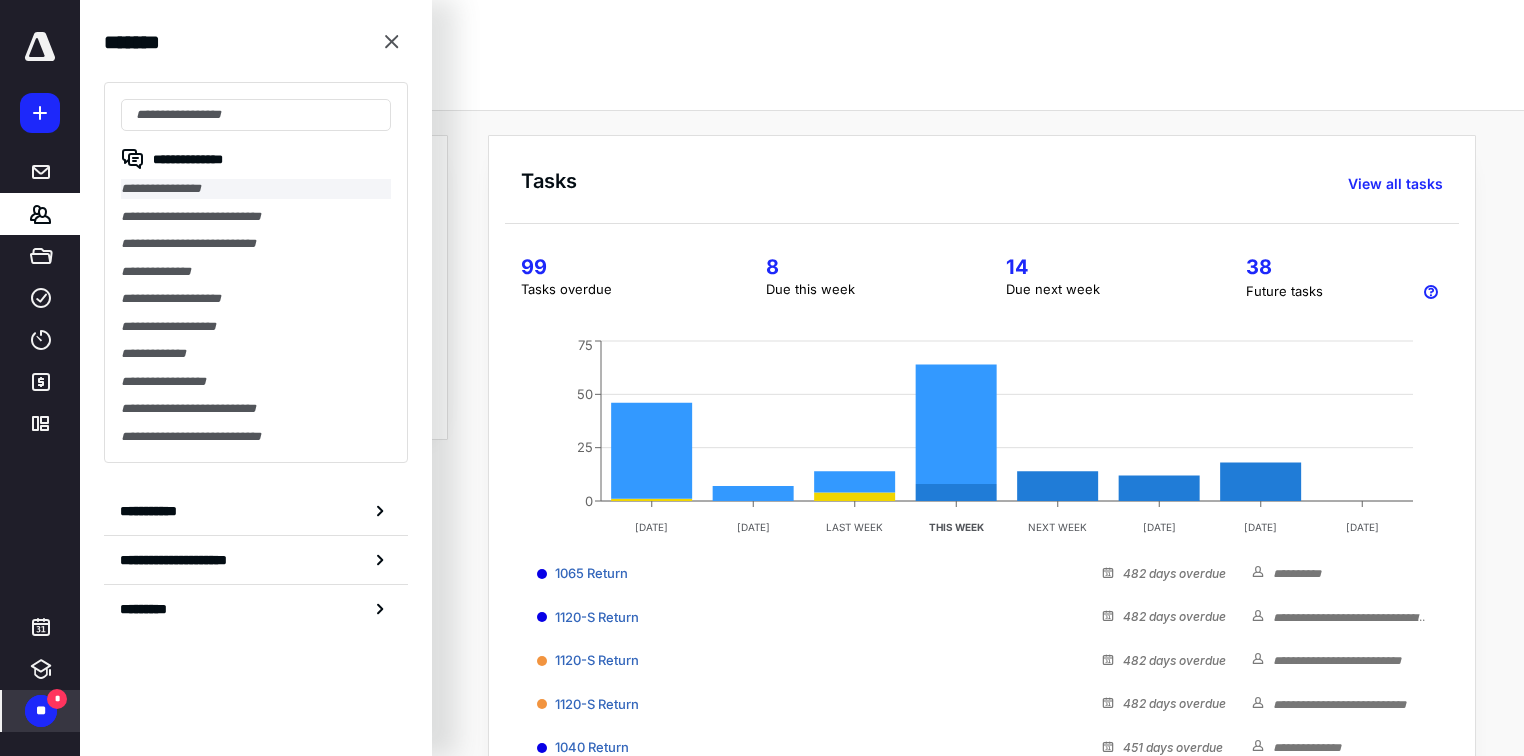 click on "**********" at bounding box center (256, 189) 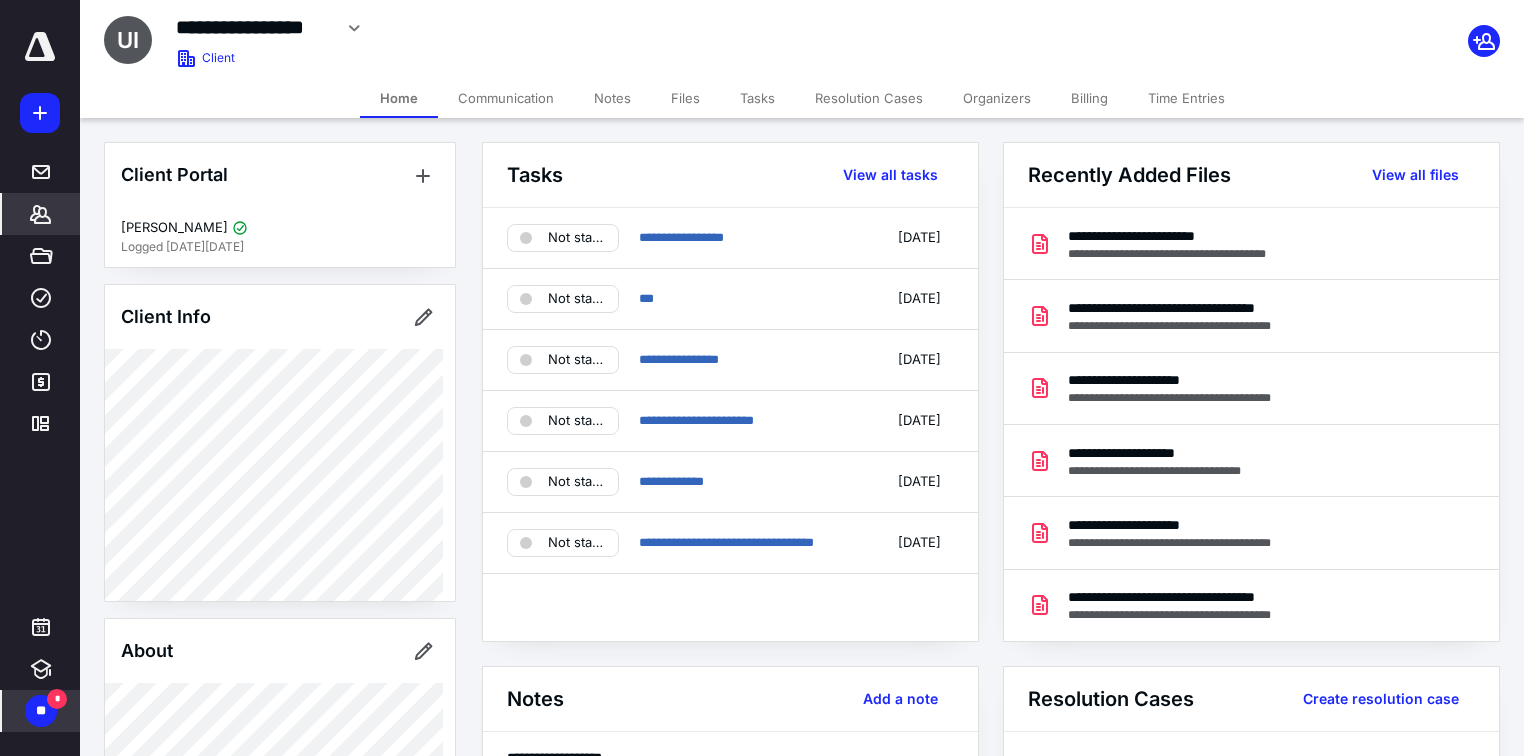 click on "Files" at bounding box center [685, 98] 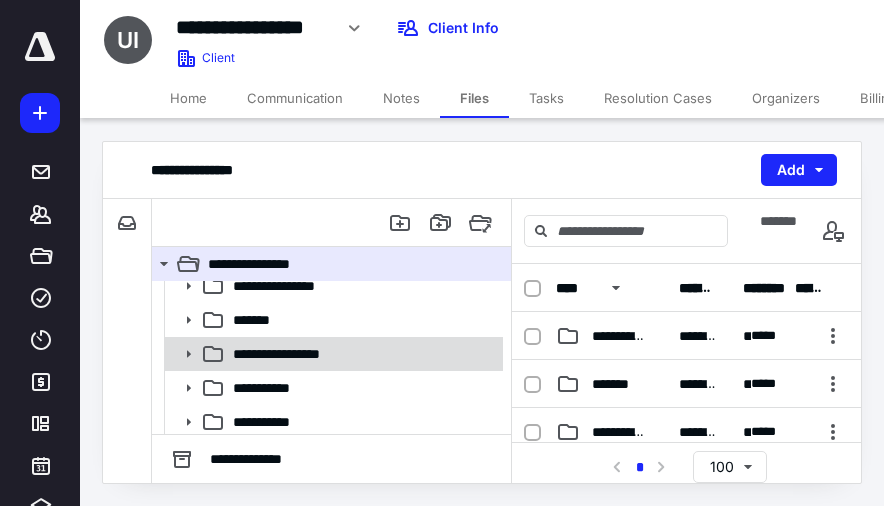scroll, scrollTop: 16, scrollLeft: 0, axis: vertical 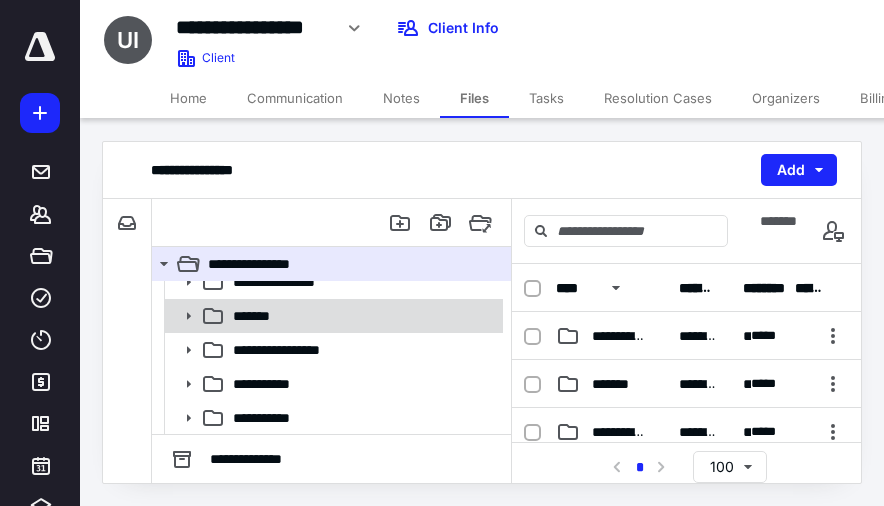click 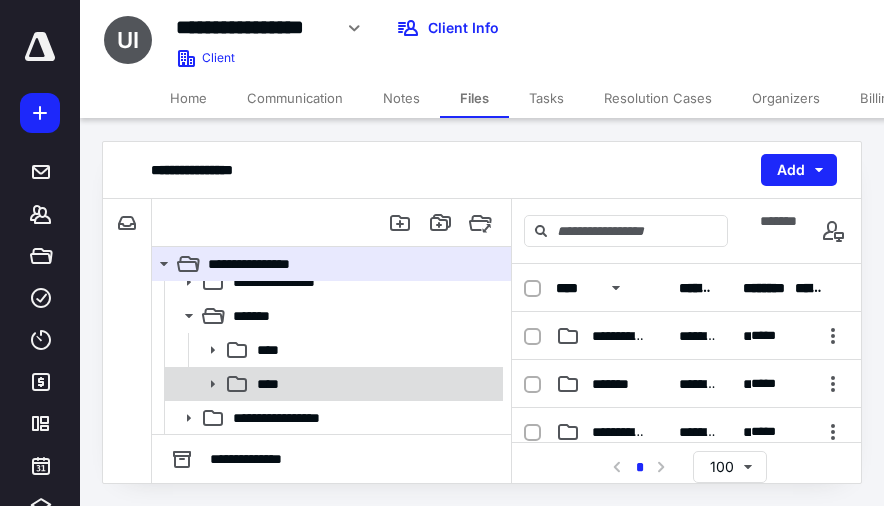 click 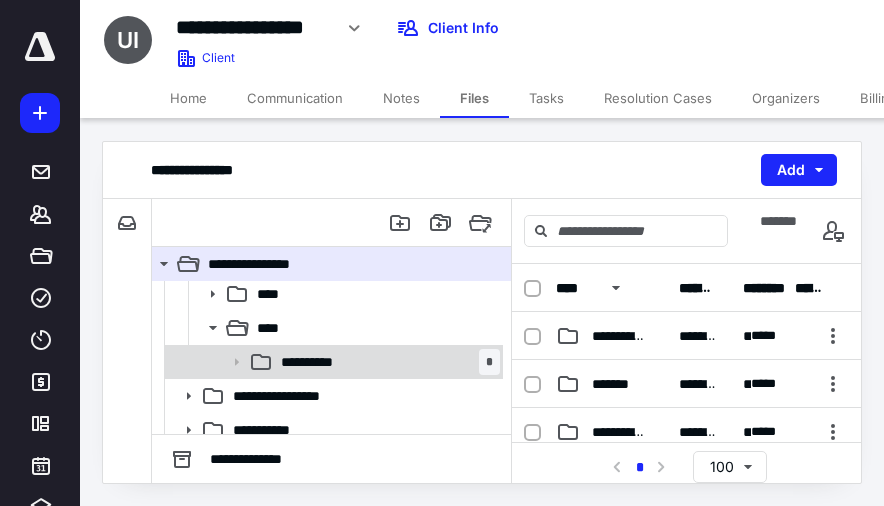scroll, scrollTop: 96, scrollLeft: 0, axis: vertical 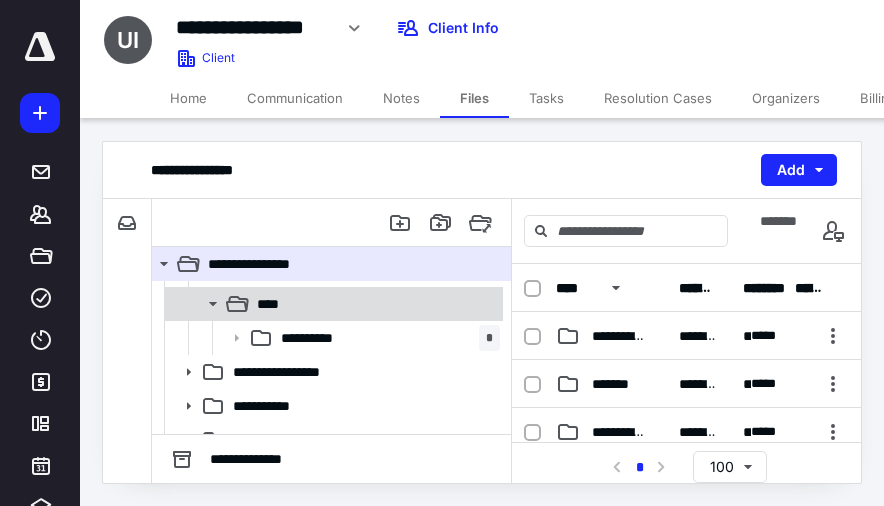 click on "****" at bounding box center [374, 304] 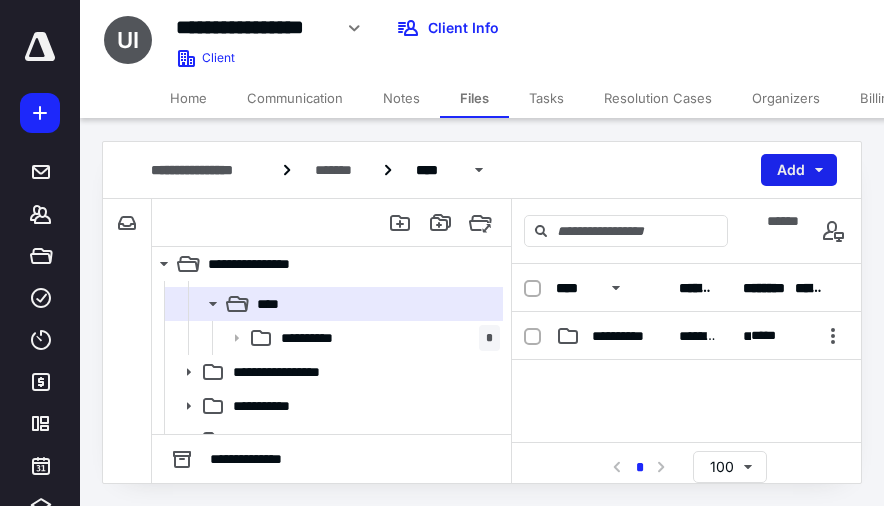 click on "Add" at bounding box center (799, 170) 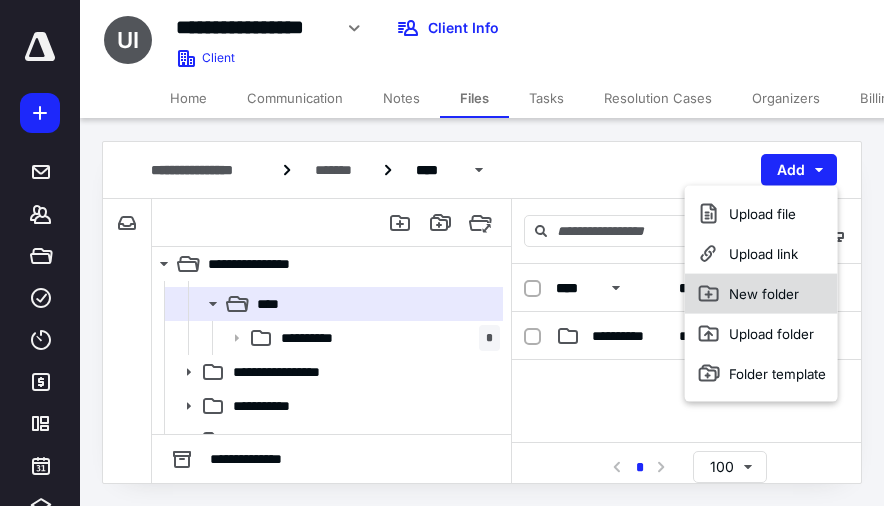 click on "New folder" at bounding box center (761, 294) 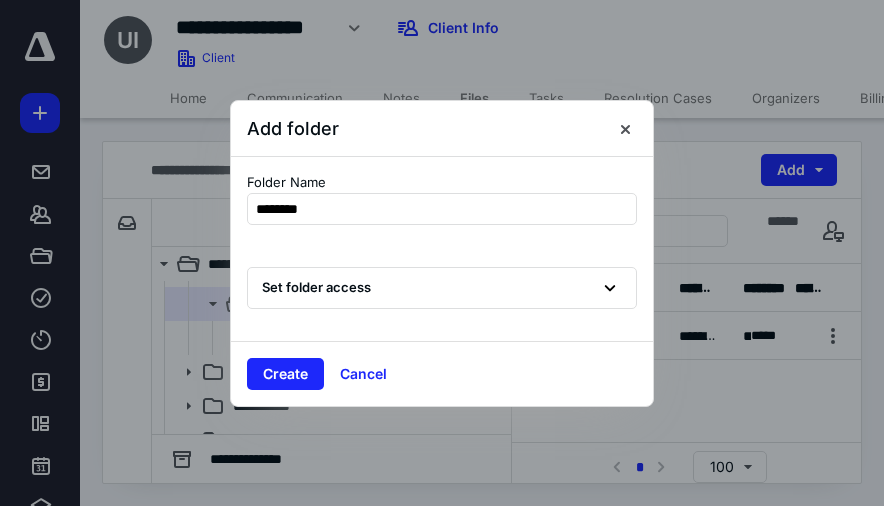 type on "*********" 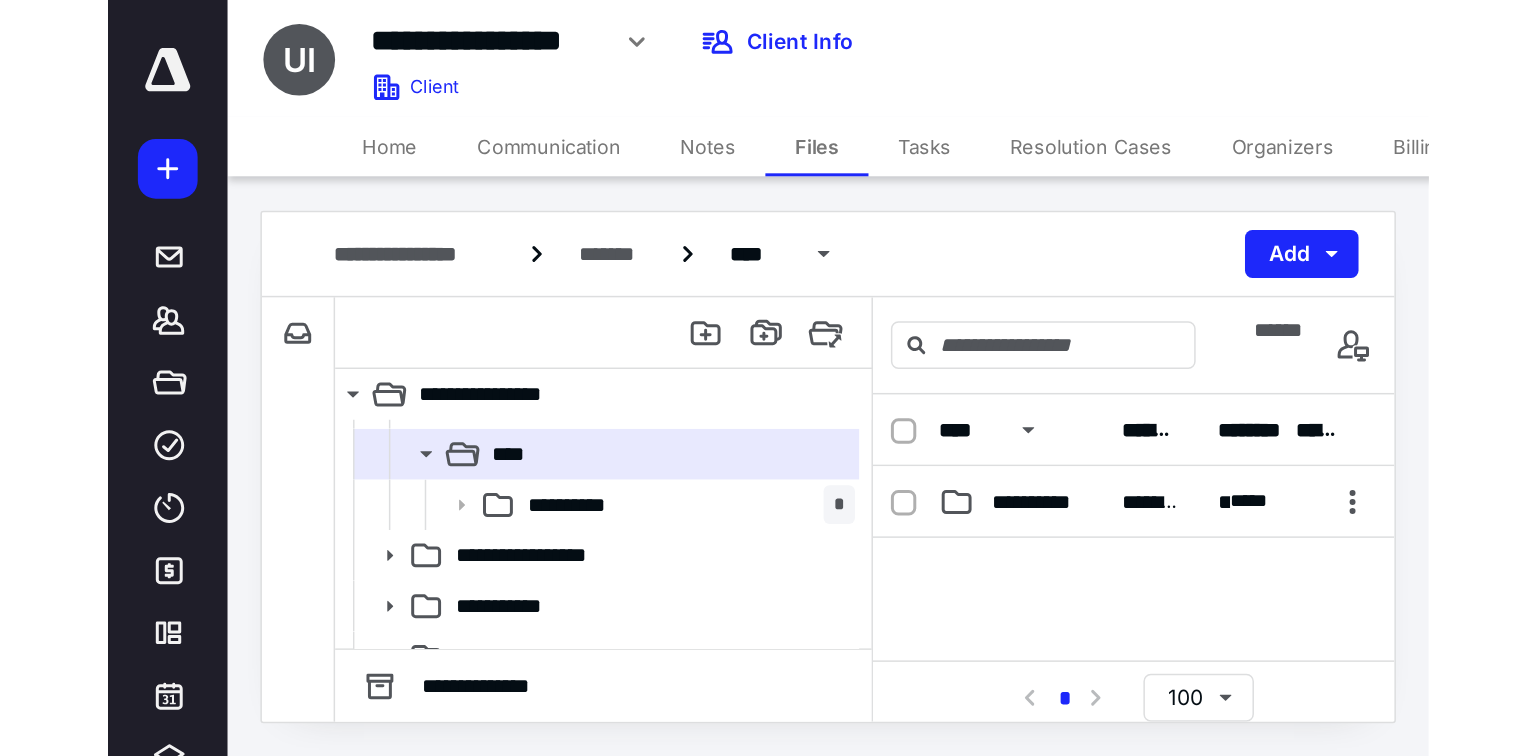 scroll, scrollTop: 84, scrollLeft: 0, axis: vertical 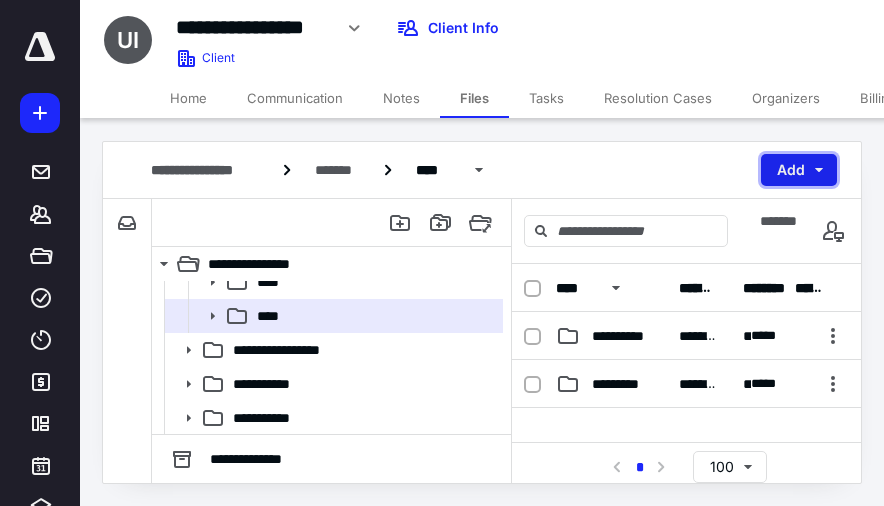 click on "Add" at bounding box center (799, 170) 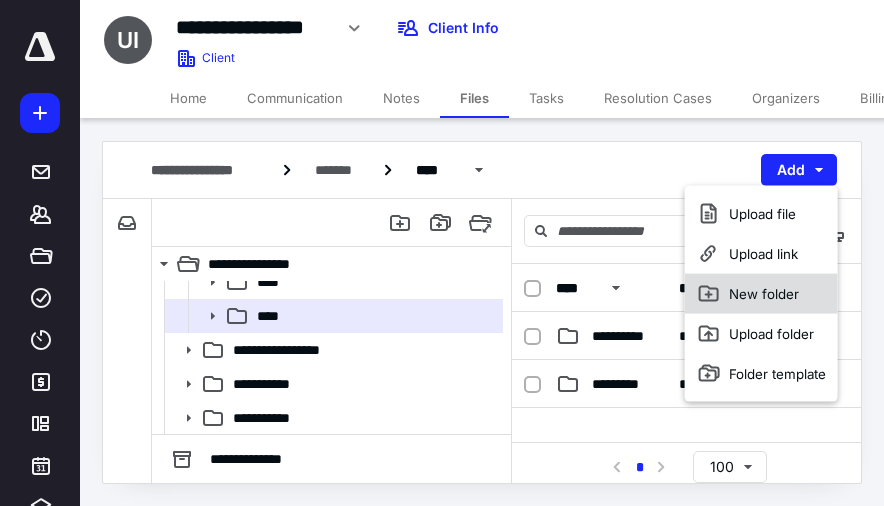click on "New folder" at bounding box center [761, 294] 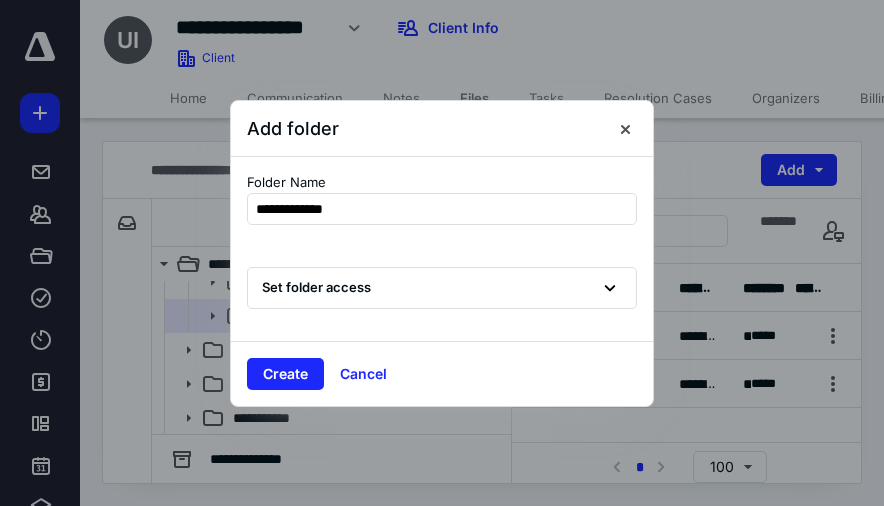type on "**********" 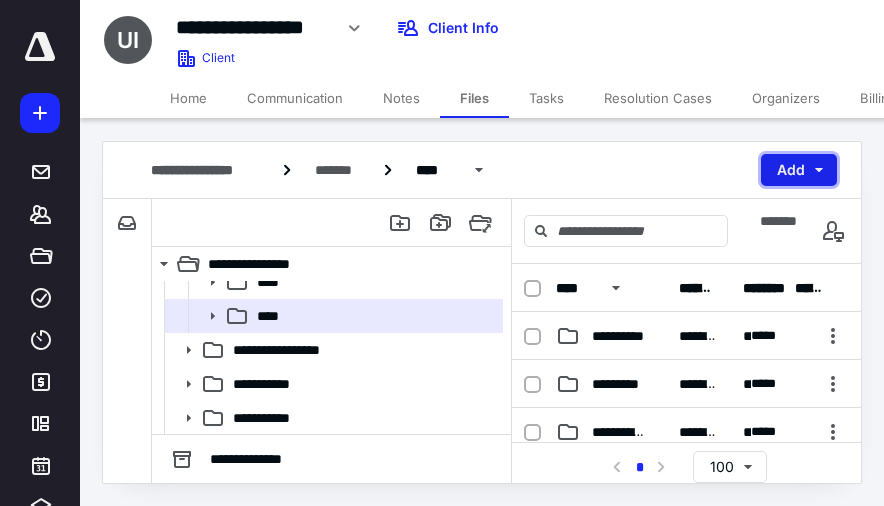 click on "Add" at bounding box center (799, 170) 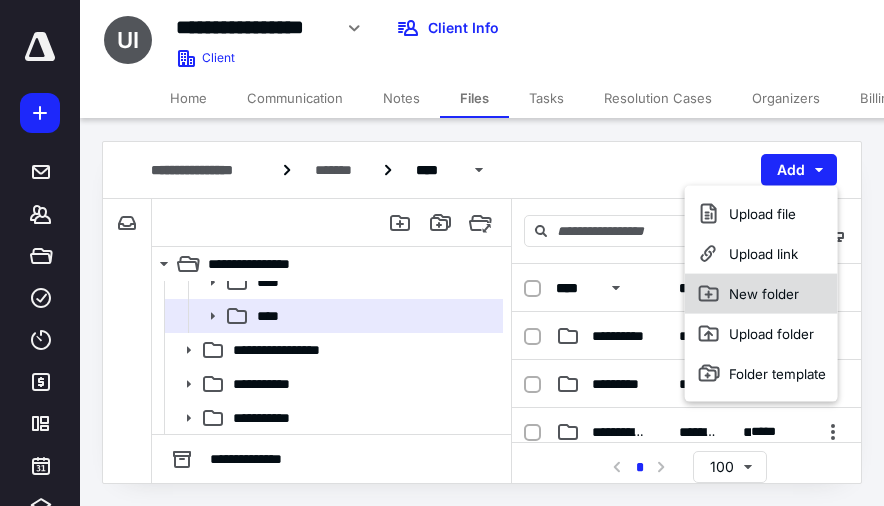 click on "New folder" at bounding box center [761, 294] 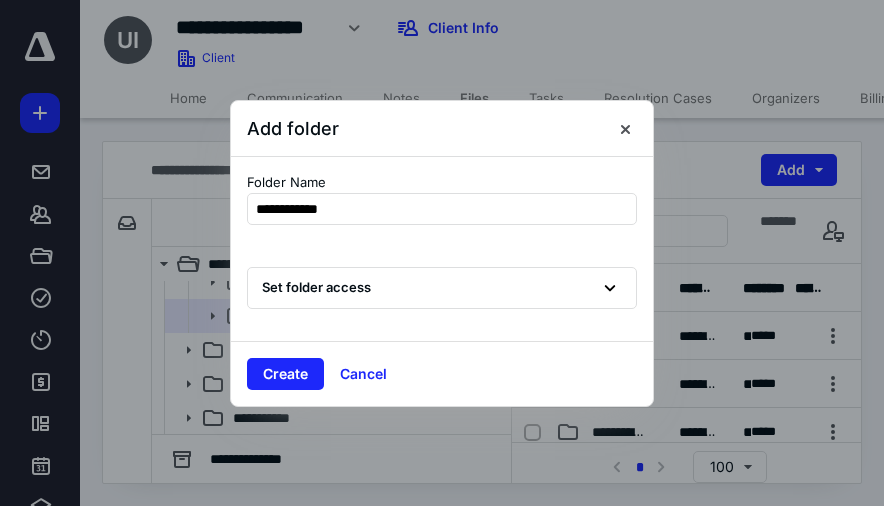 type on "**********" 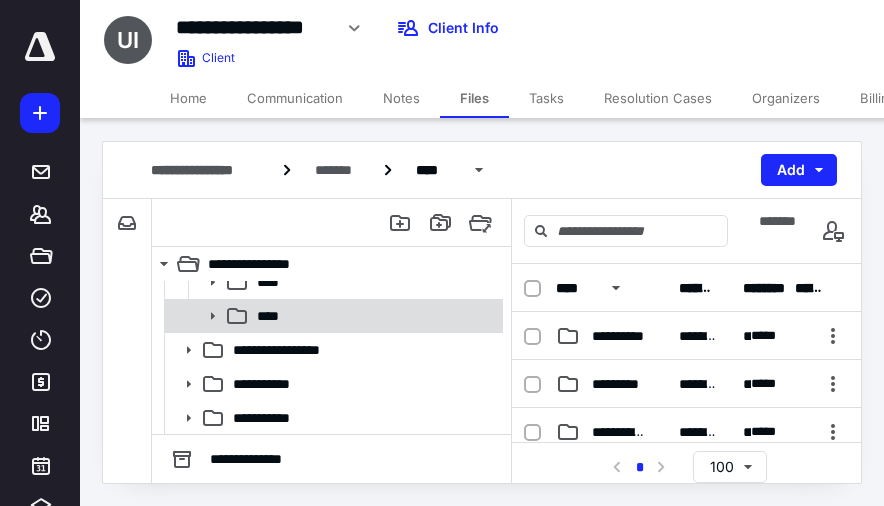 click 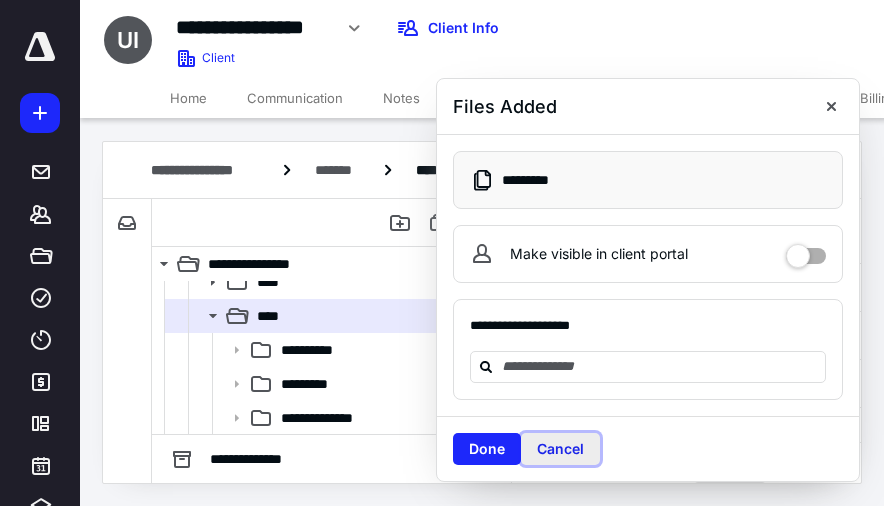click on "Cancel" at bounding box center [560, 449] 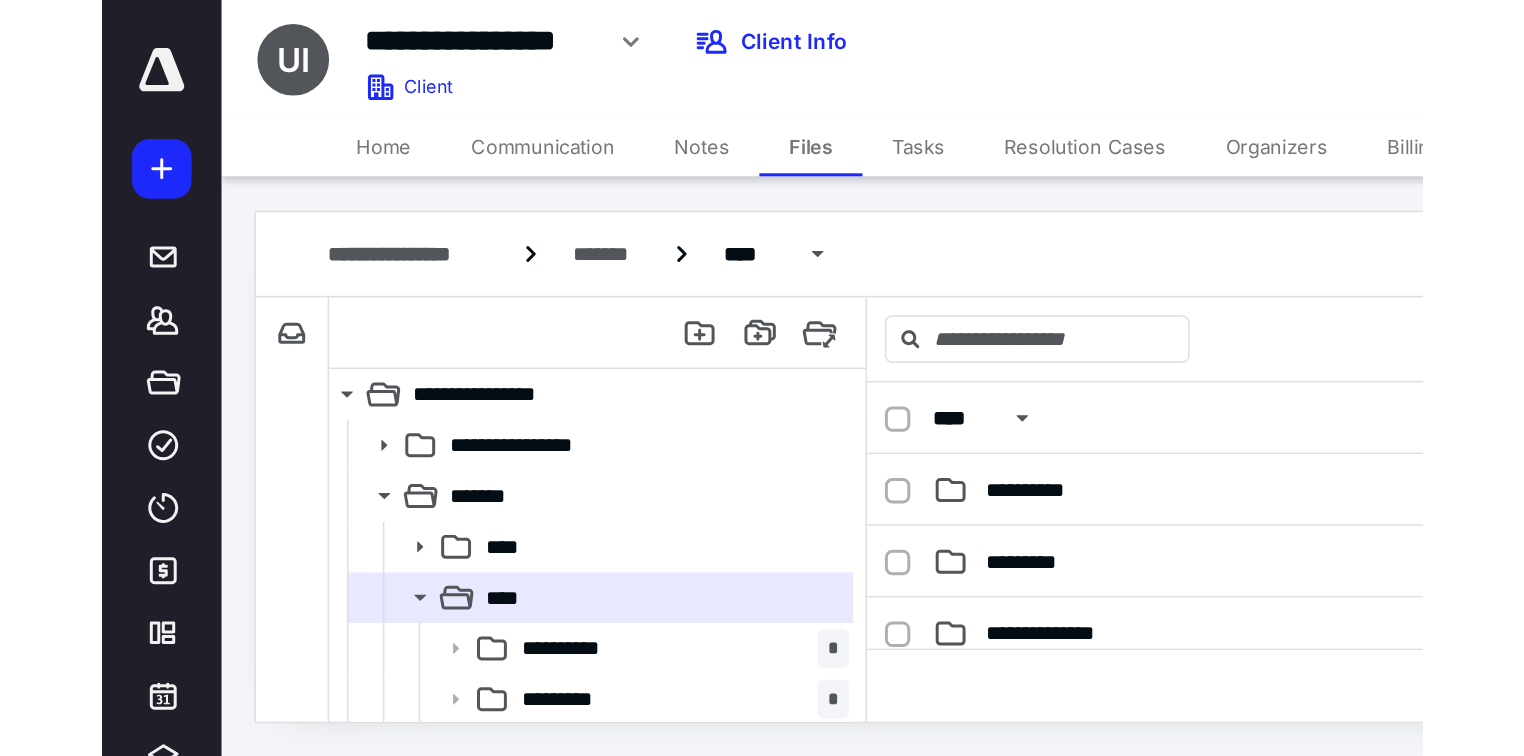 scroll, scrollTop: 0, scrollLeft: 0, axis: both 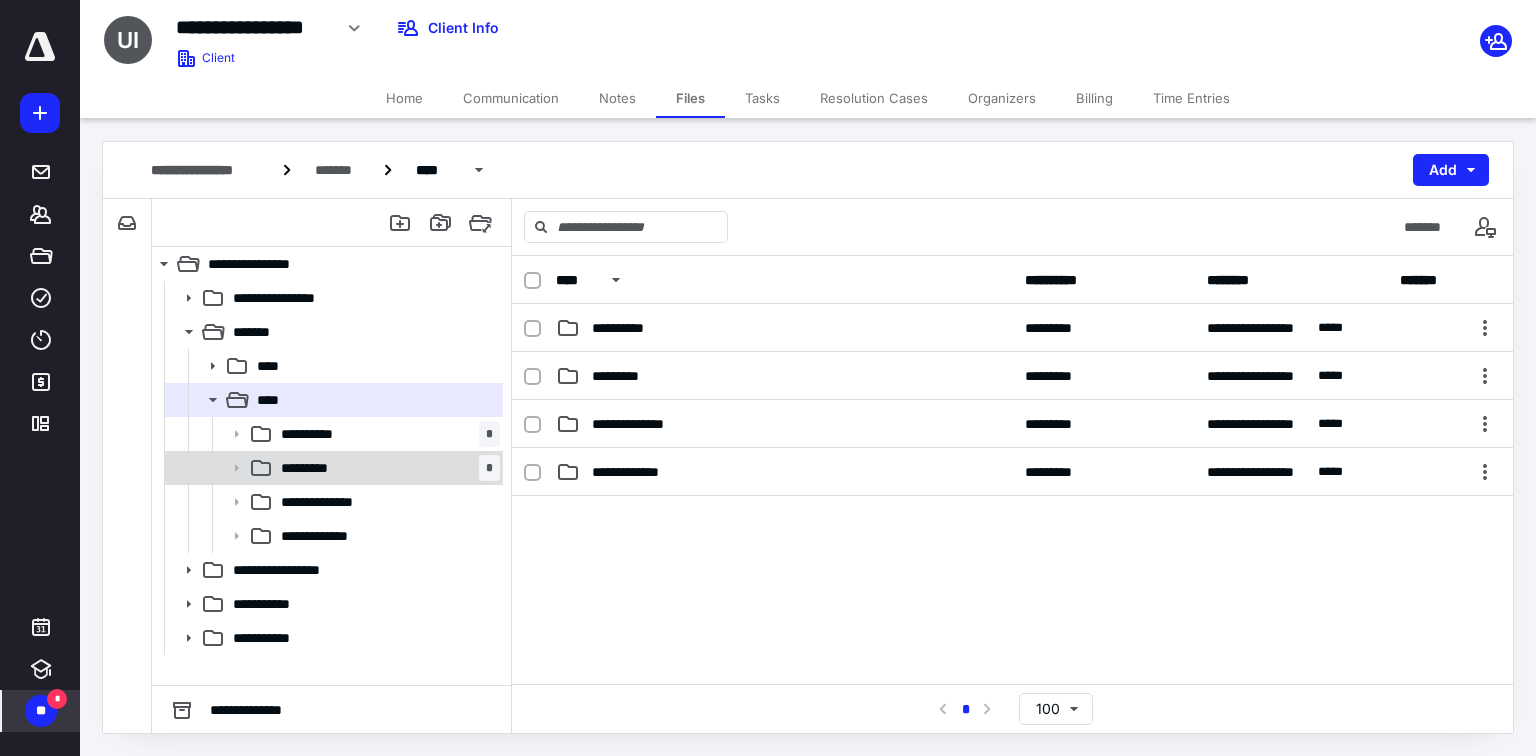 click on "********* *" at bounding box center [386, 468] 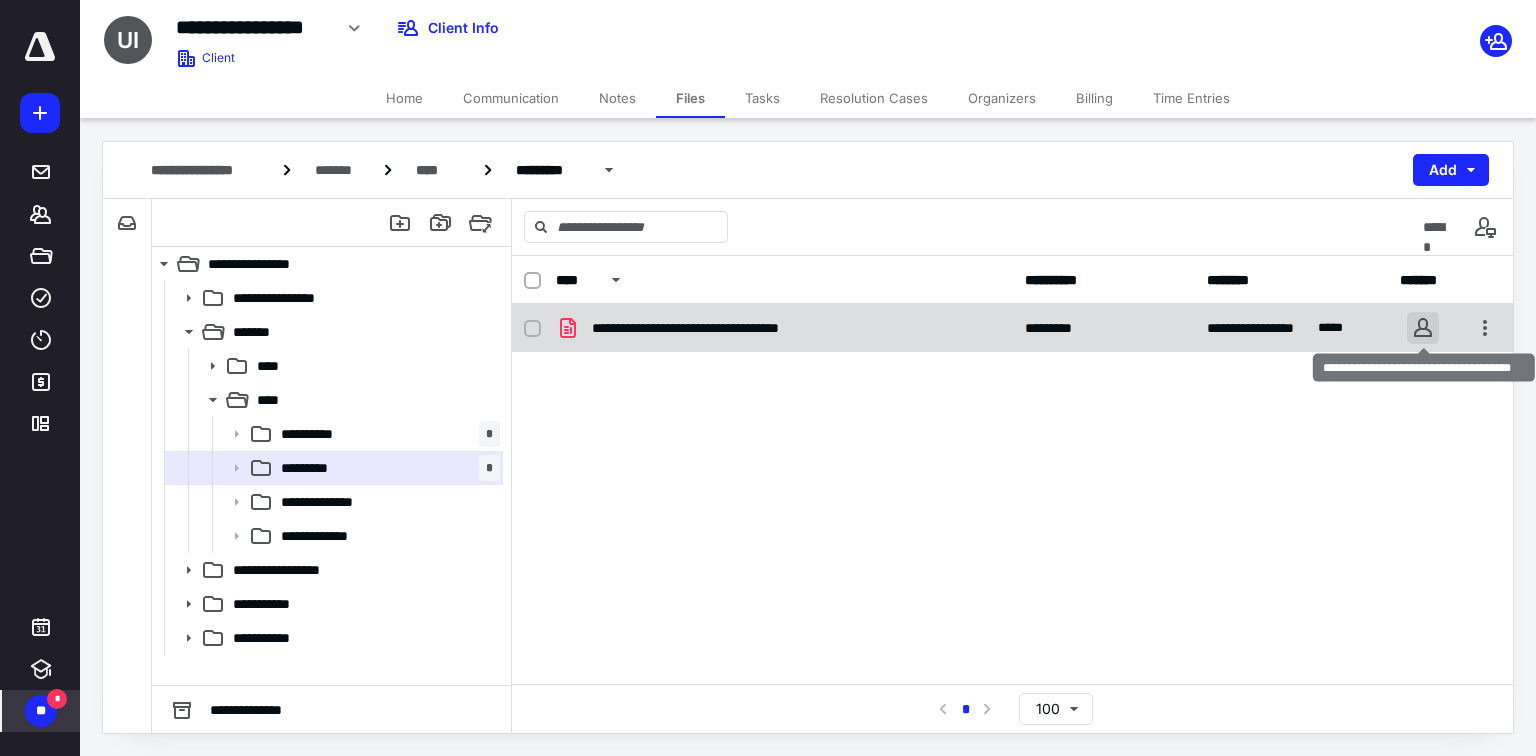 click at bounding box center (1423, 328) 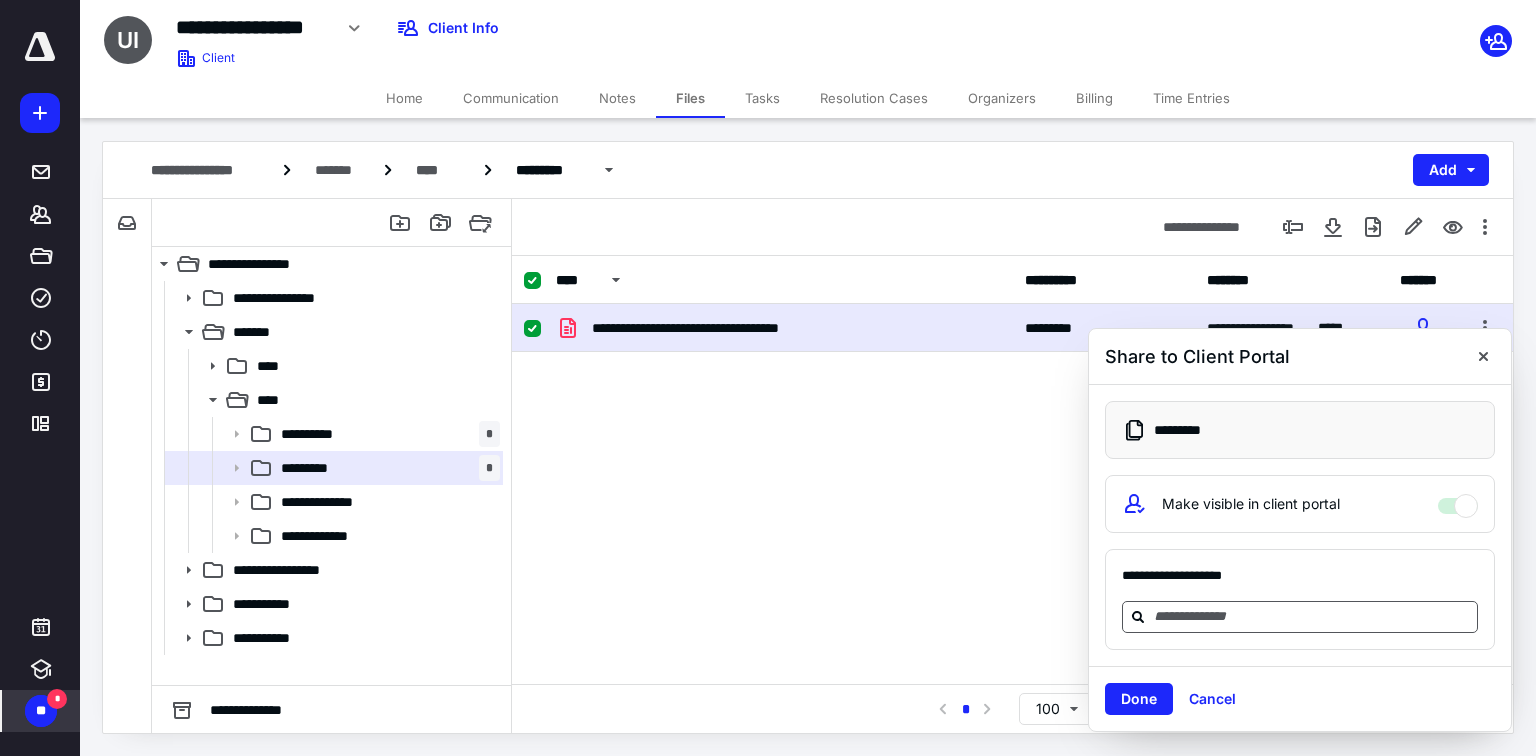 click at bounding box center (1312, 616) 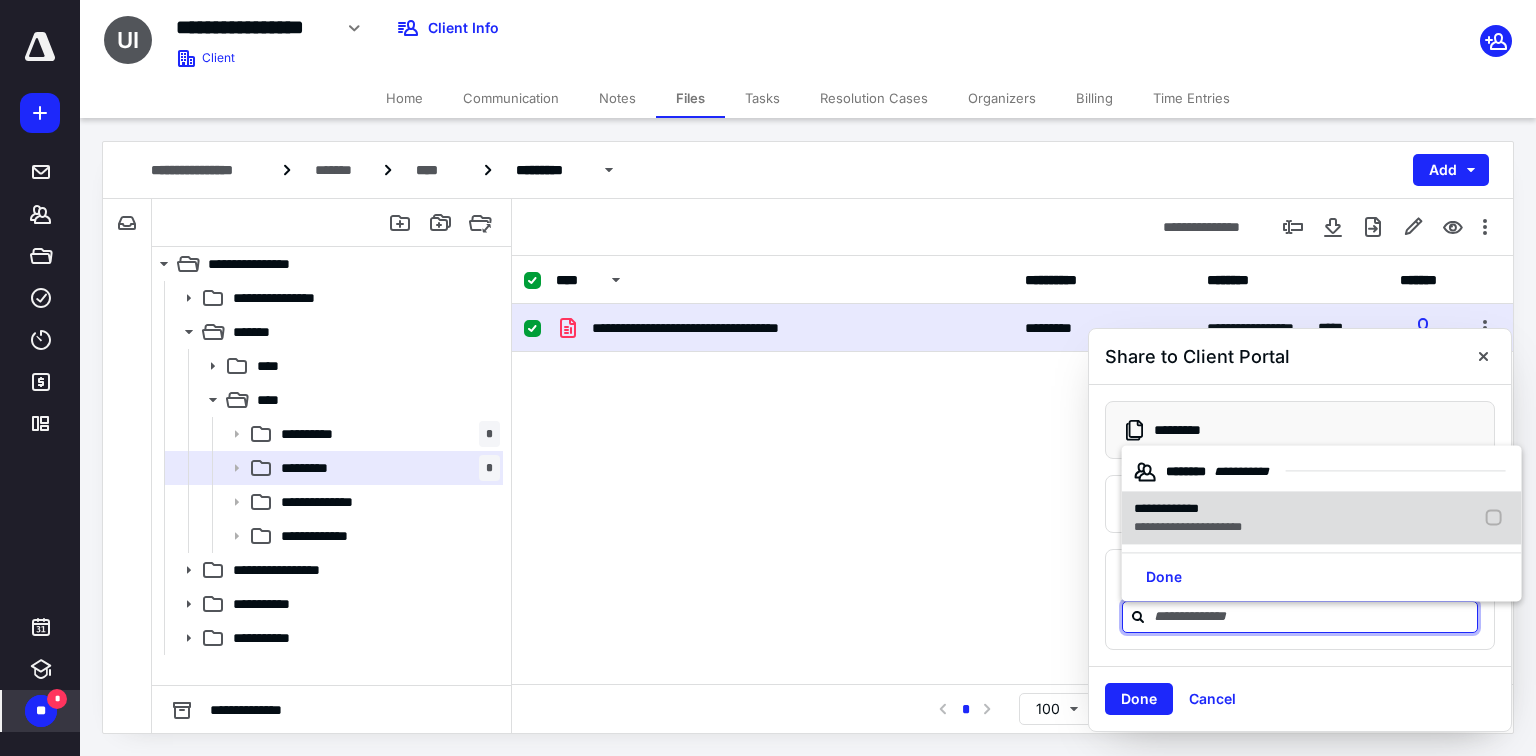click at bounding box center (1498, 518) 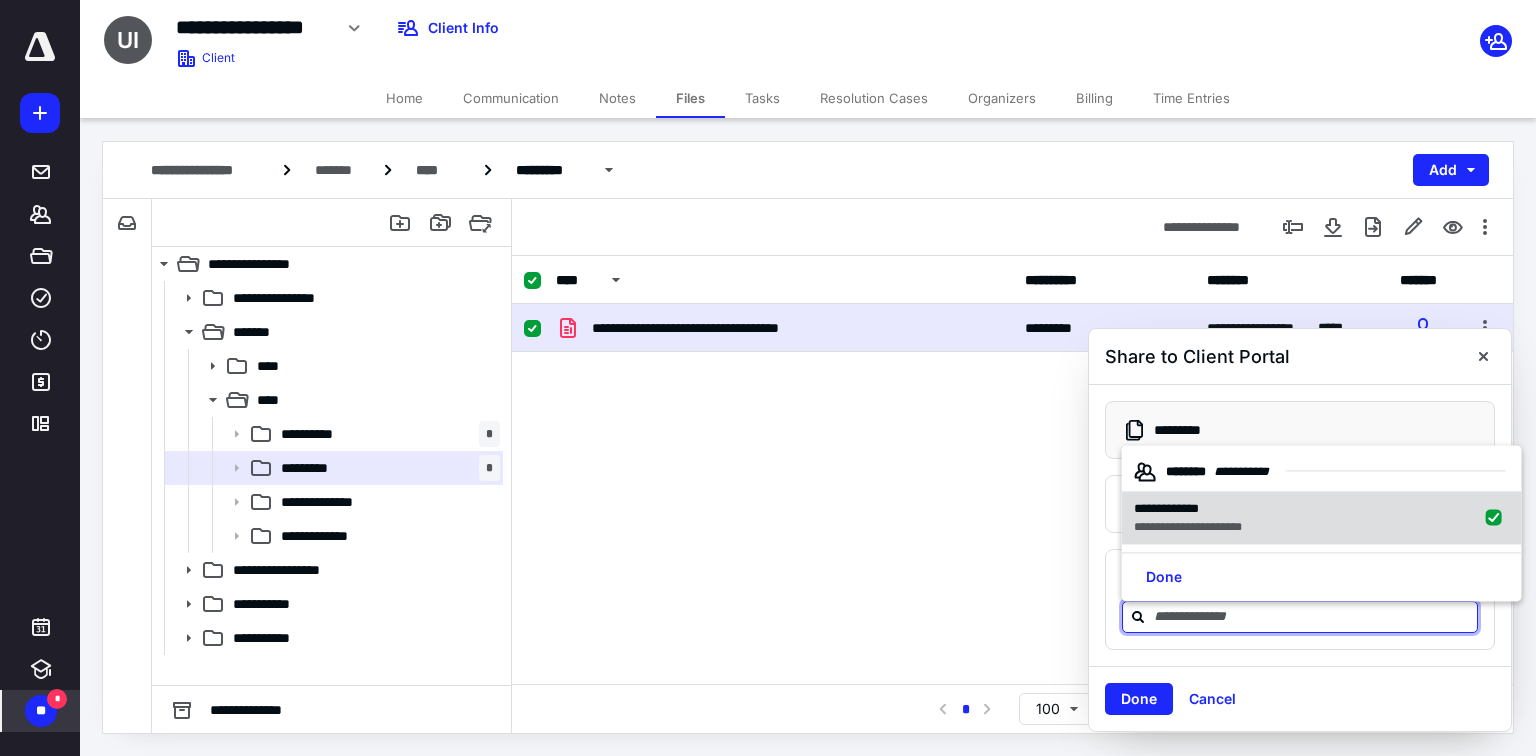 checkbox on "true" 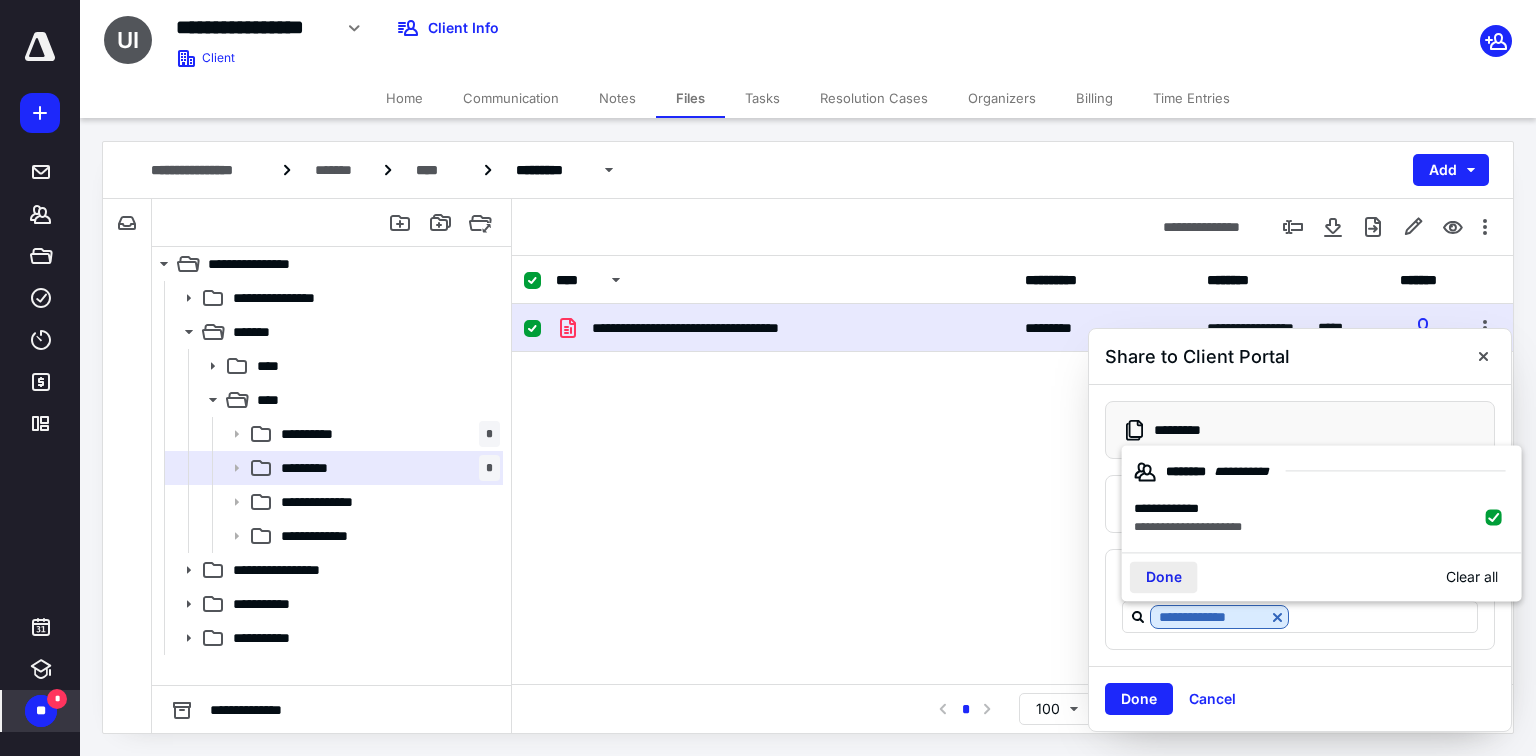 click on "Done" at bounding box center [1164, 577] 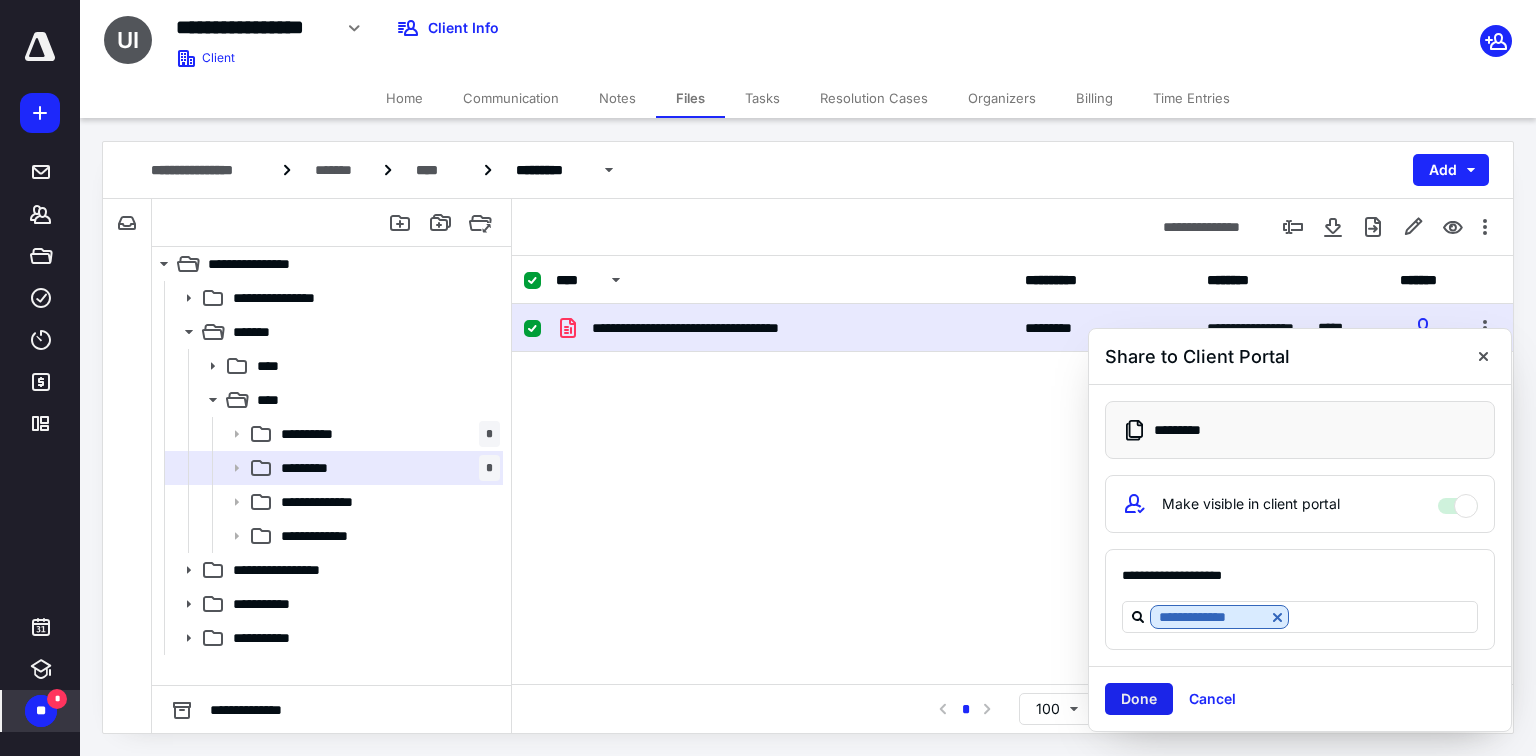 click on "Done" at bounding box center [1139, 699] 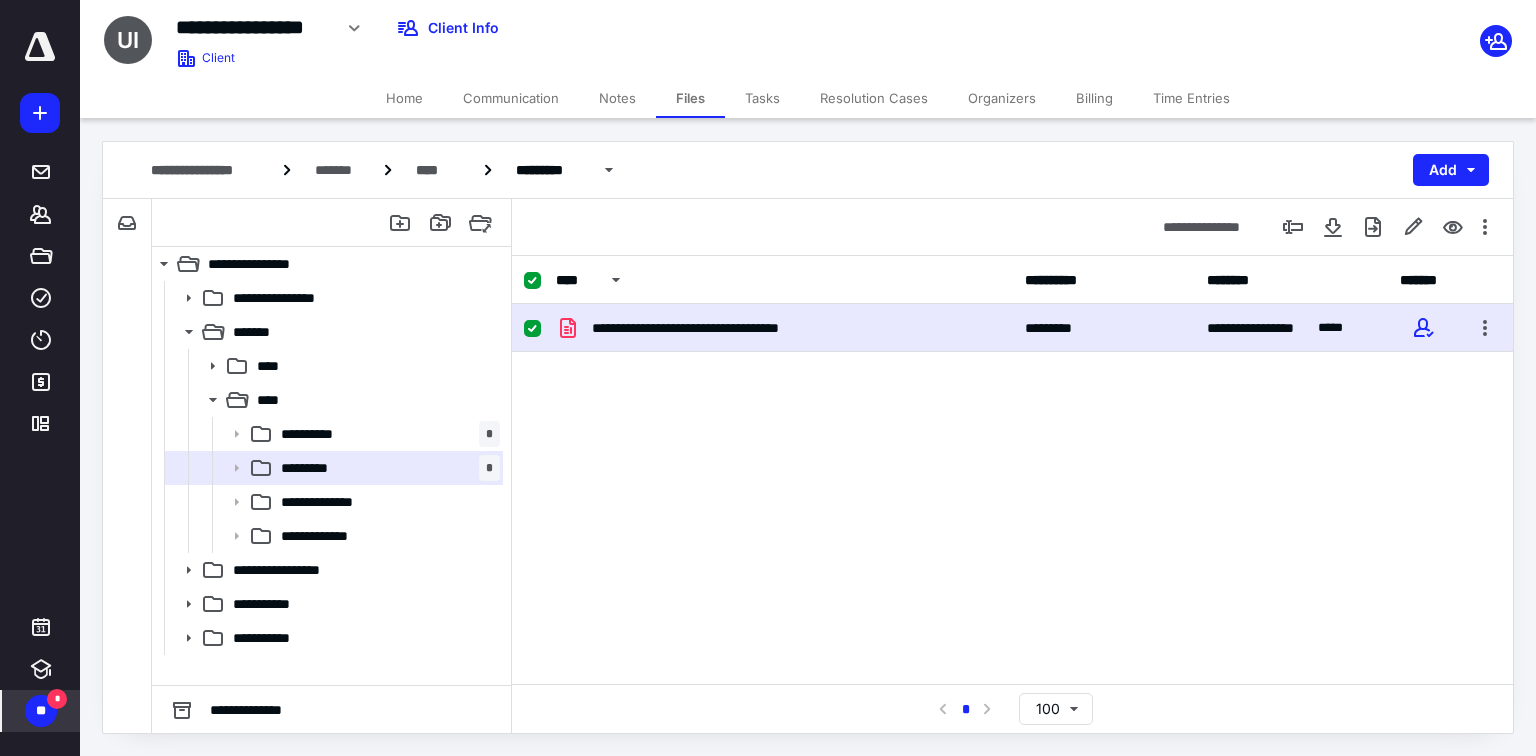 click at bounding box center (540, 328) 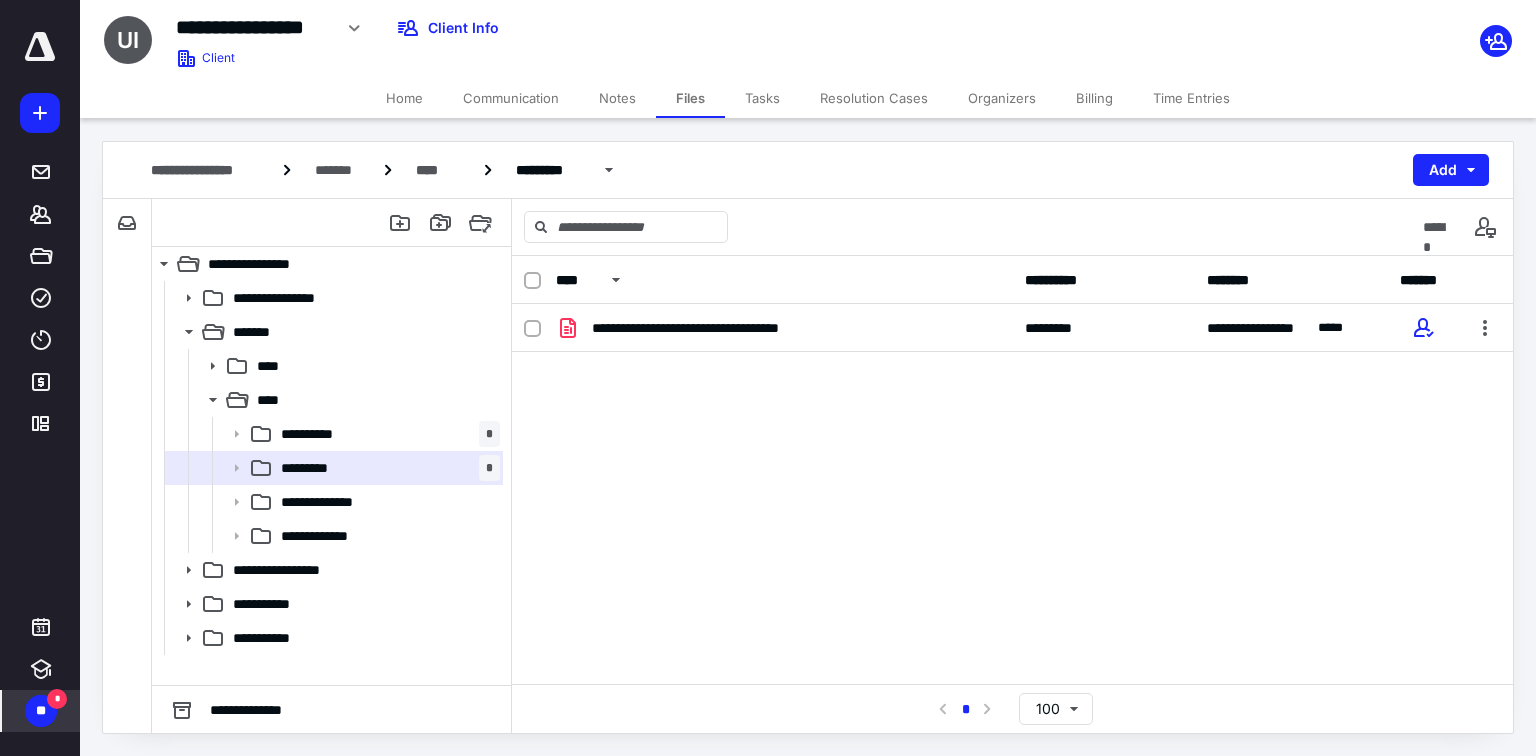 click at bounding box center (40, 47) 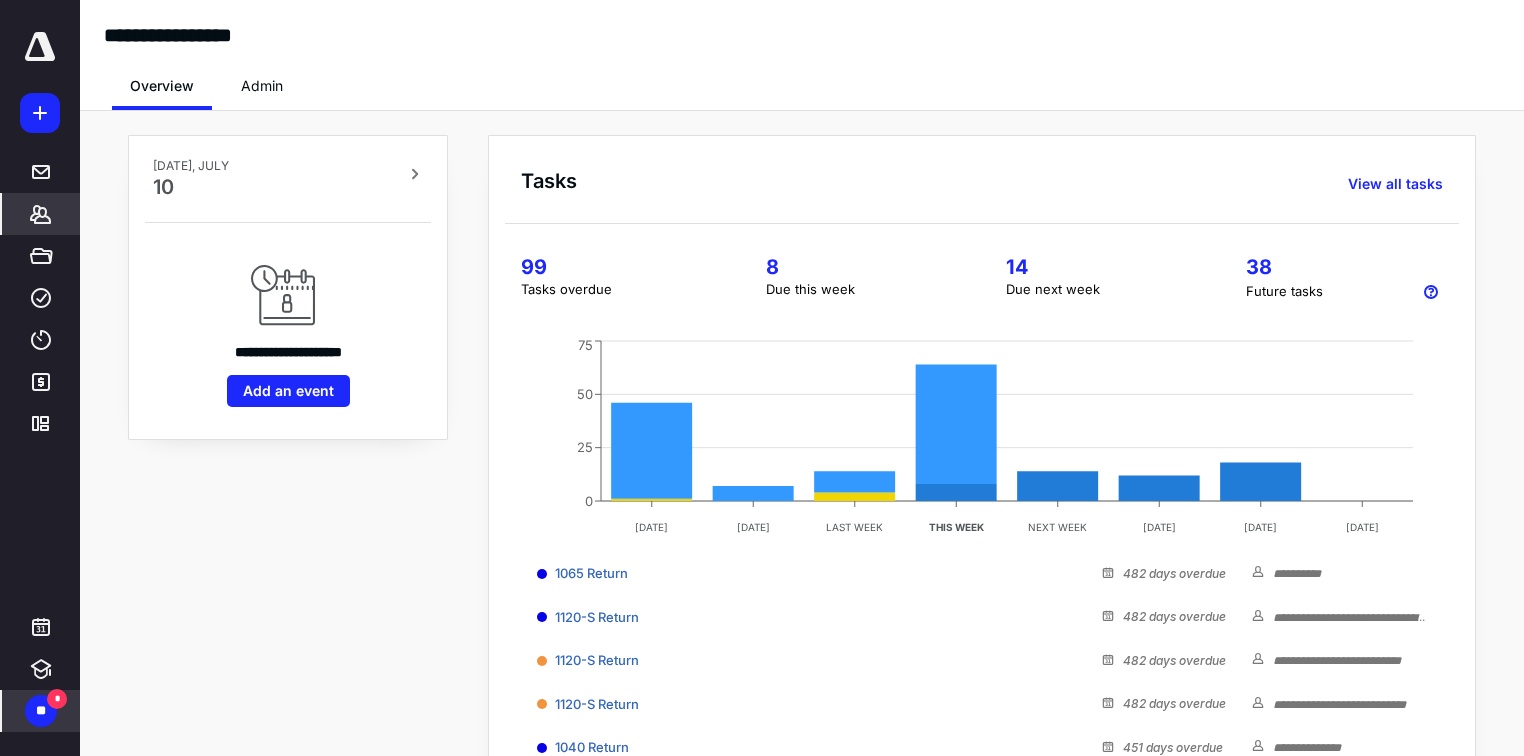 click 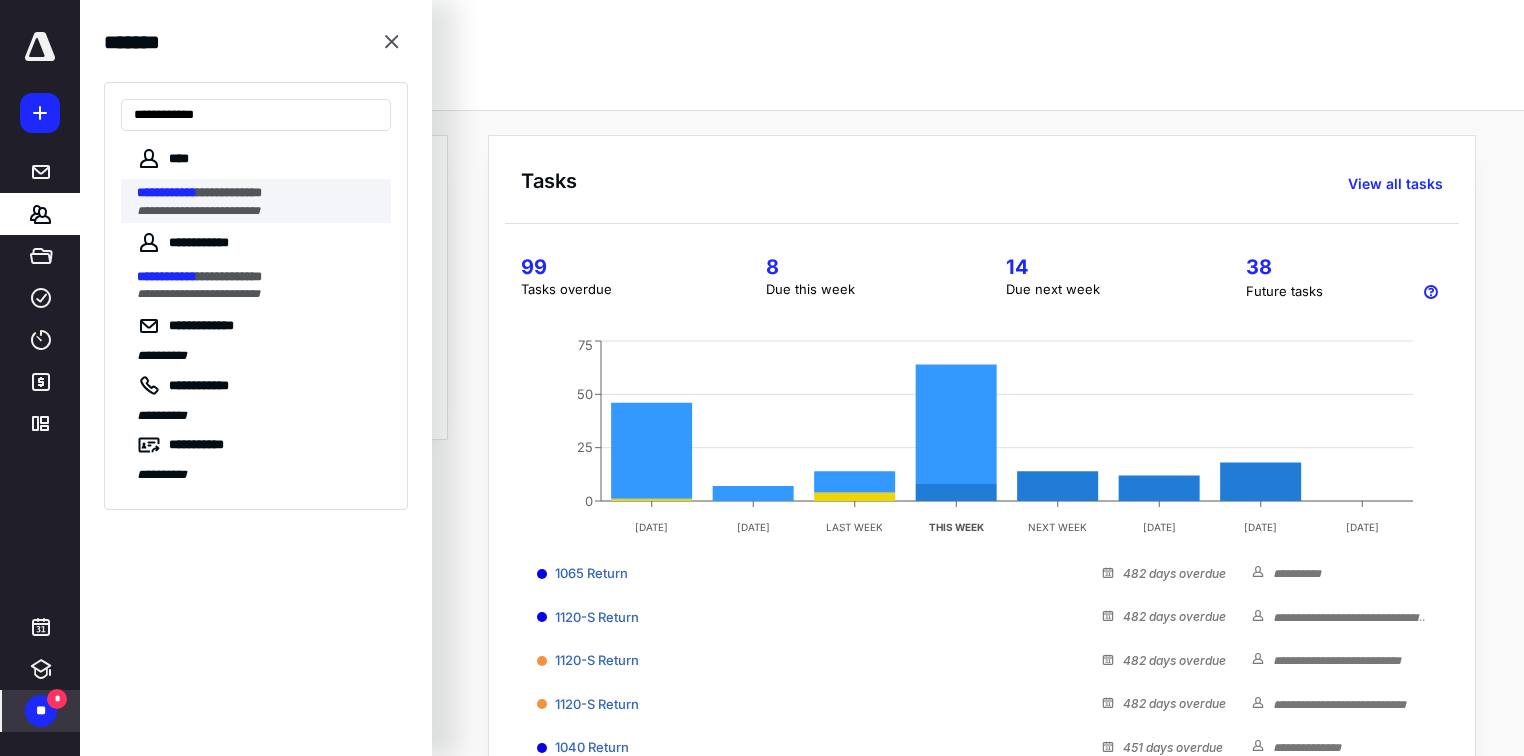 type on "**********" 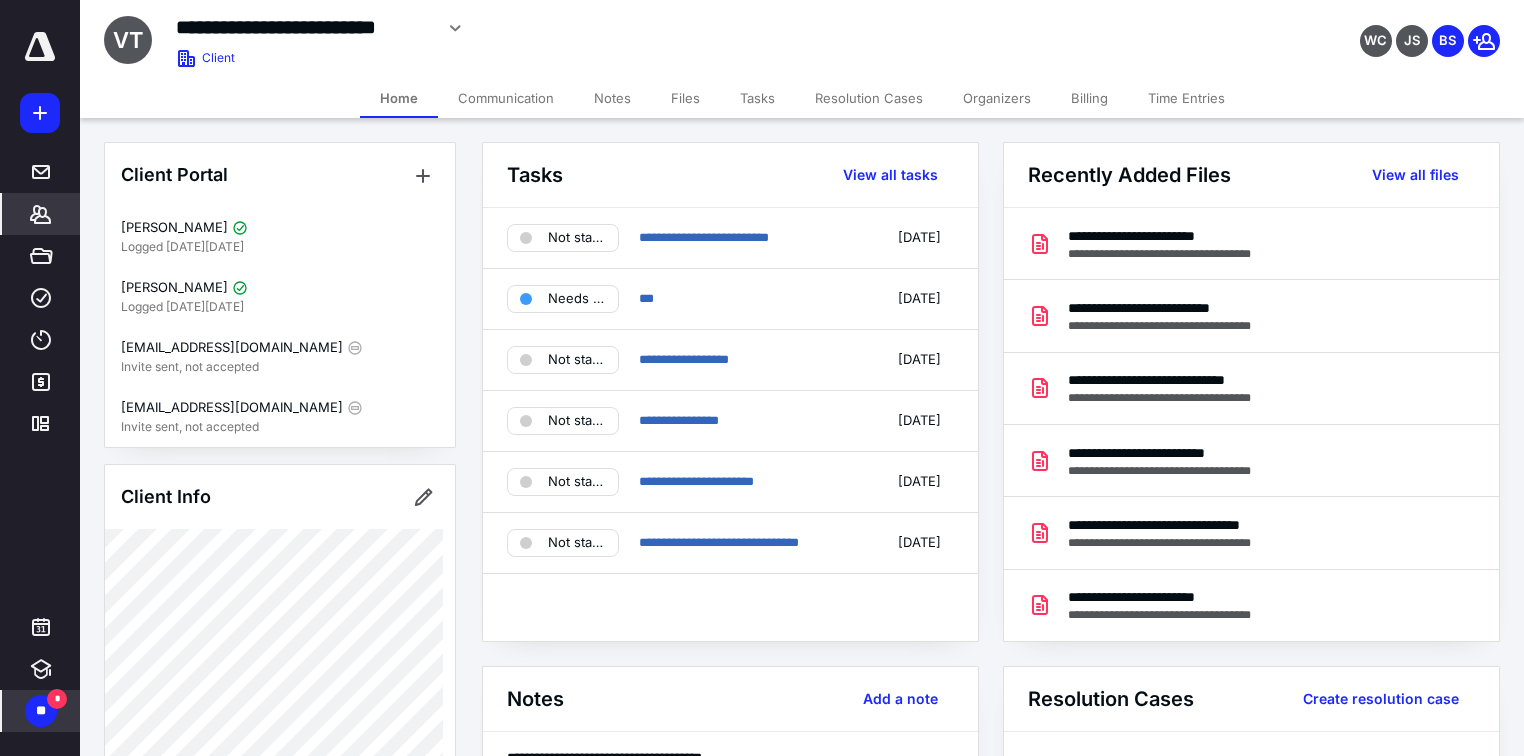 click on "Tasks" at bounding box center [757, 98] 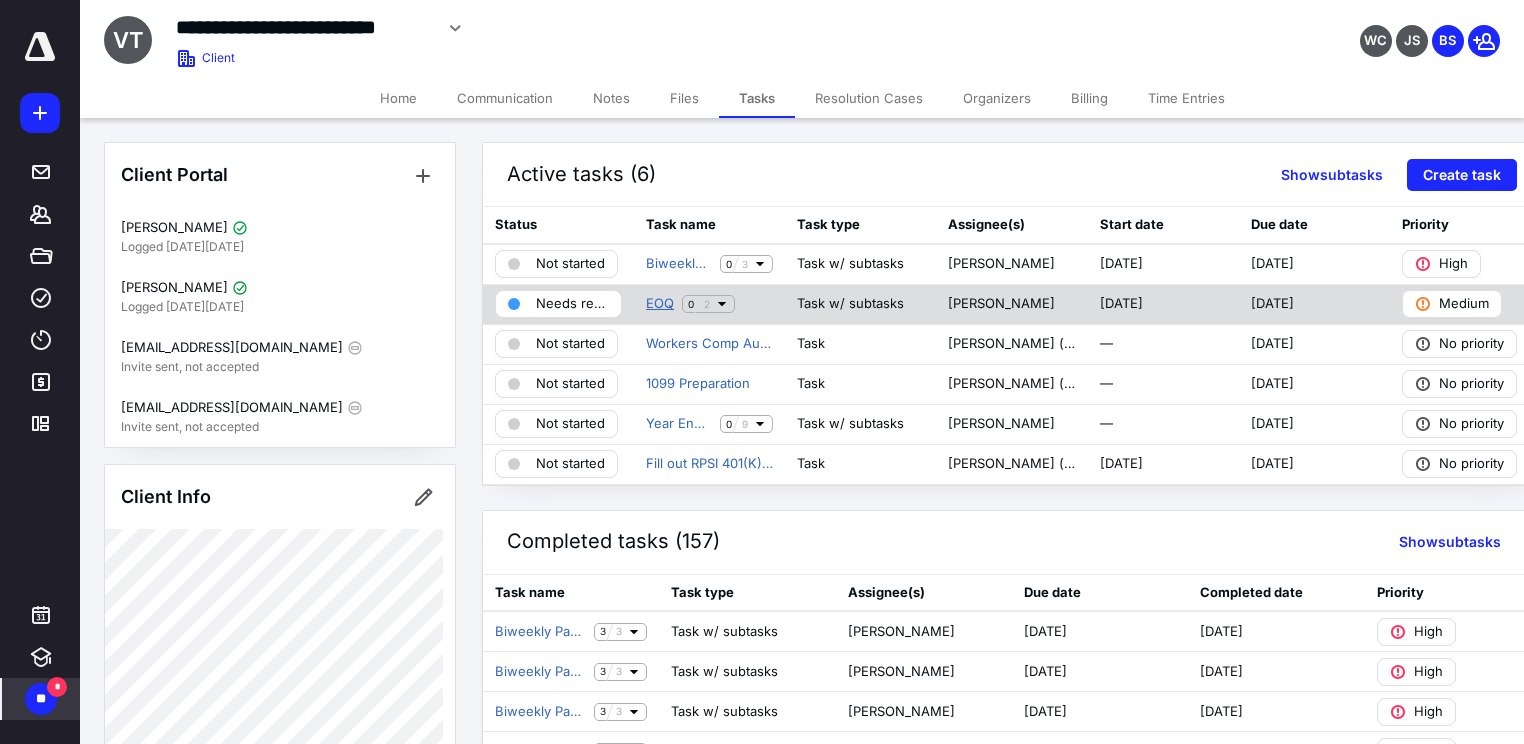 click on "EOQ" at bounding box center [660, 304] 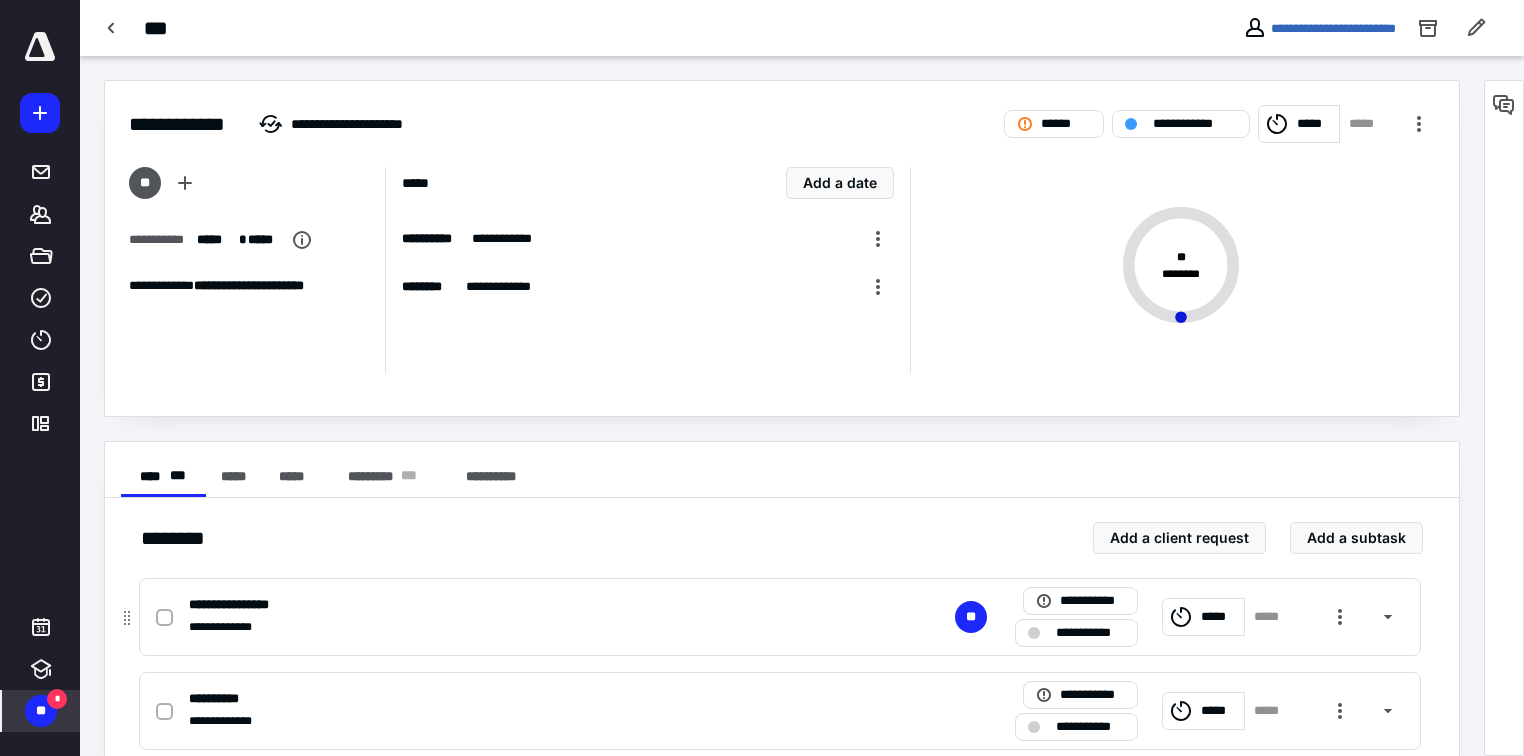 click 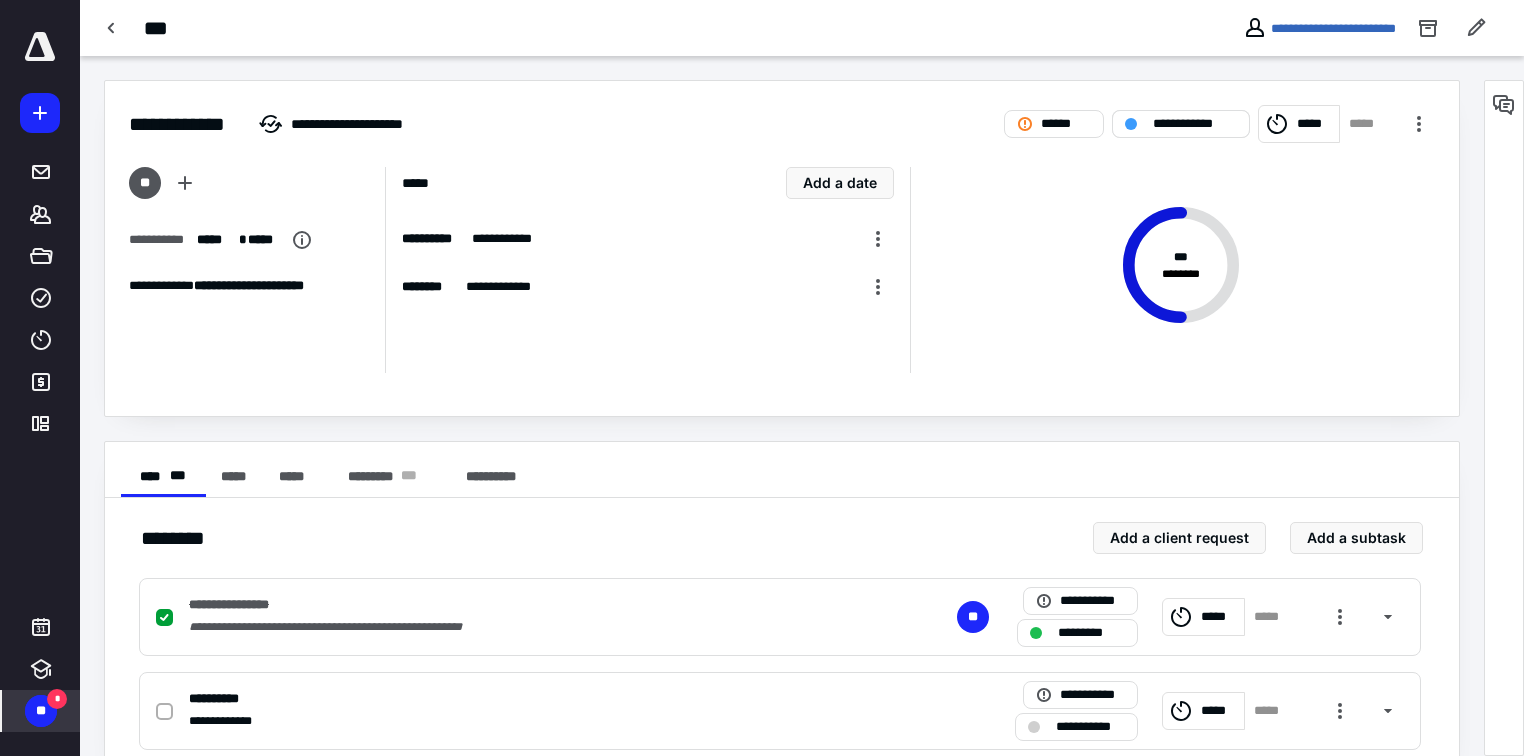 click on "**********" at bounding box center [1195, 124] 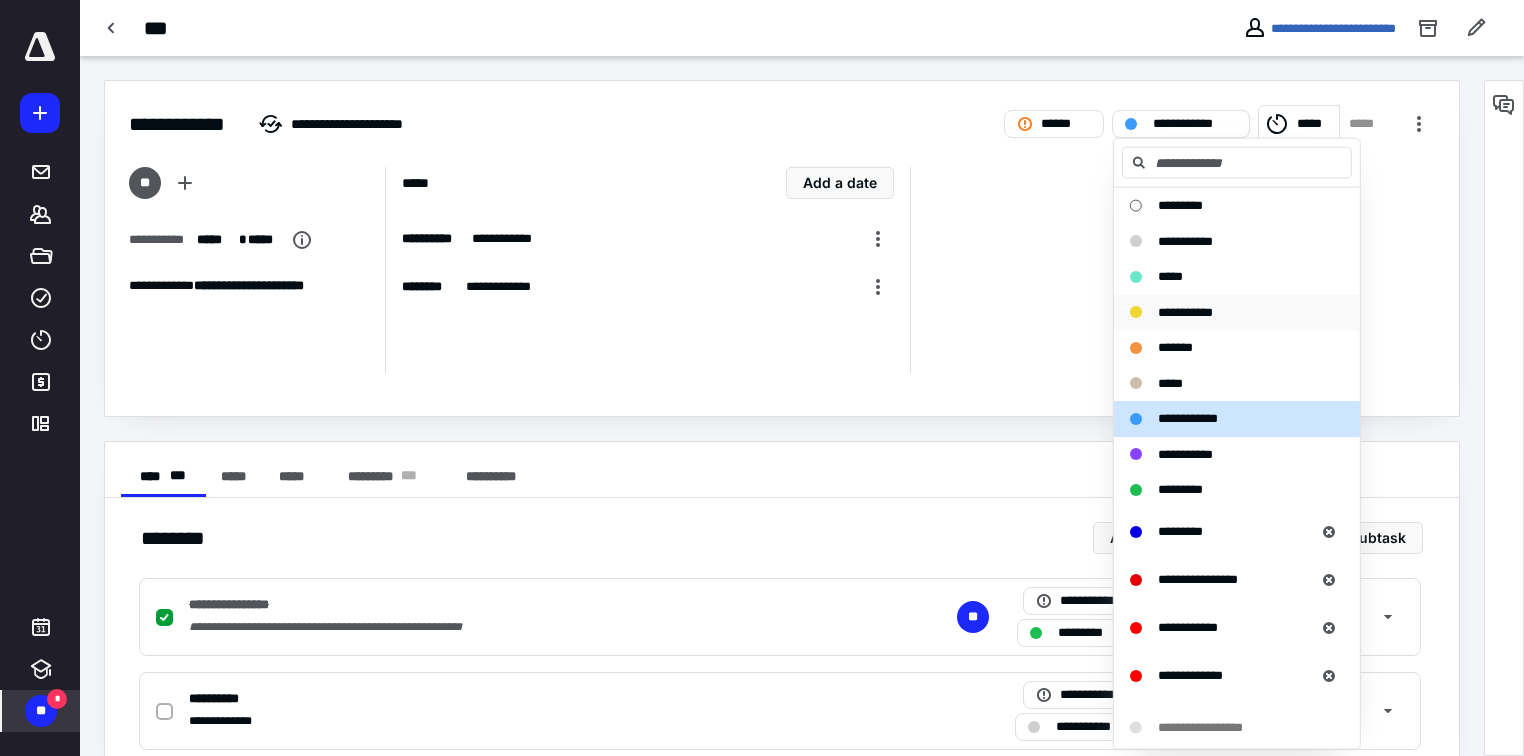 click on "**********" at bounding box center (1185, 311) 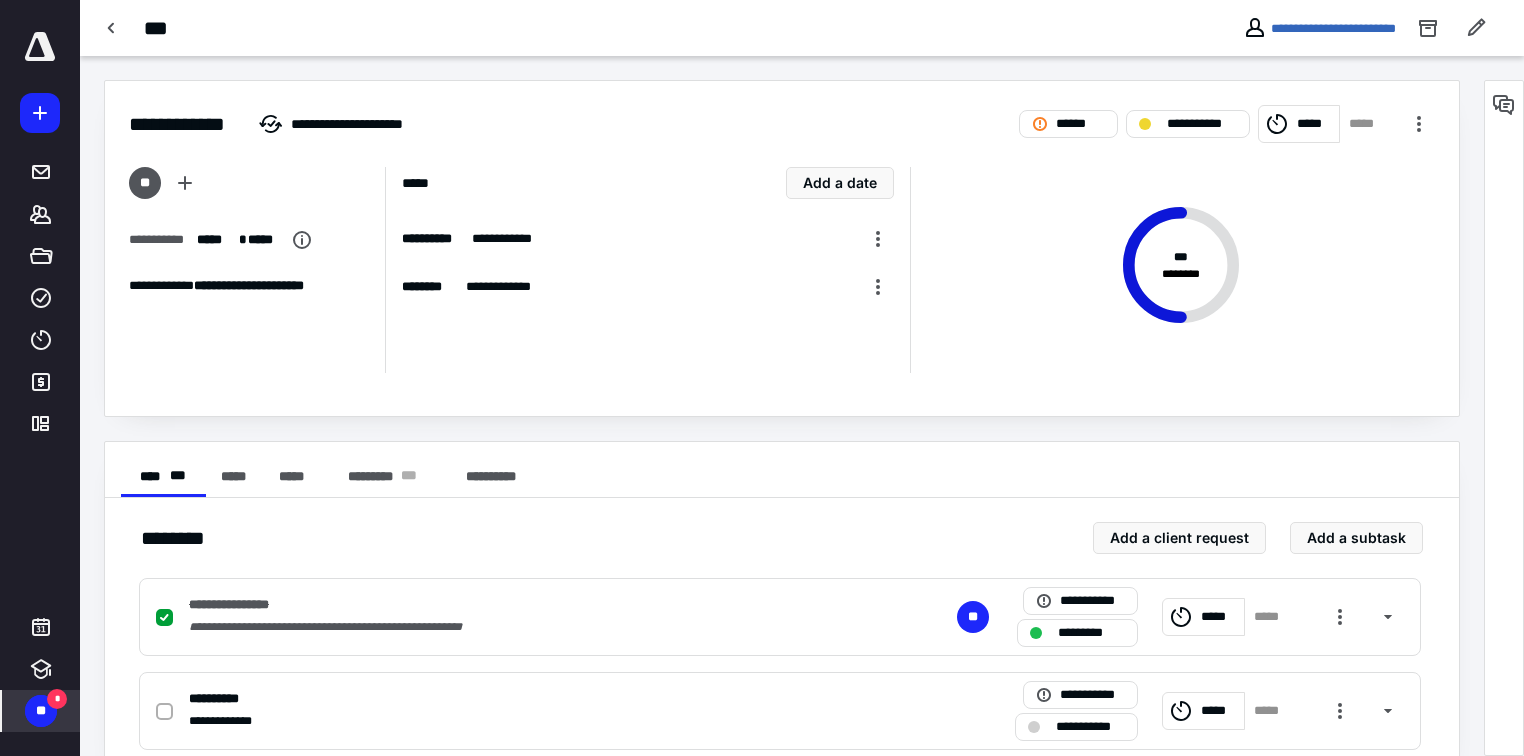 click at bounding box center (40, 47) 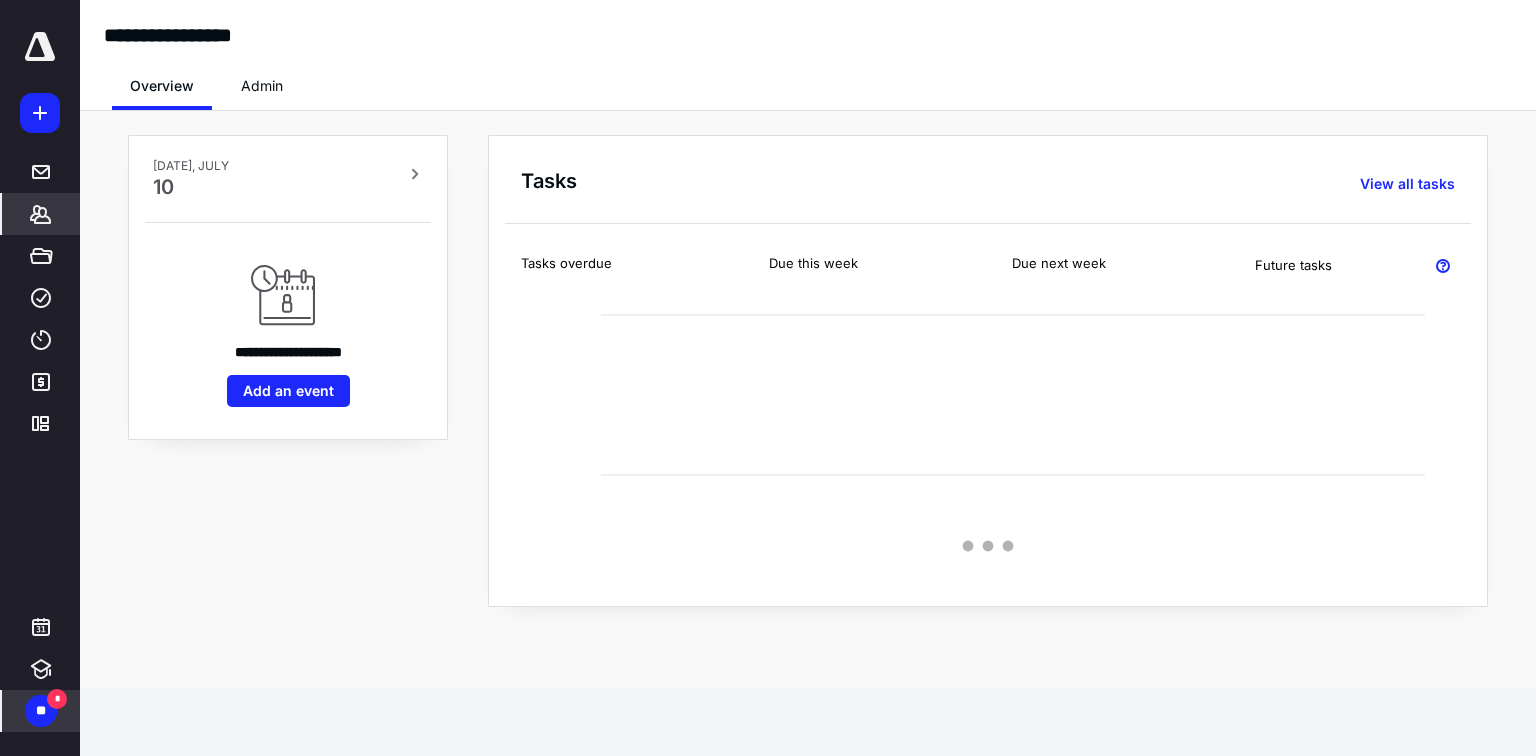 click 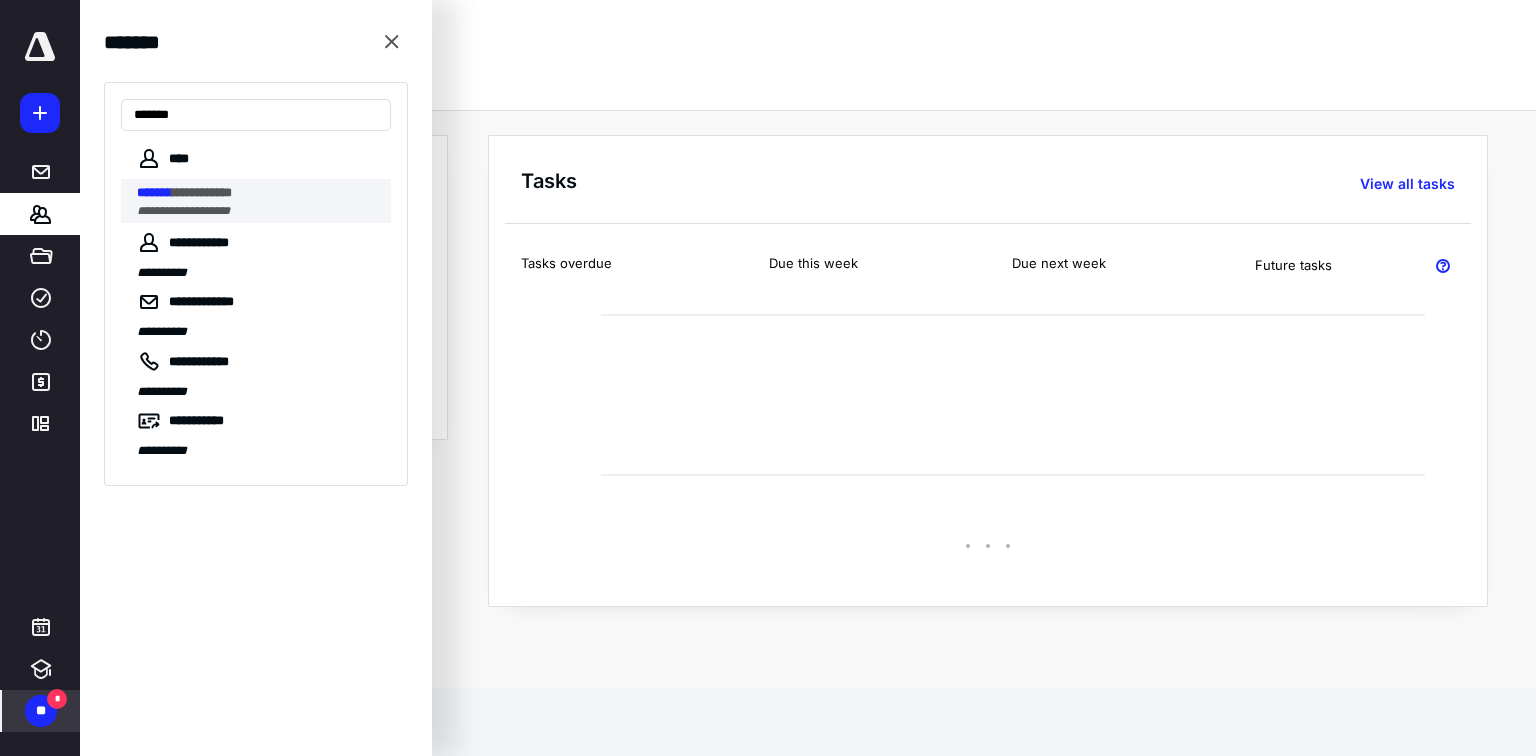 type on "*******" 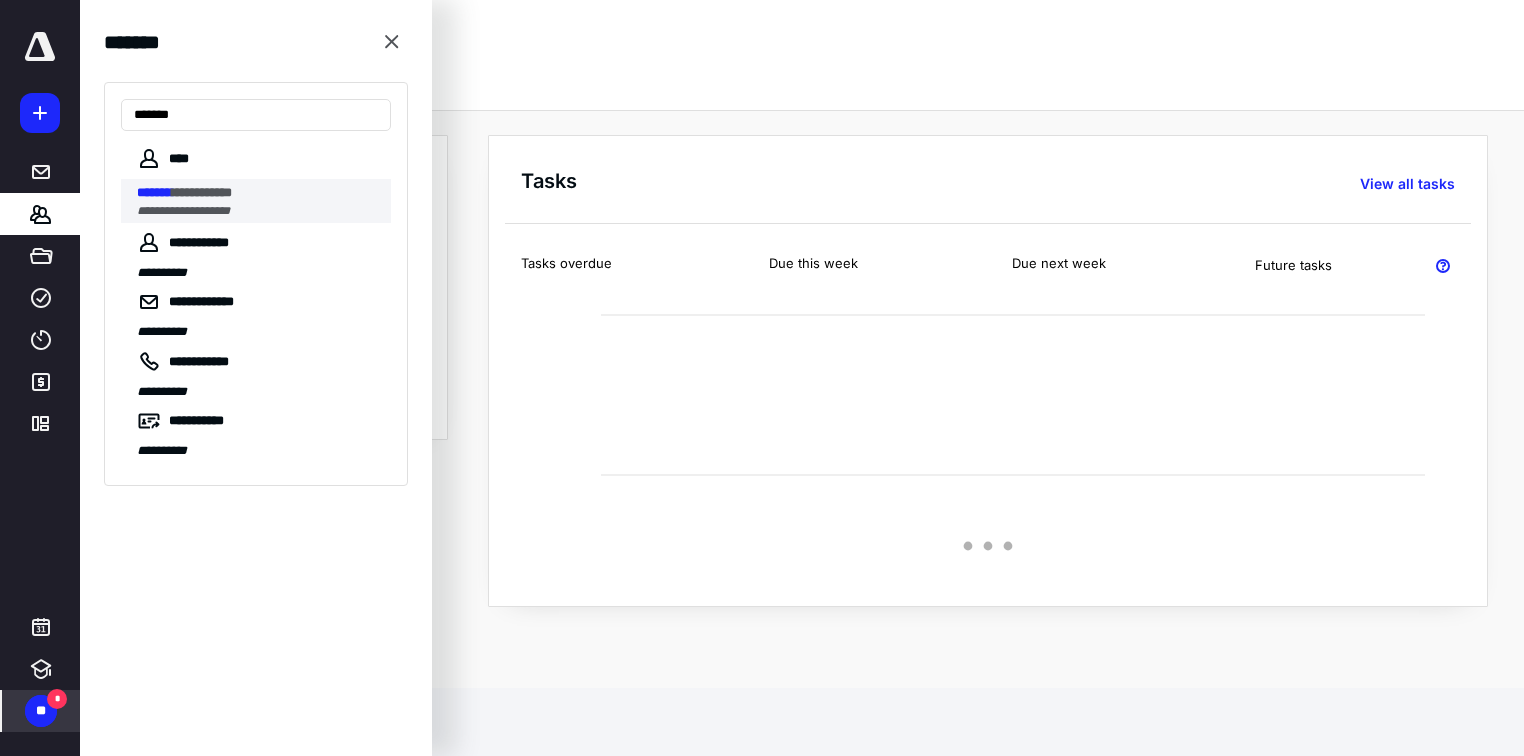 click on "*******" at bounding box center (154, 192) 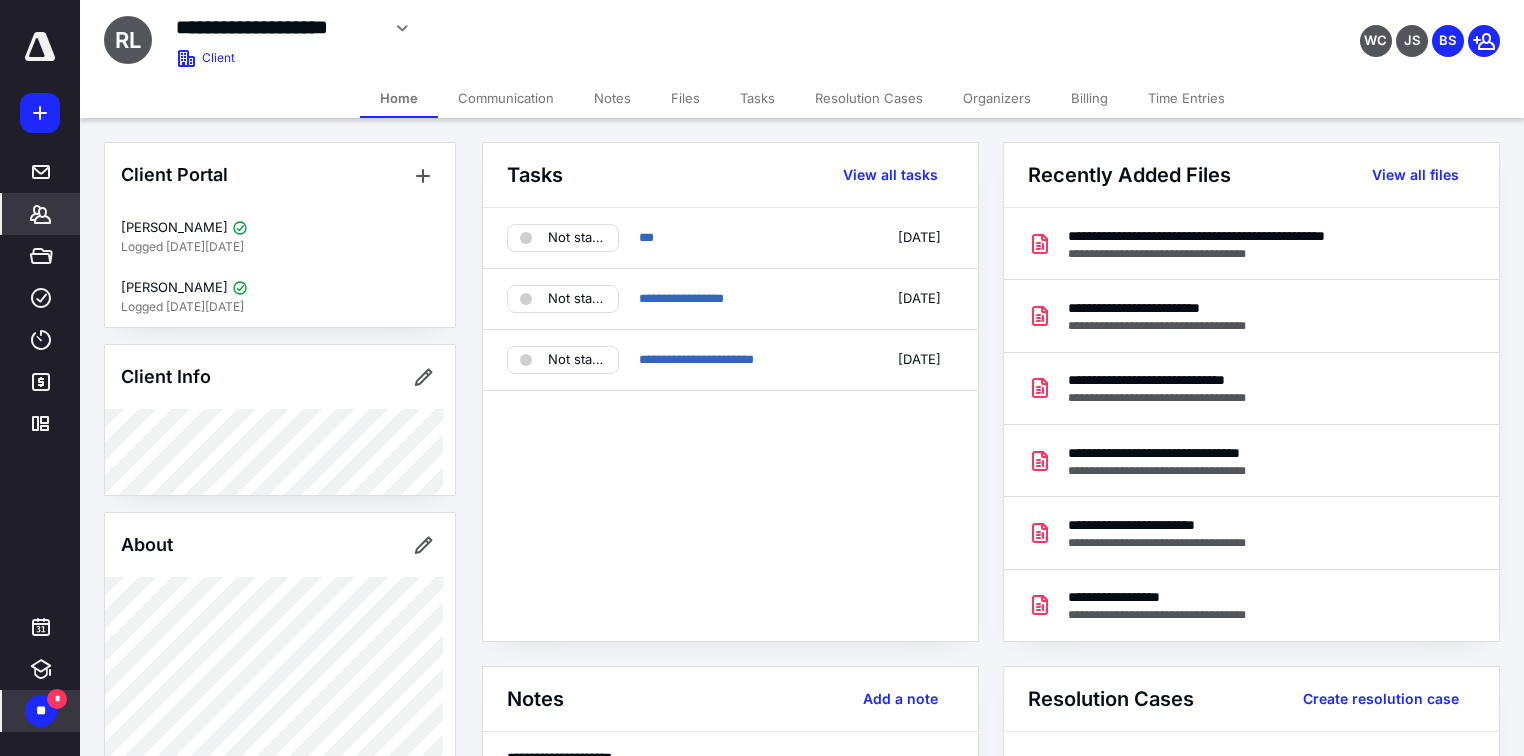 click on "Tasks" at bounding box center (757, 98) 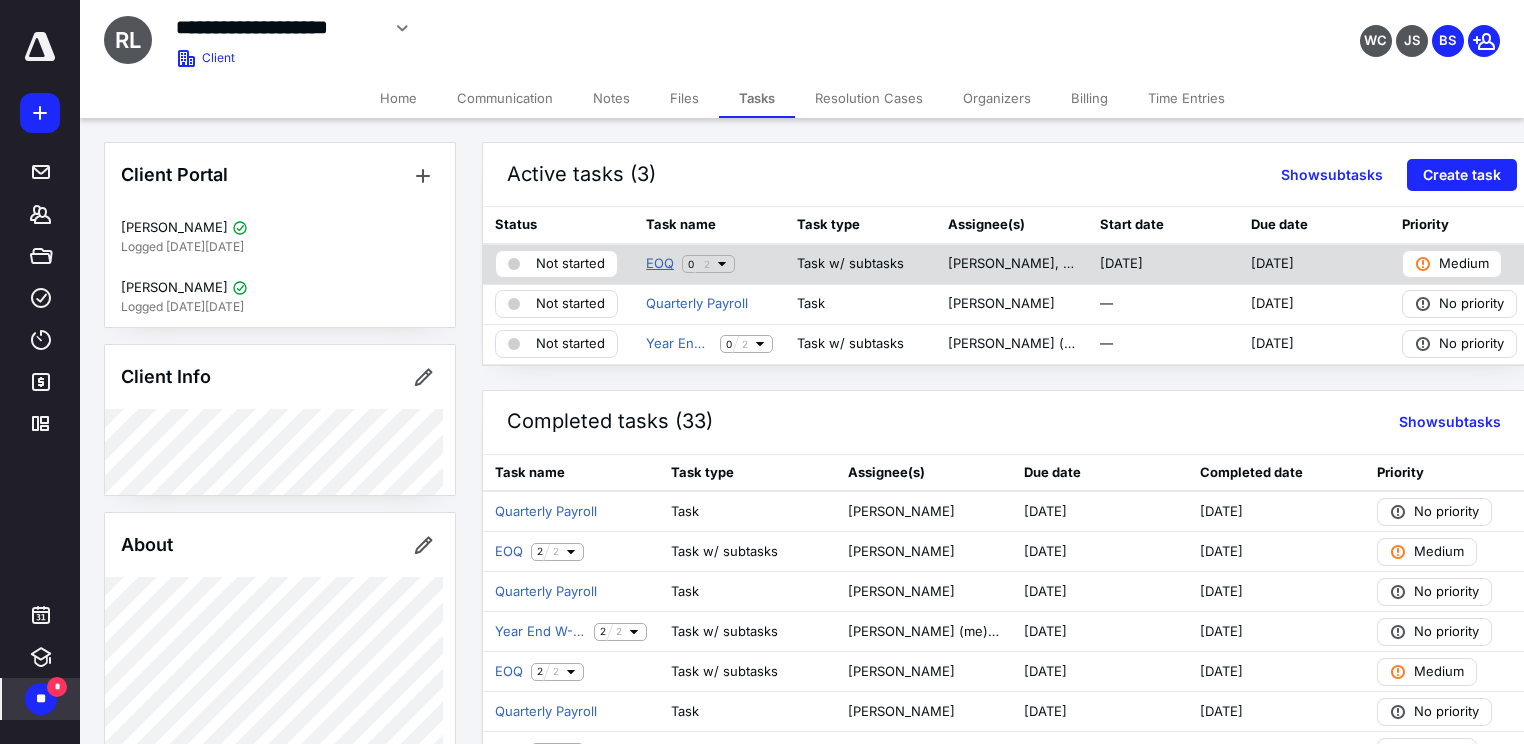 click on "EOQ" at bounding box center [660, 264] 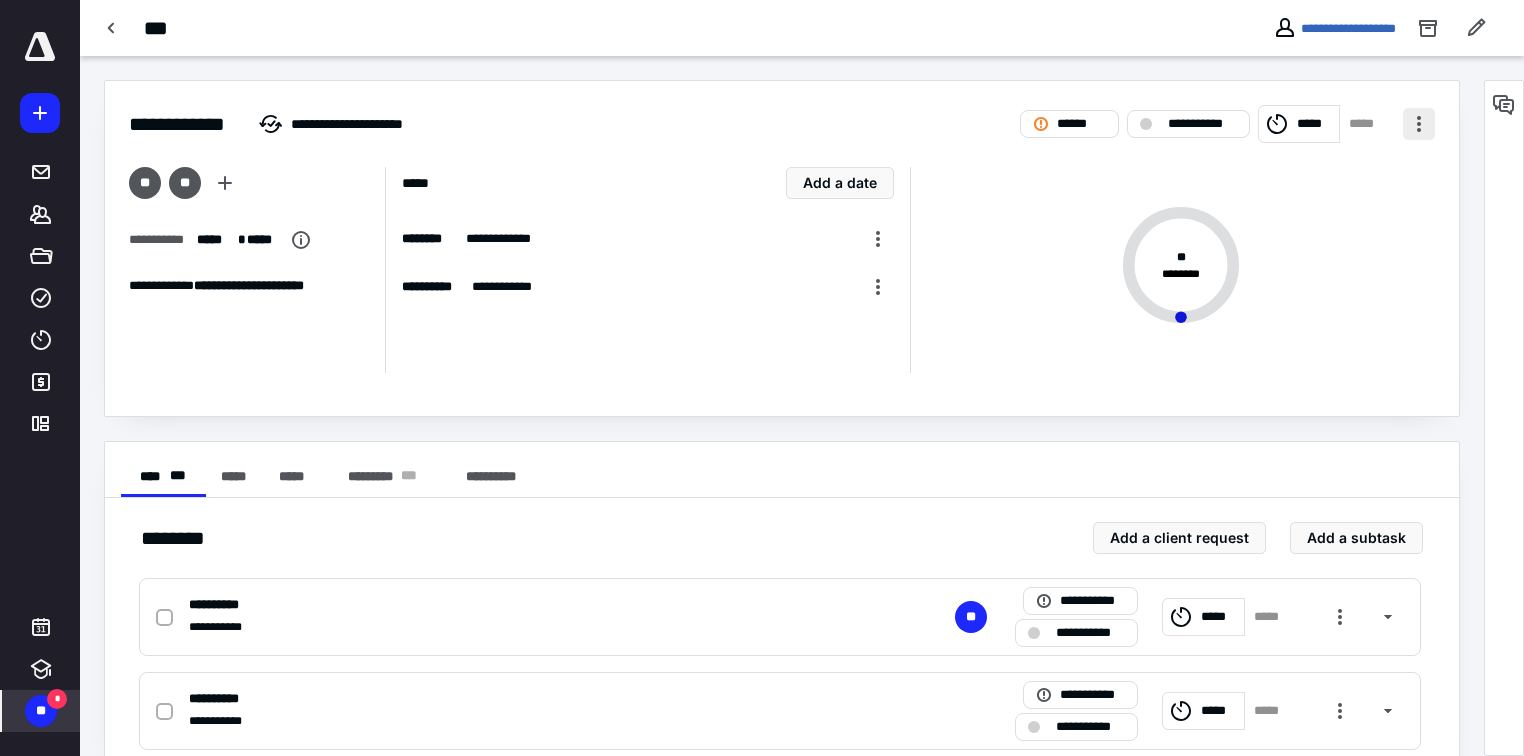 click at bounding box center [1419, 124] 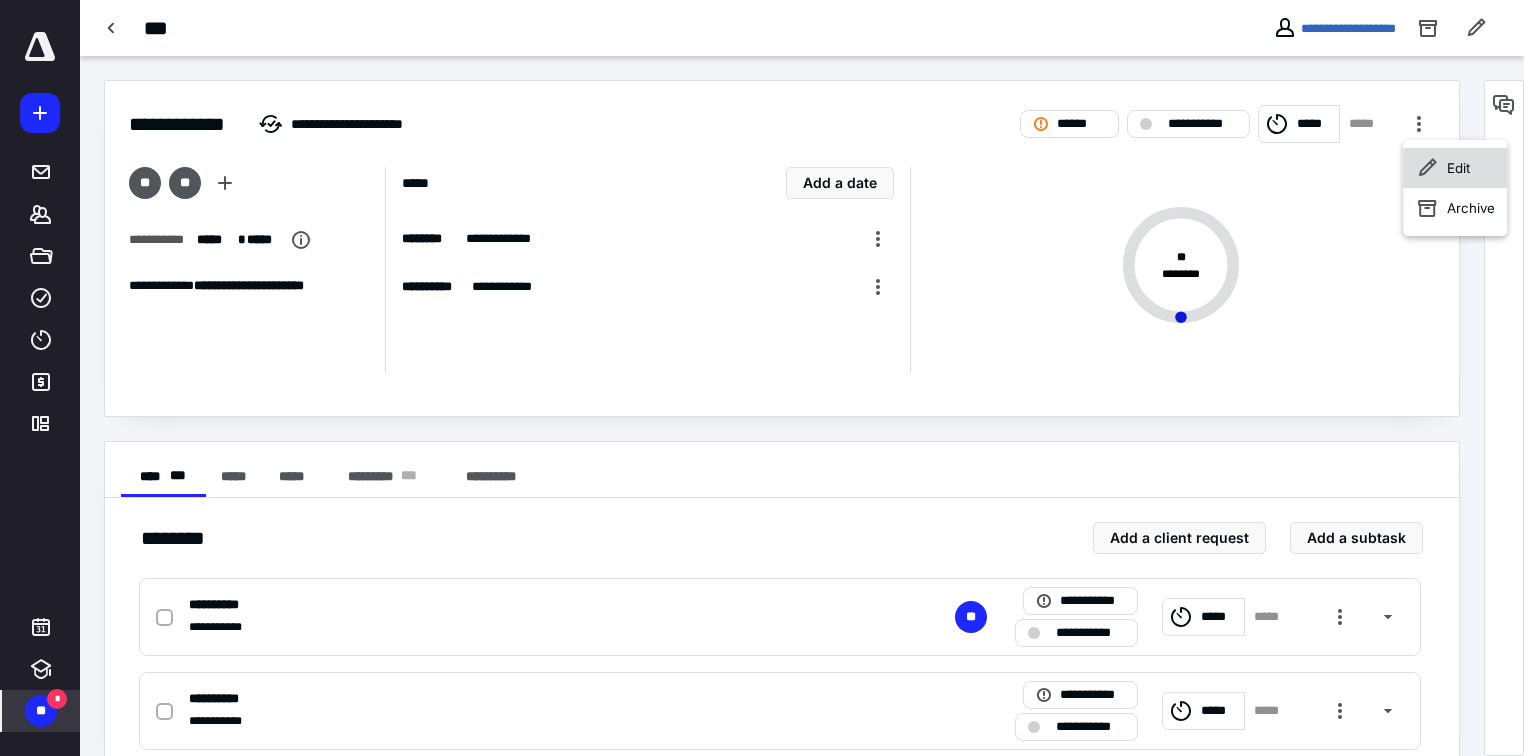 click 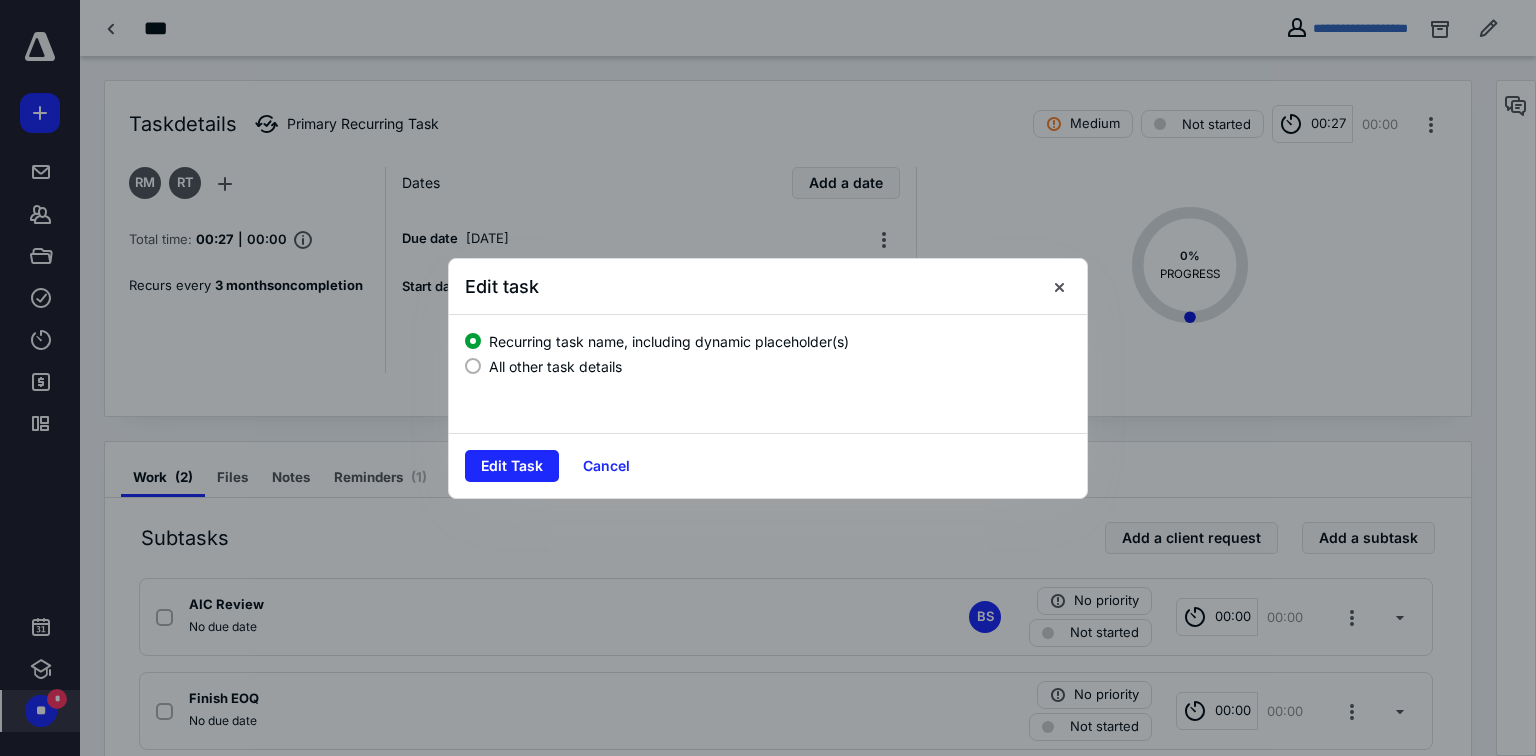 click on "All other task details" at bounding box center [555, 366] 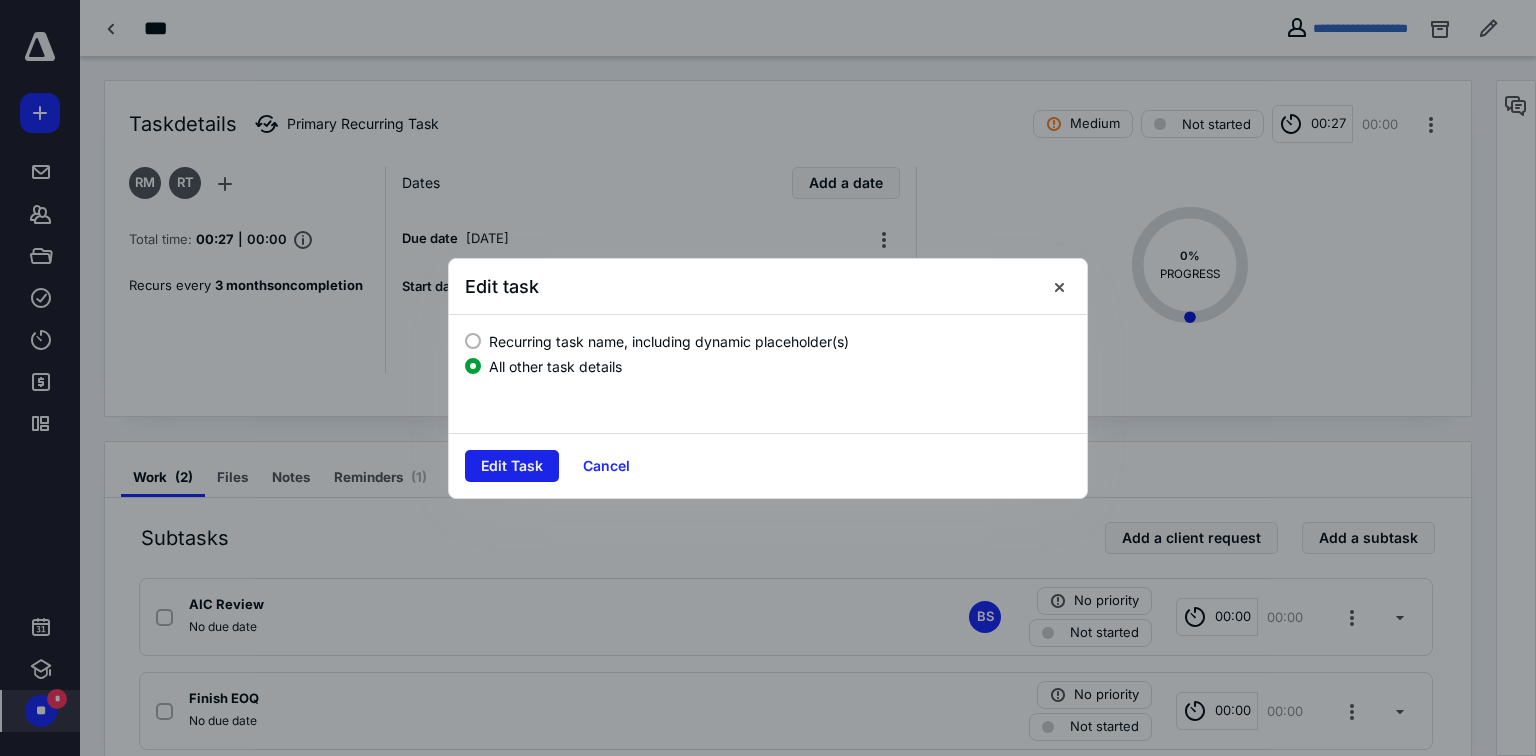 click on "Edit Task" at bounding box center (512, 466) 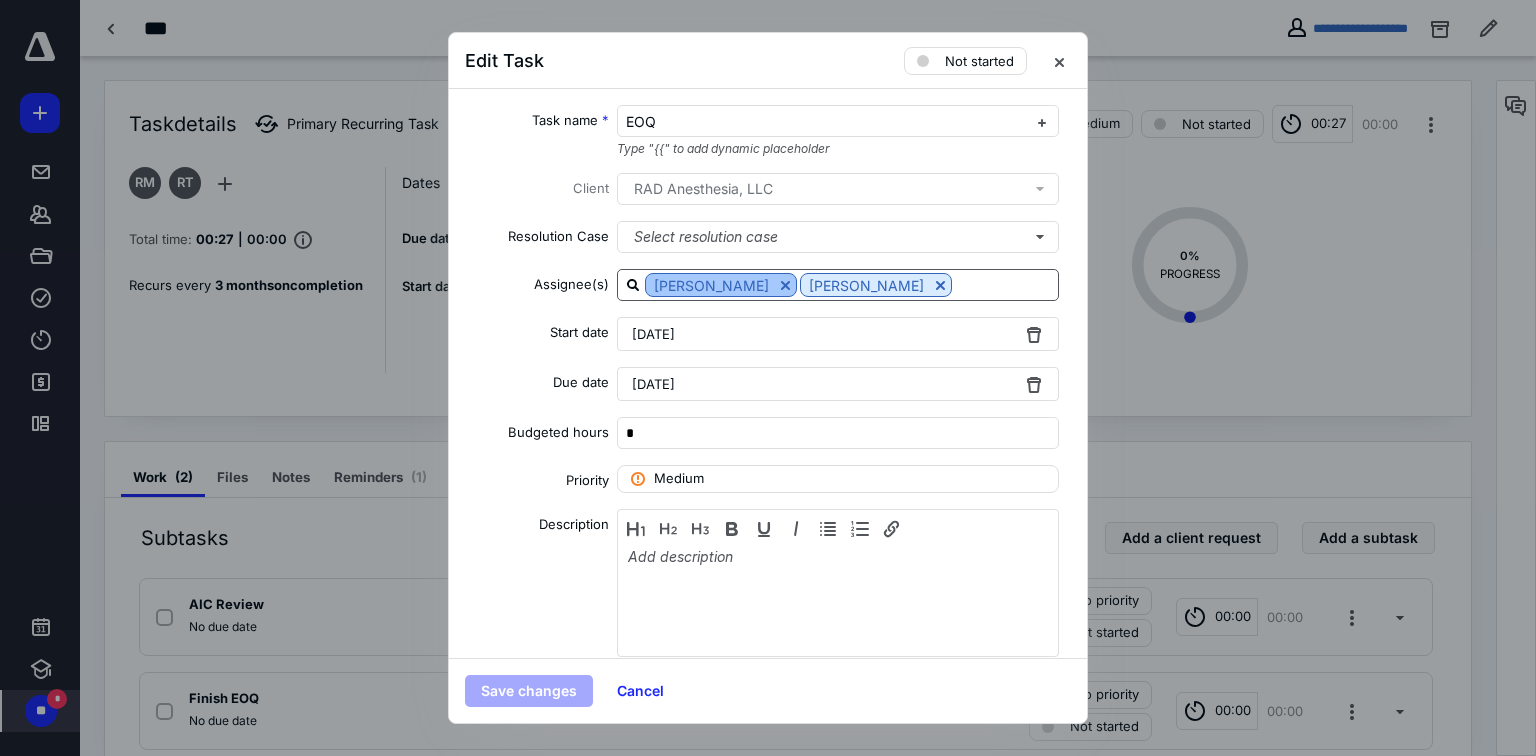 click at bounding box center (785, 285) 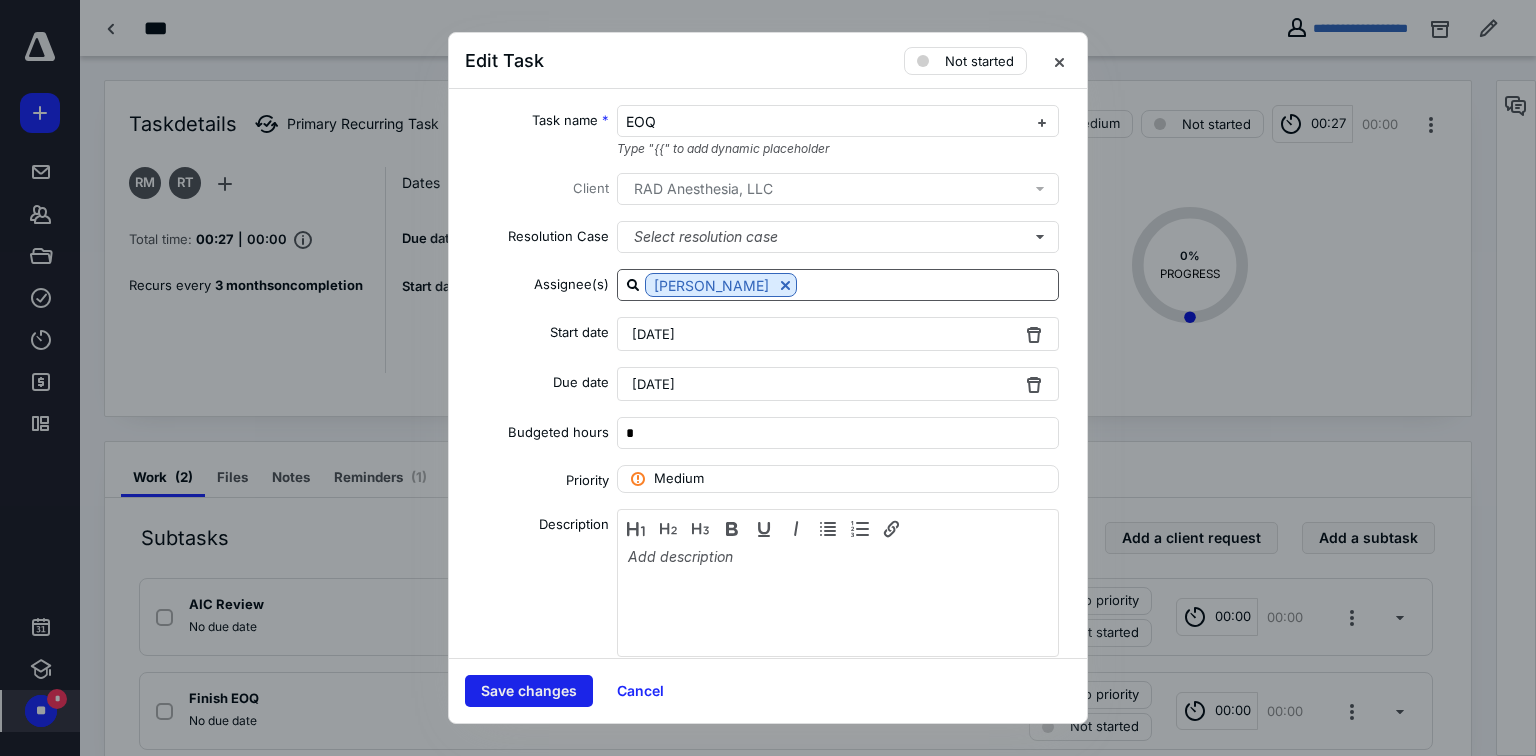 click on "Save changes" at bounding box center (529, 691) 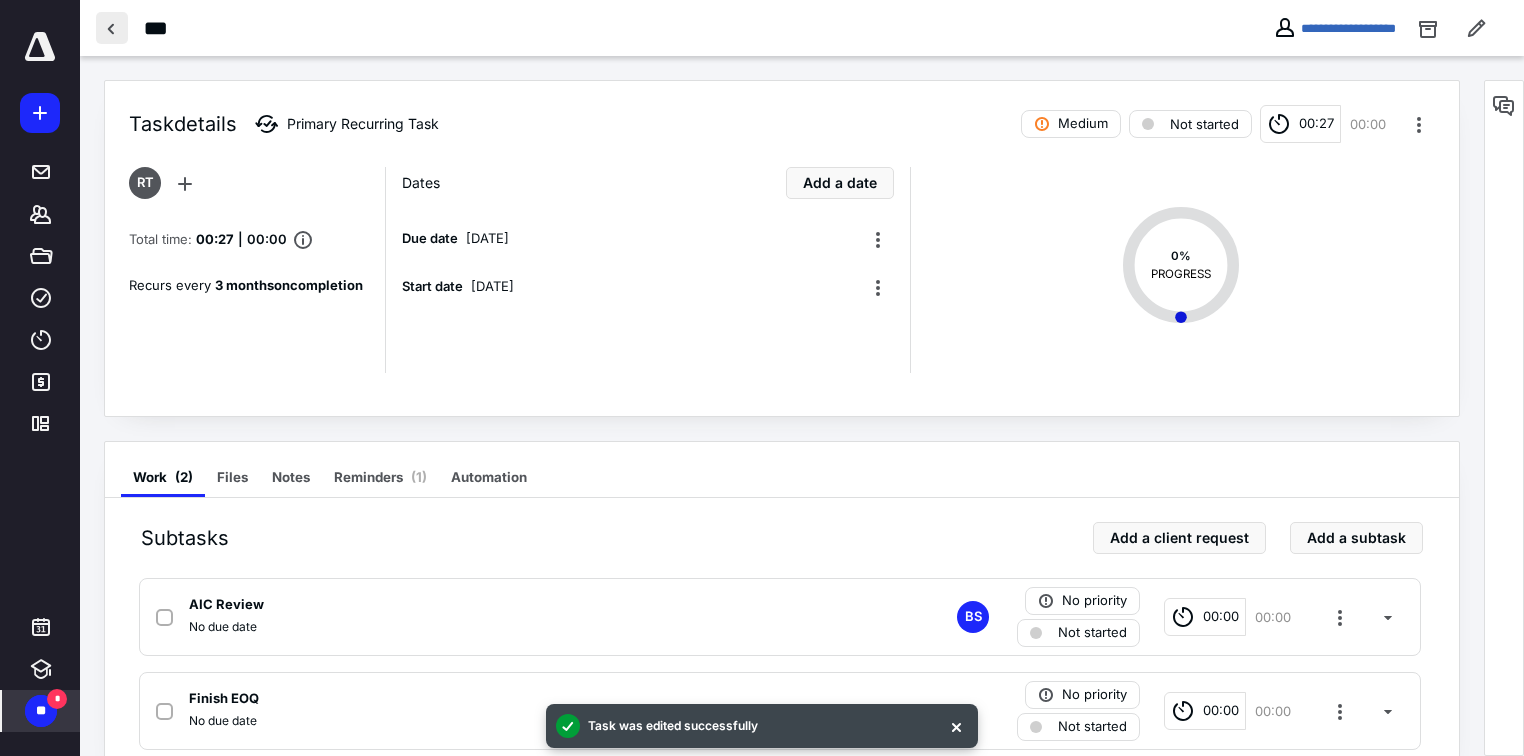 click at bounding box center (112, 28) 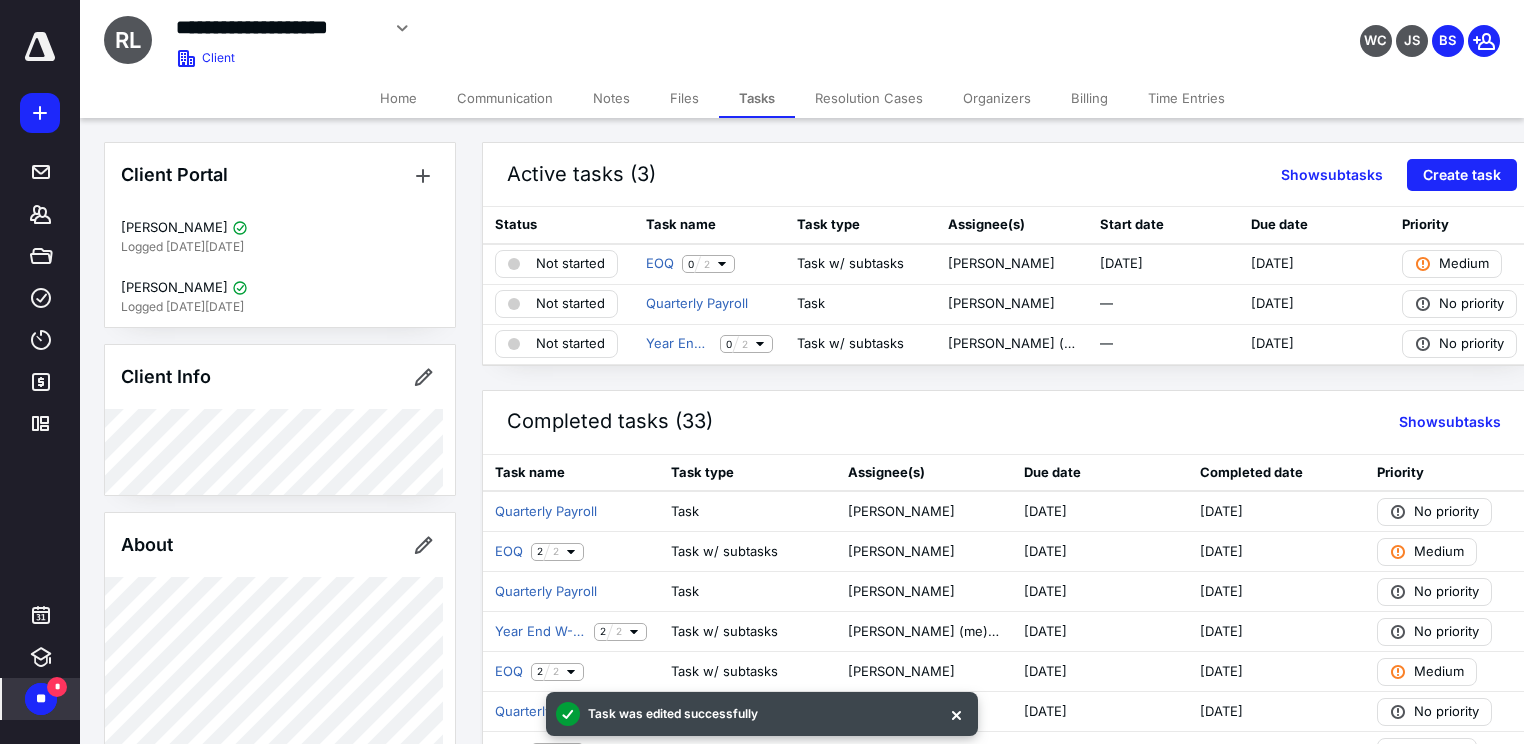 click at bounding box center [40, 47] 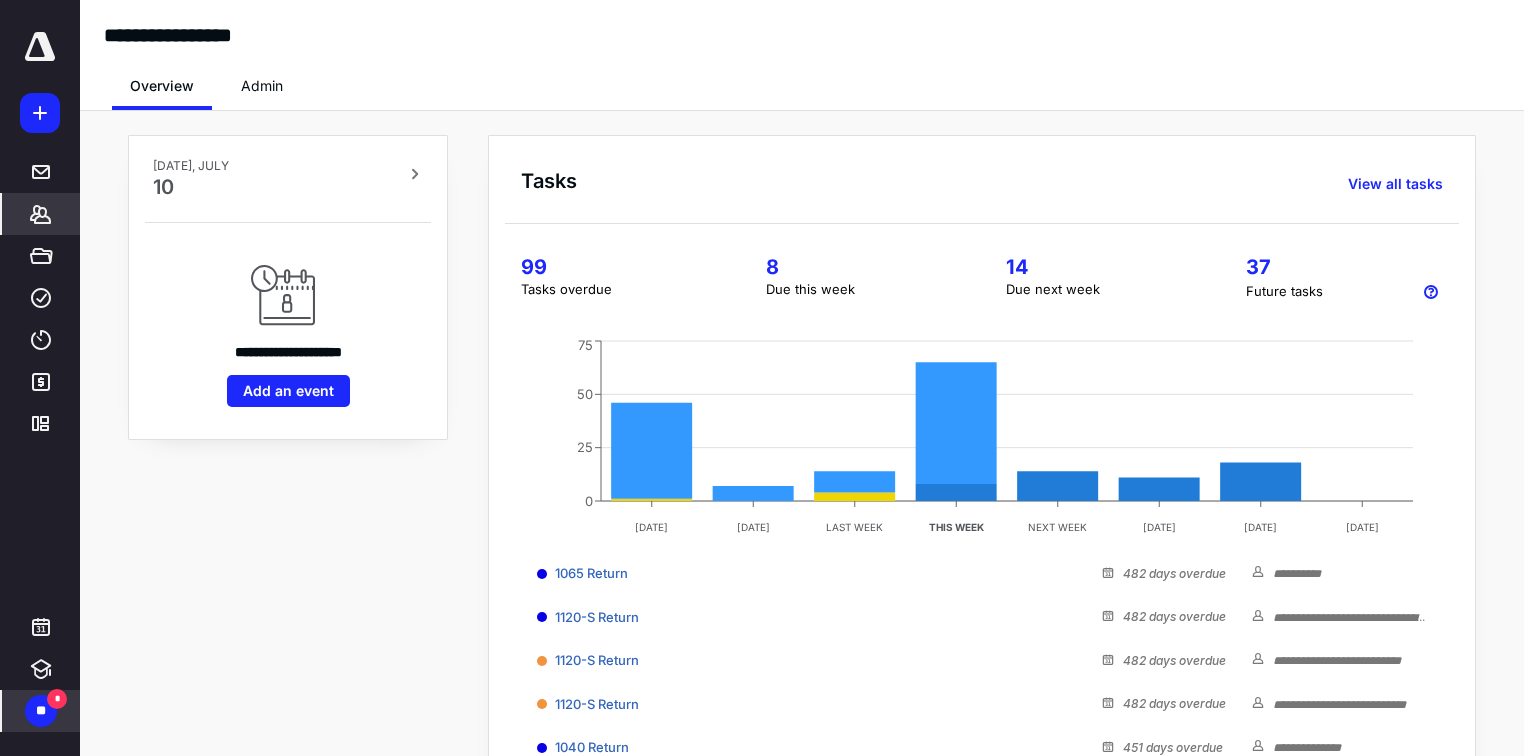click 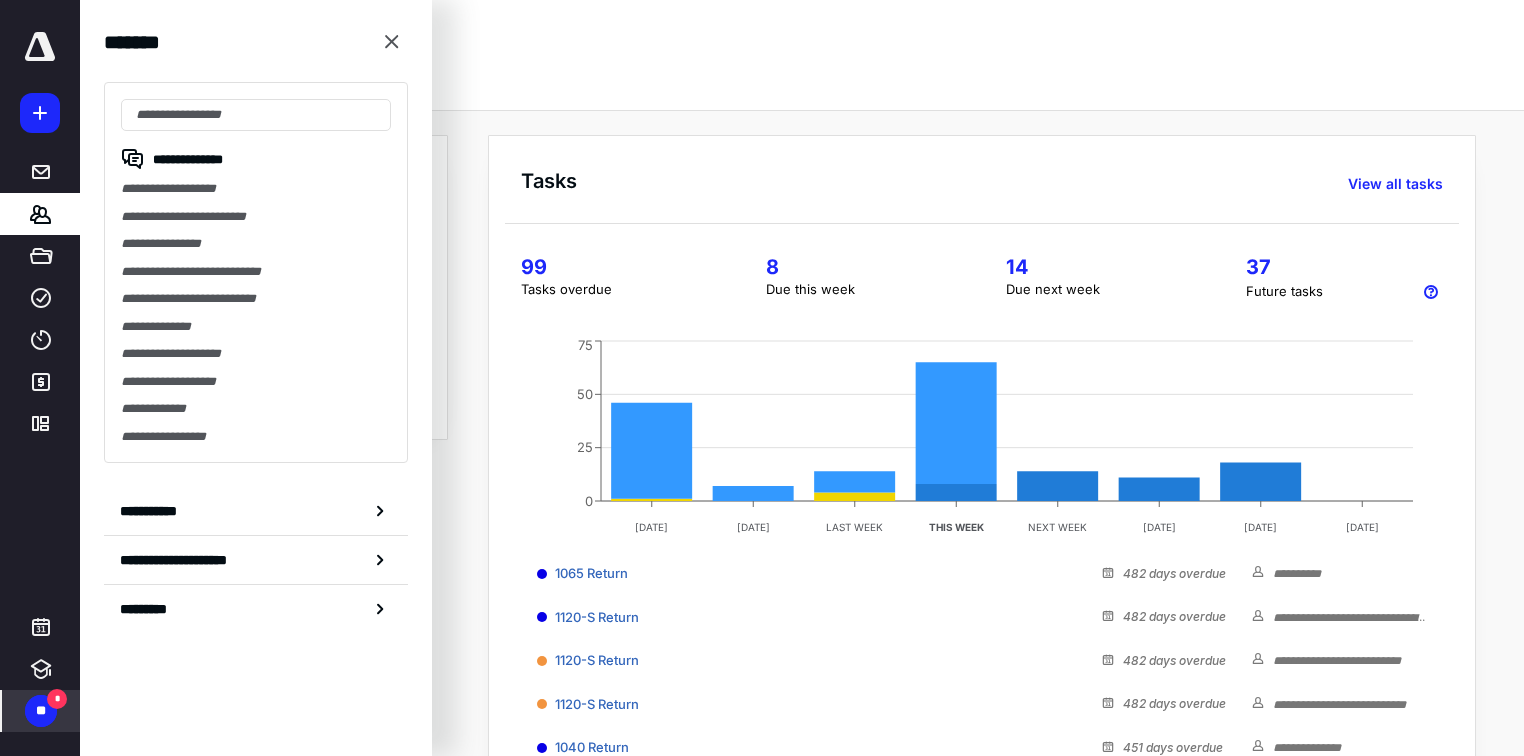 click on "Overview Admin" at bounding box center (802, 80) 